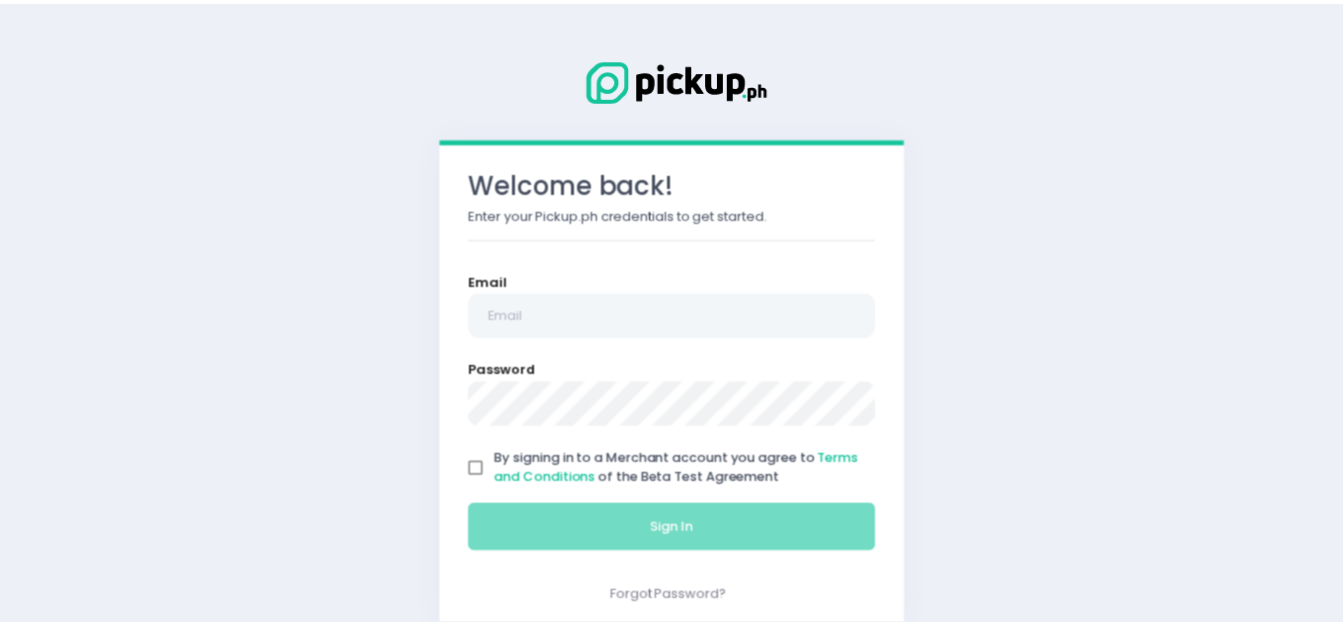 scroll, scrollTop: 0, scrollLeft: 0, axis: both 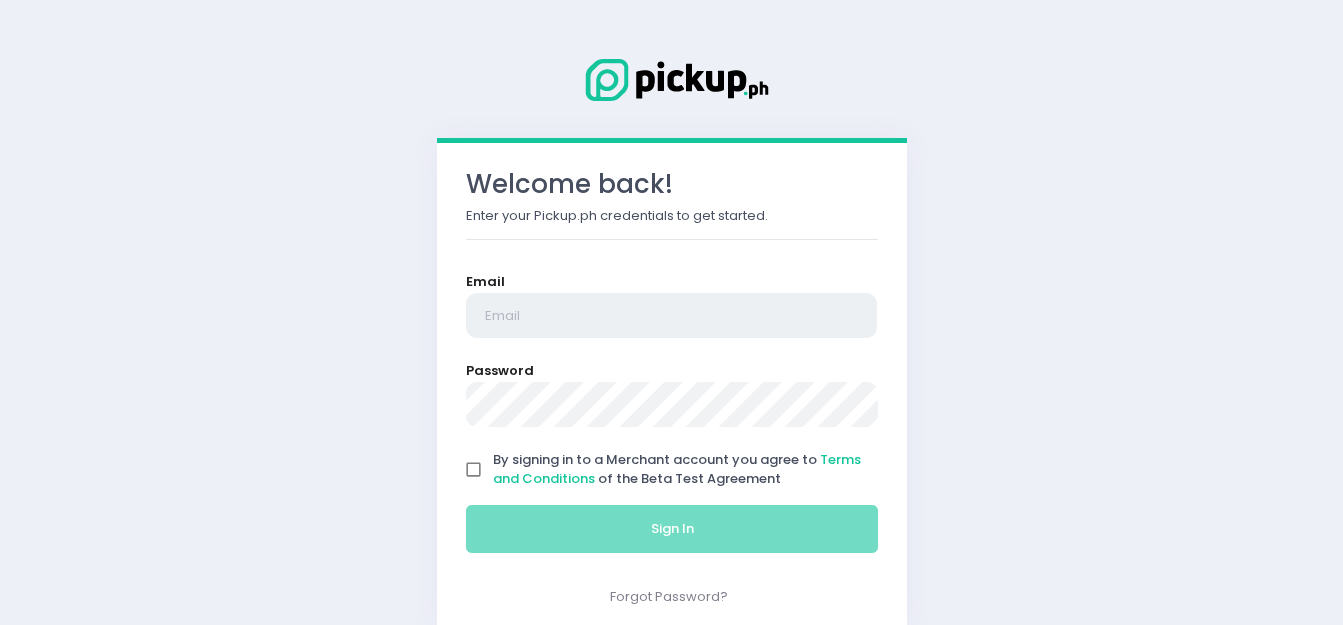 click at bounding box center [672, 316] 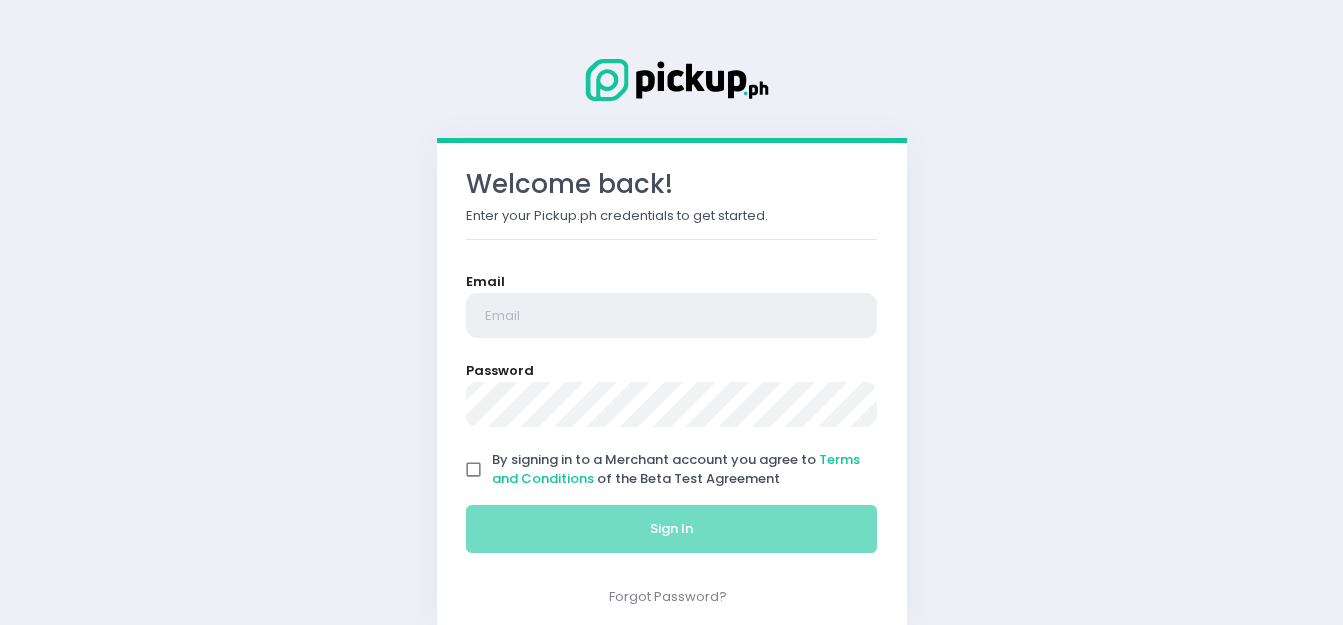 type on "hbfcorporation.ph@[EXAMPLE.COM]" 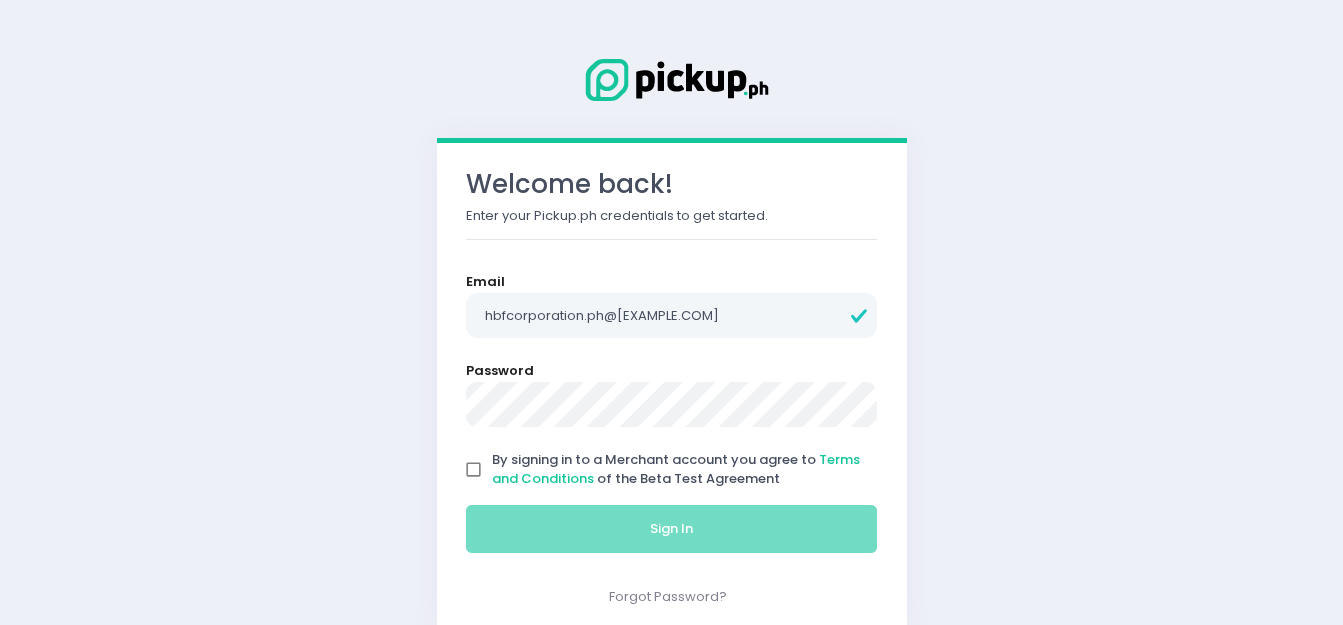 click on "By signing in to a Merchant account you agree to   Terms and Conditions   of the Beta Test Agreement" at bounding box center [474, 470] 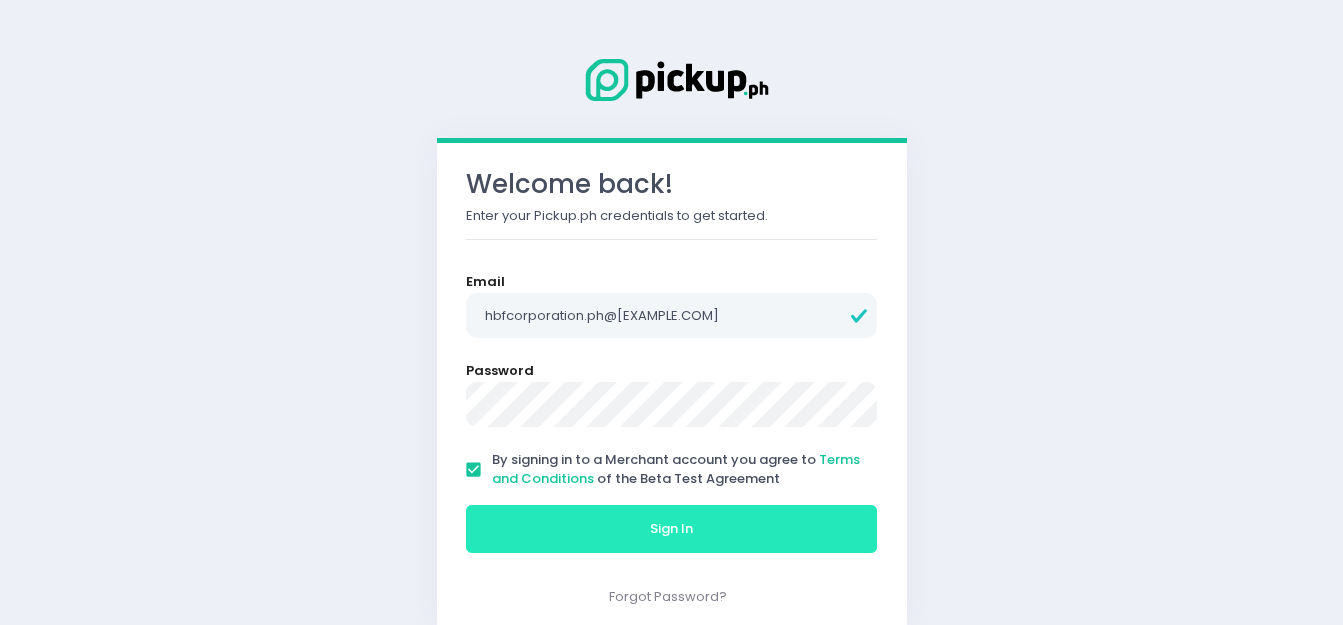 click on "Sign In" at bounding box center (672, 529) 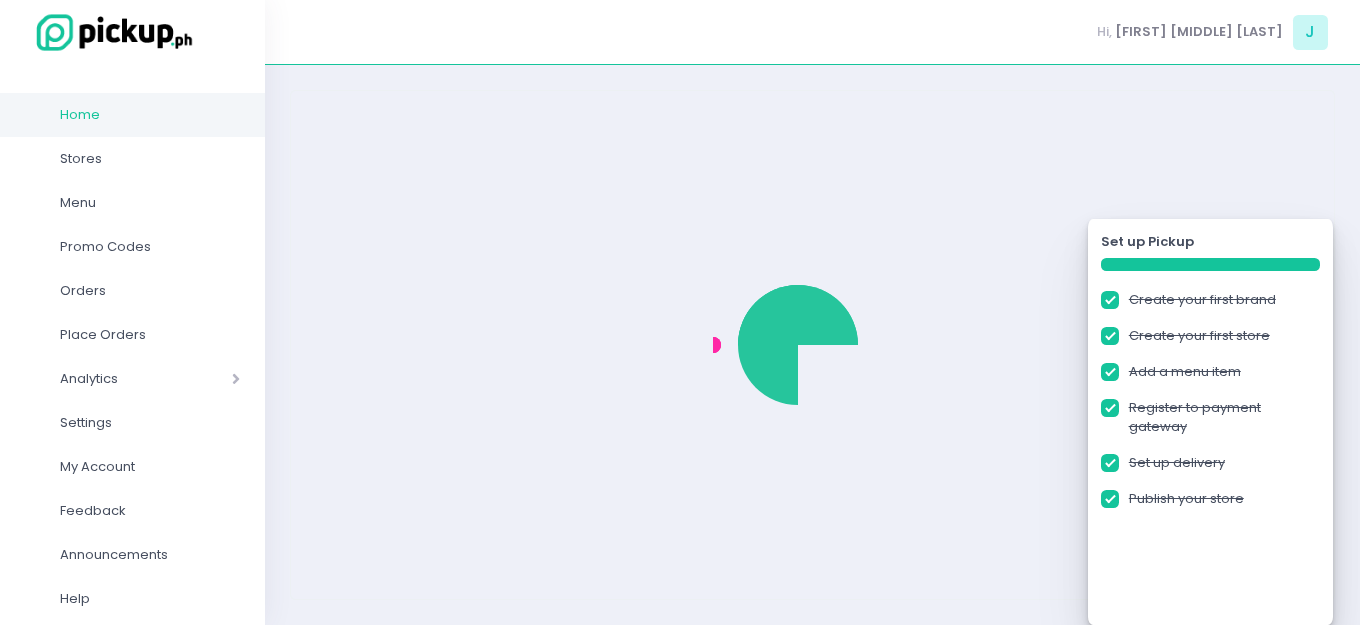 checkbox on "true" 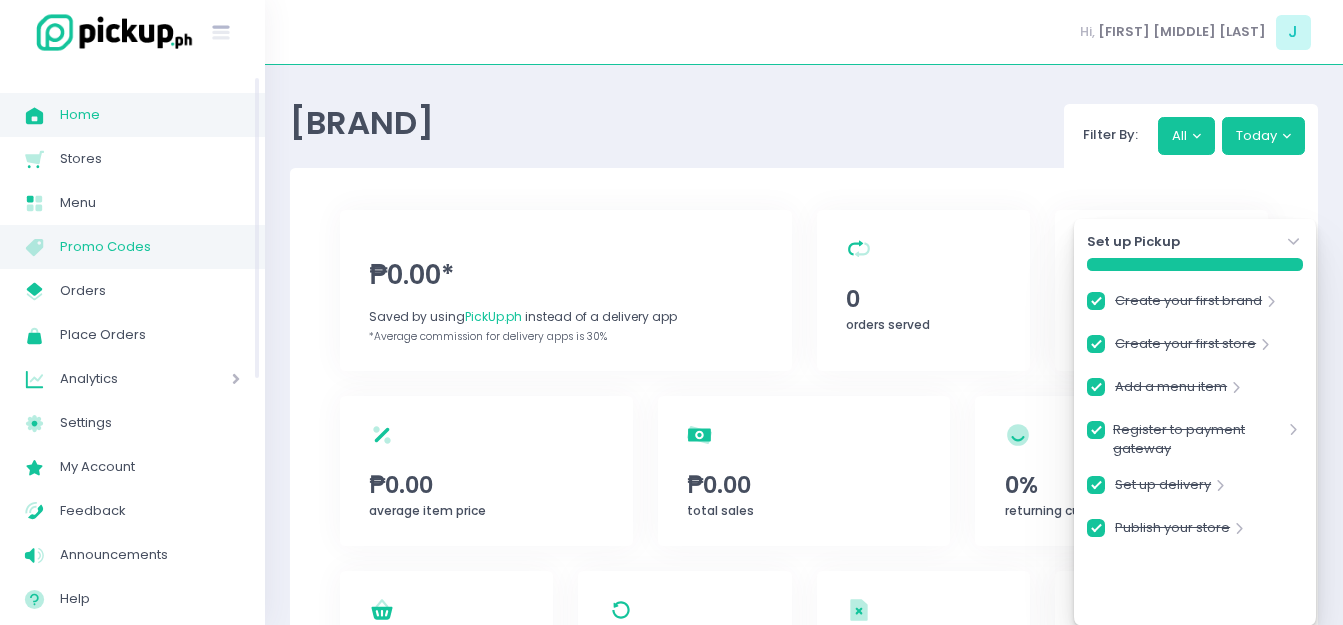 click on "Promo Codes" at bounding box center [150, 247] 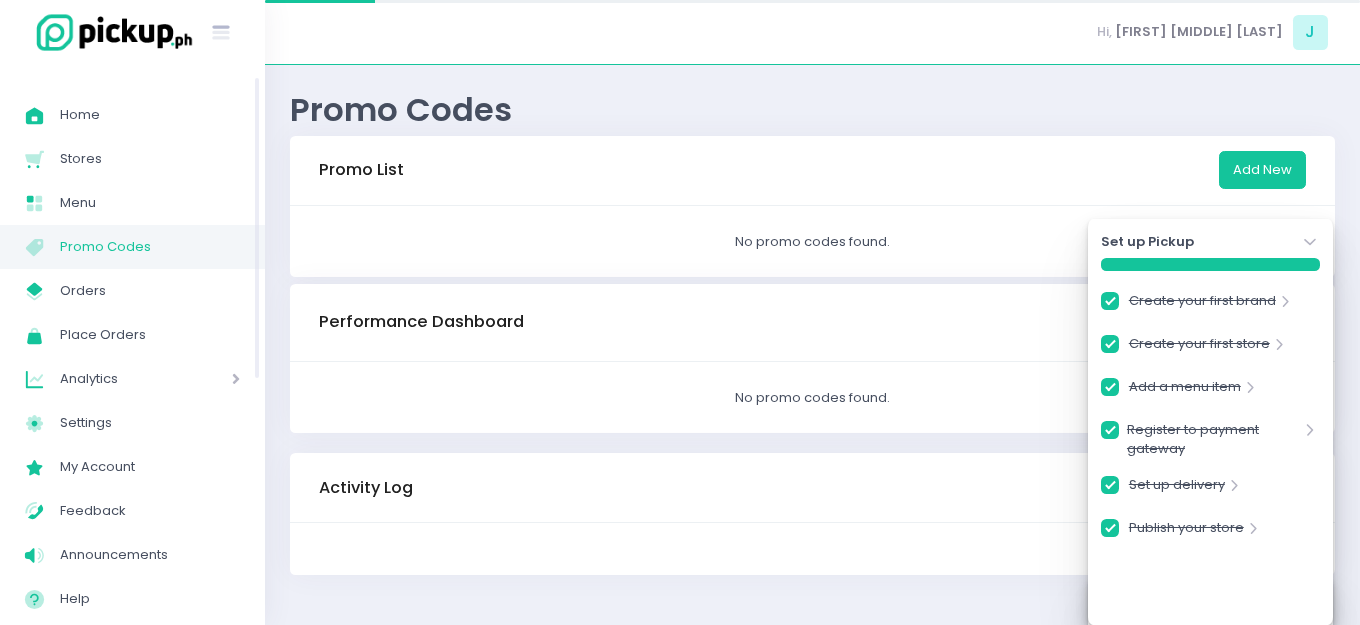 checkbox on "true" 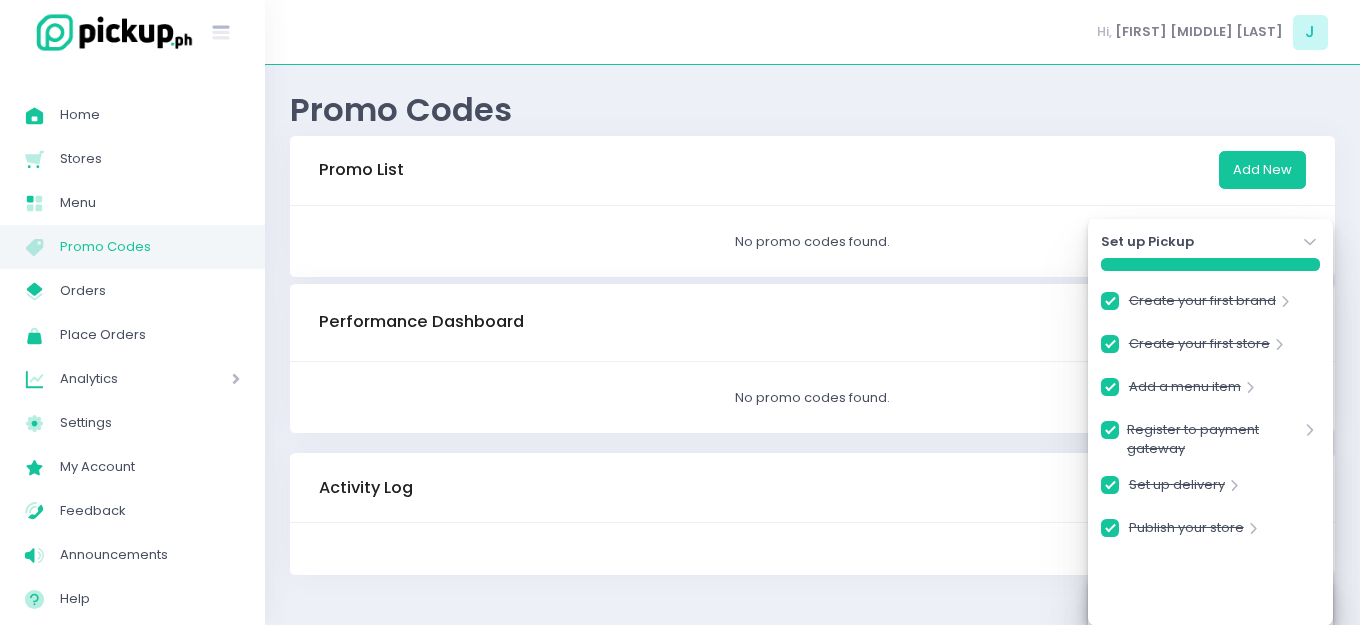 click on "Stockholm-icons / Navigation / Angle-down Created with Sketch." 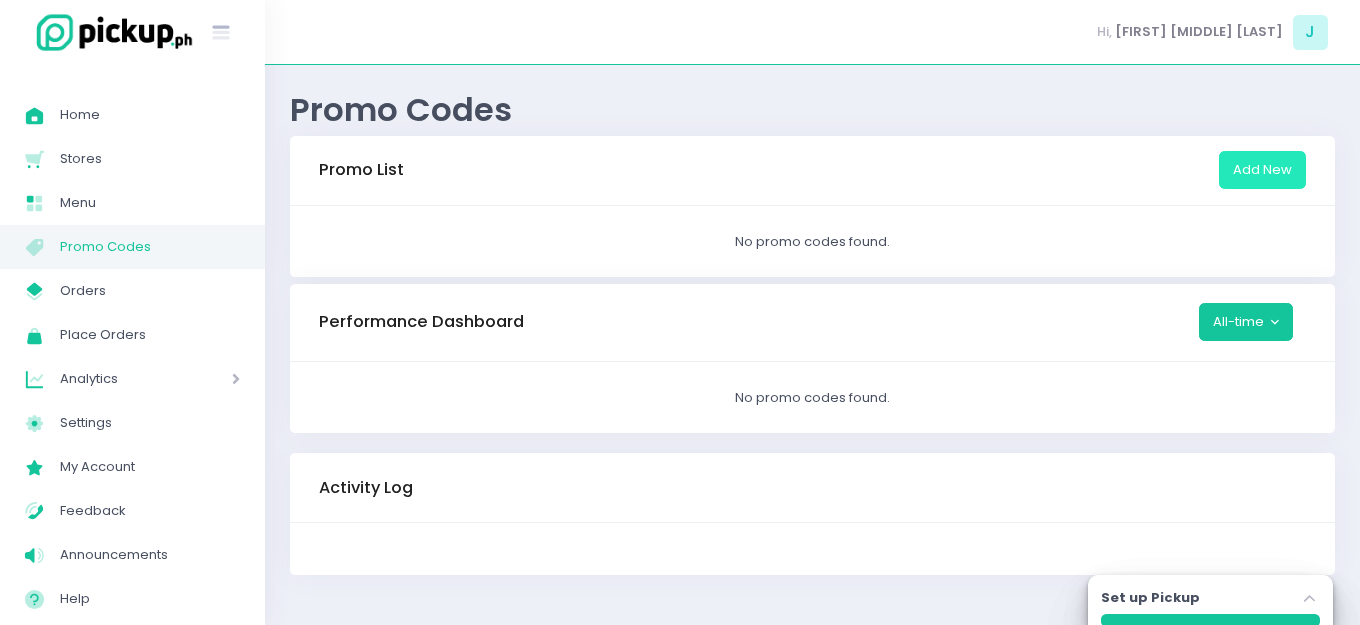 click on "Add New" at bounding box center (1262, 170) 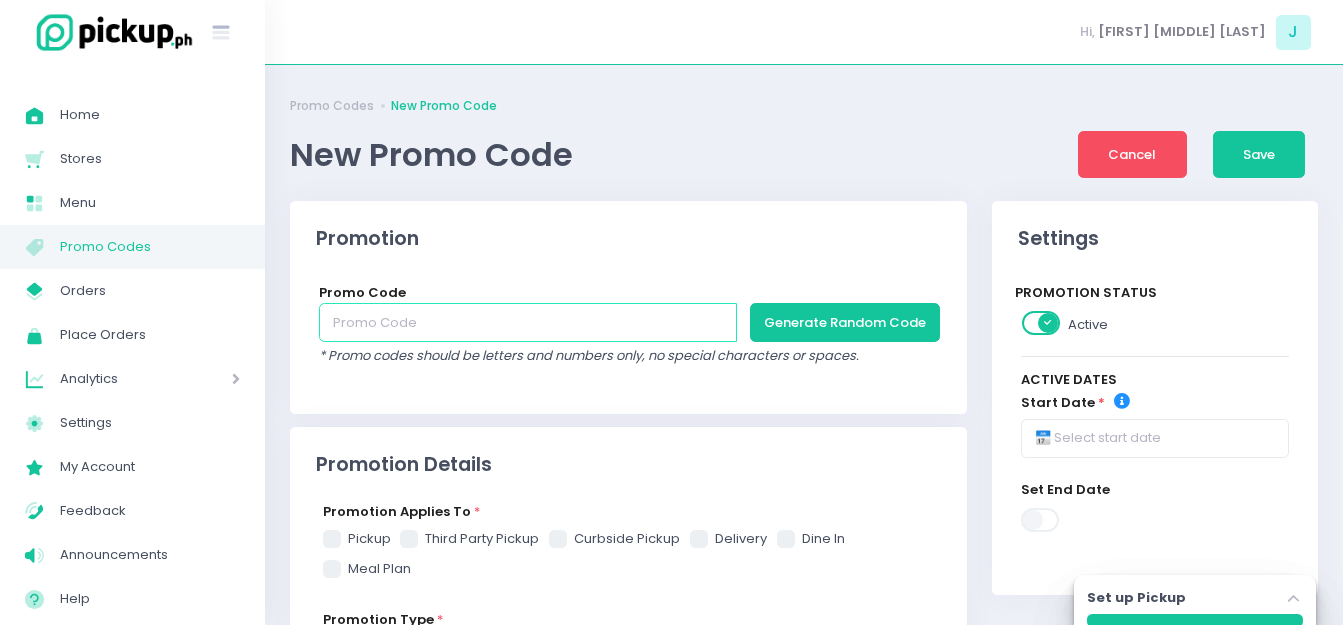 click at bounding box center (528, 322) 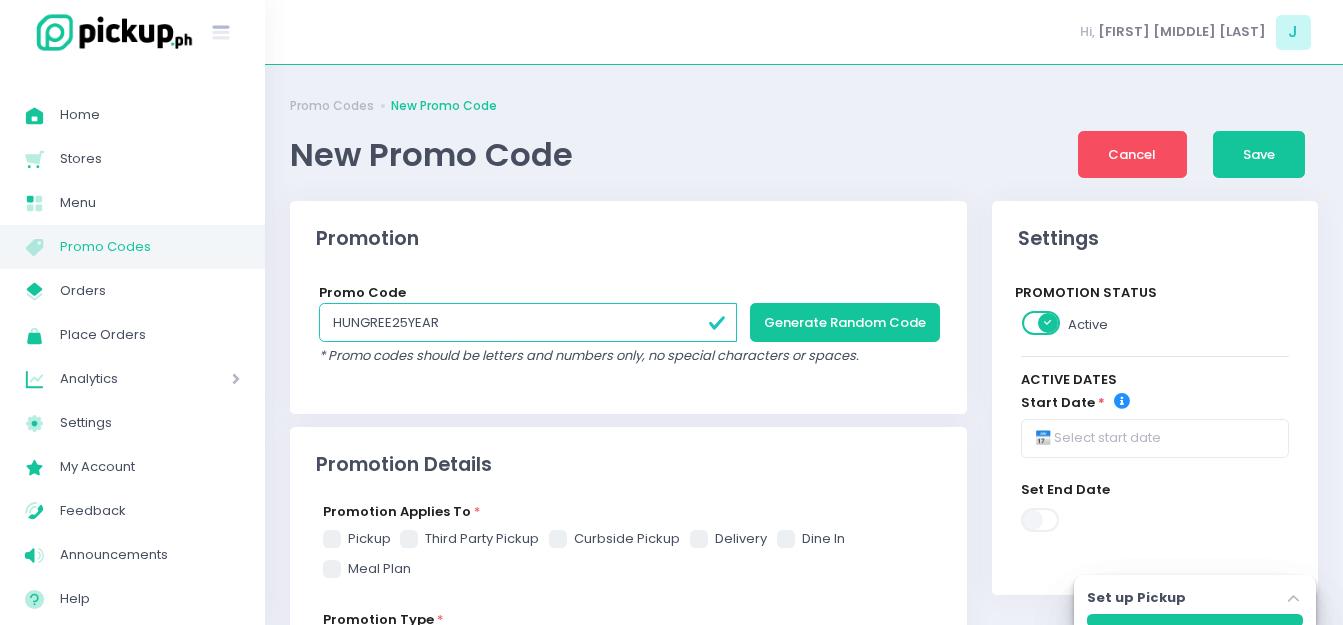type on "HUNGREE25YEARS" 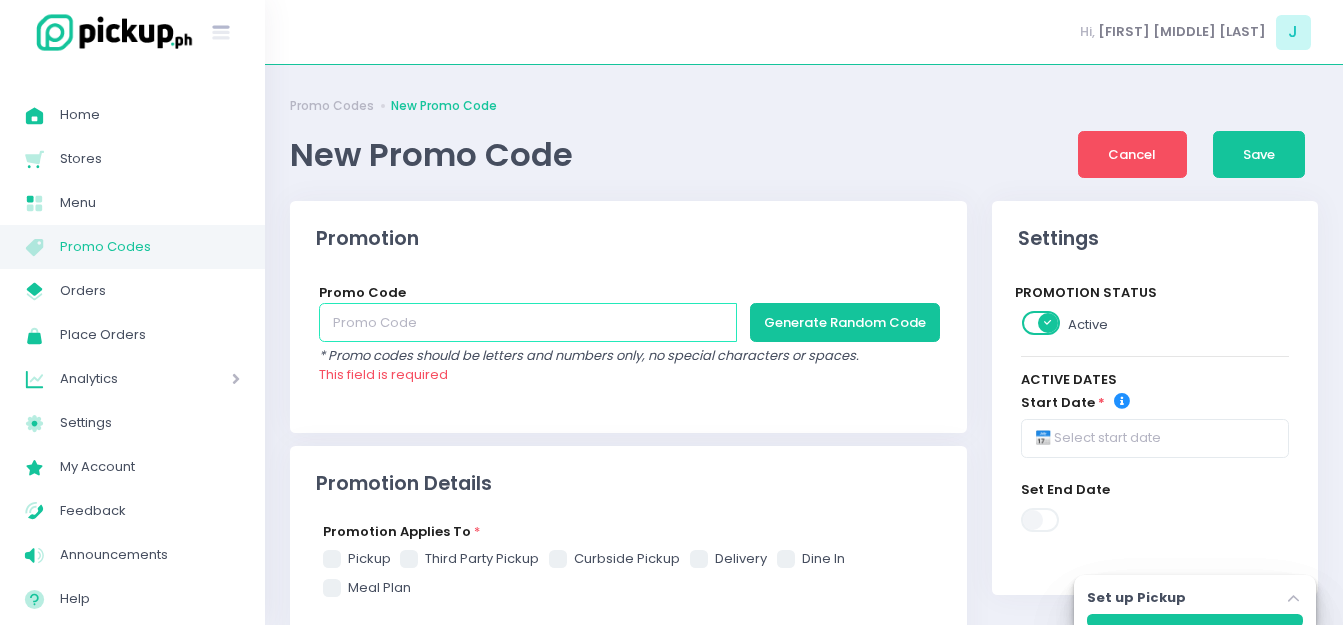 click at bounding box center (528, 322) 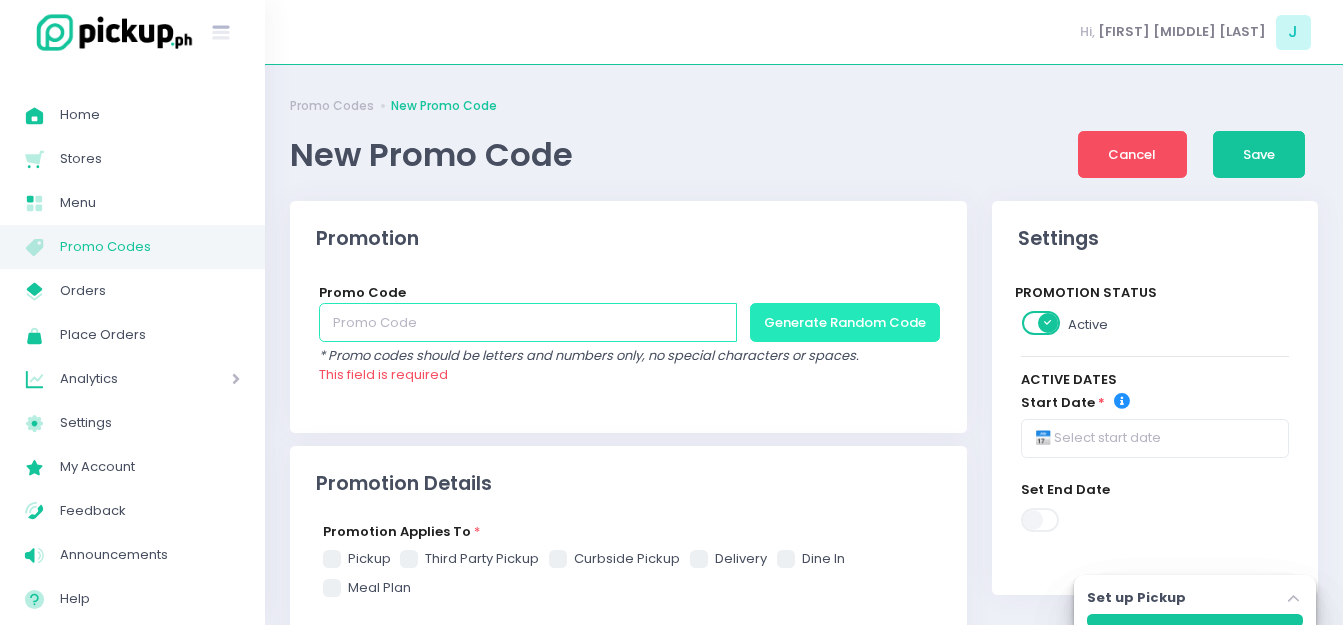 paste on "HUNGREE25YEARS" 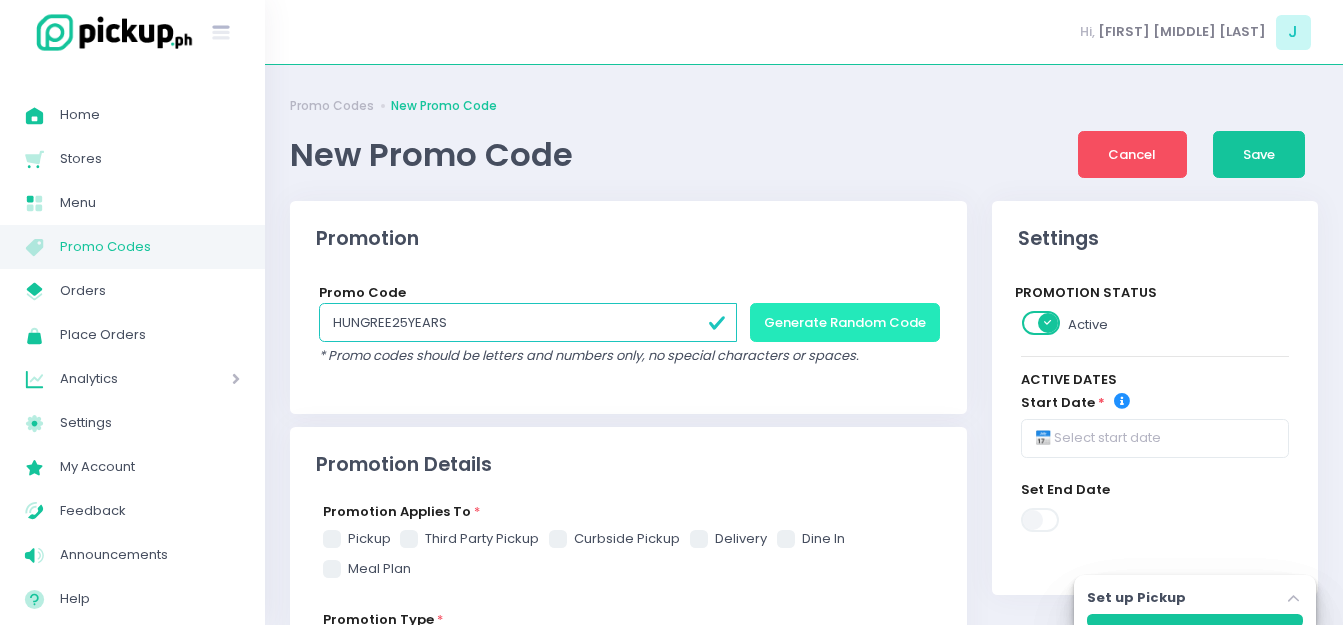 click on "Generate Random Code" at bounding box center (845, 322) 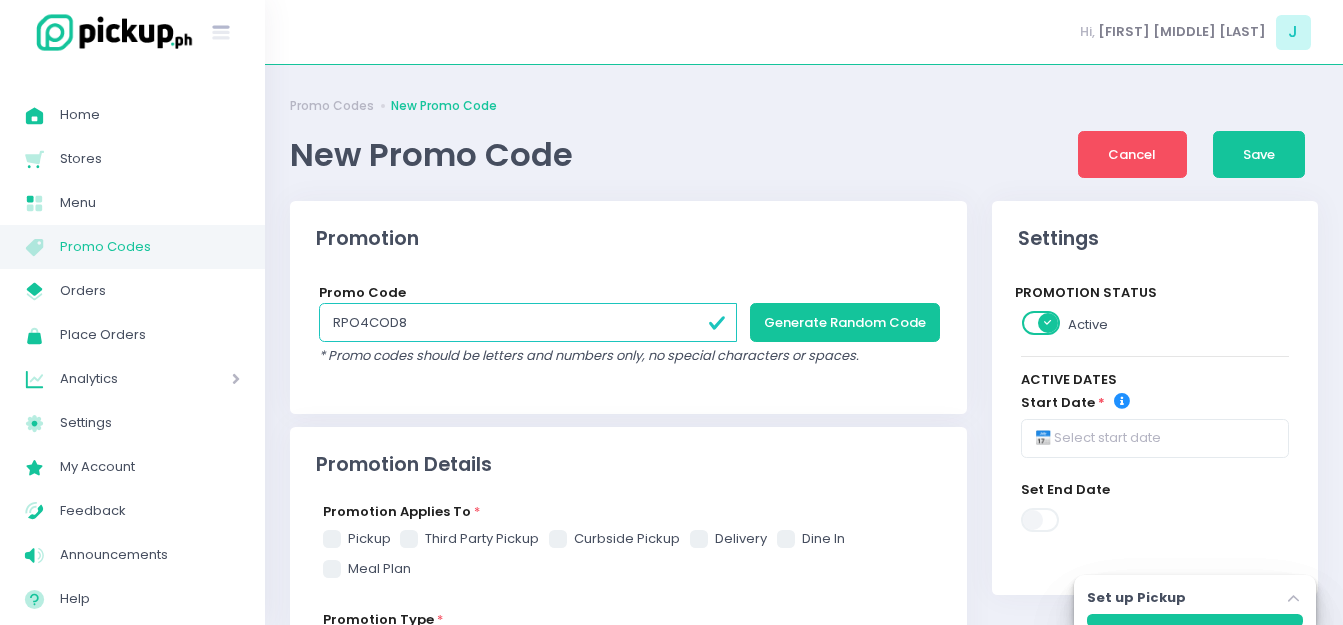 click on "RPO4COD8" at bounding box center [528, 322] 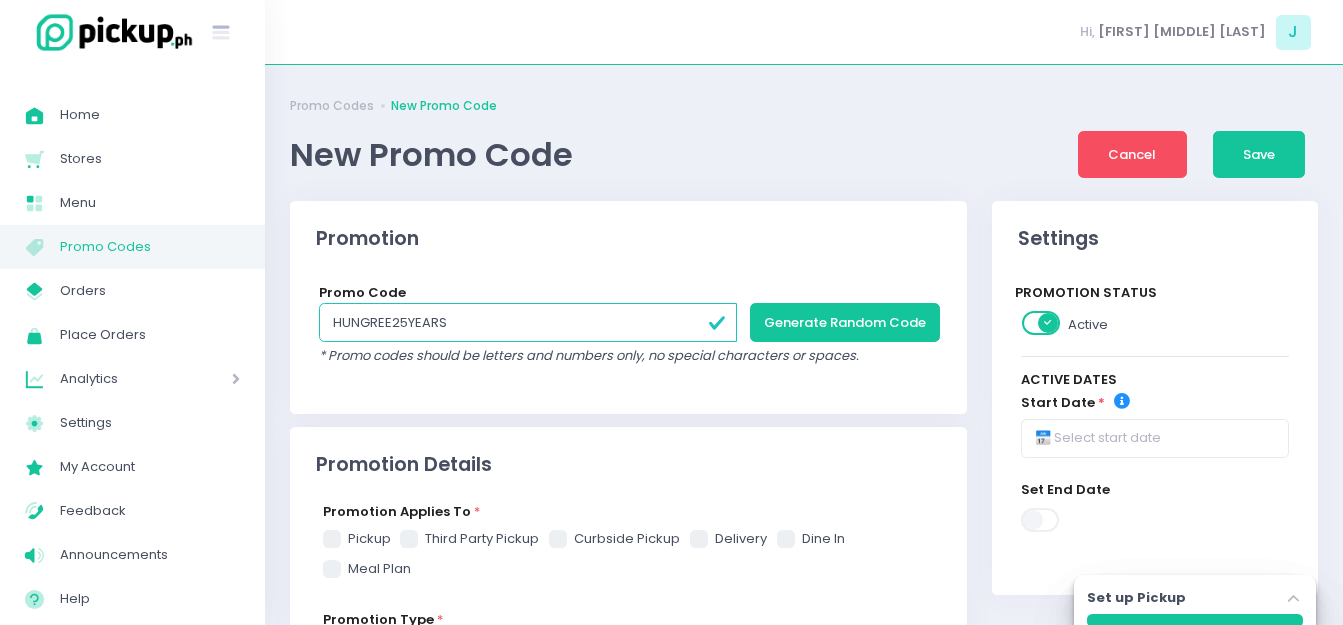 type on "HUNGREE25YEARS" 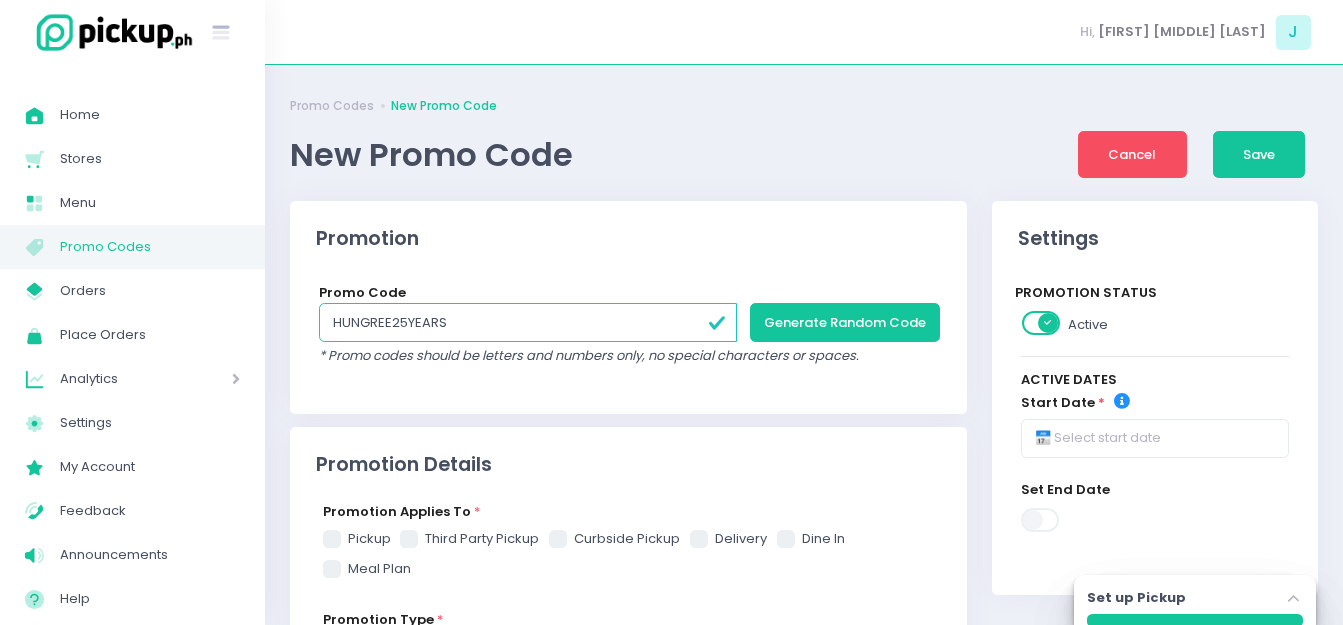 click on "Promo Code     HUNGREE25YEARS Generate Random Code * Promo codes should be letters and numbers only, no special characters or spaces." at bounding box center (628, 335) 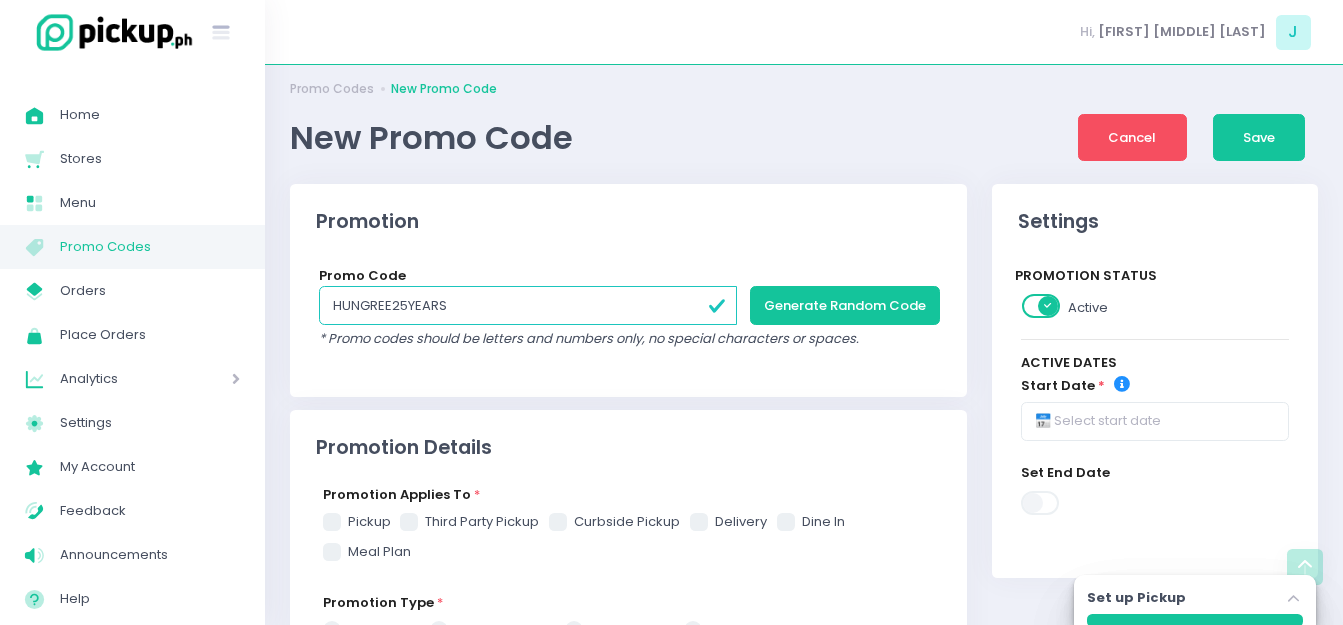scroll, scrollTop: 0, scrollLeft: 0, axis: both 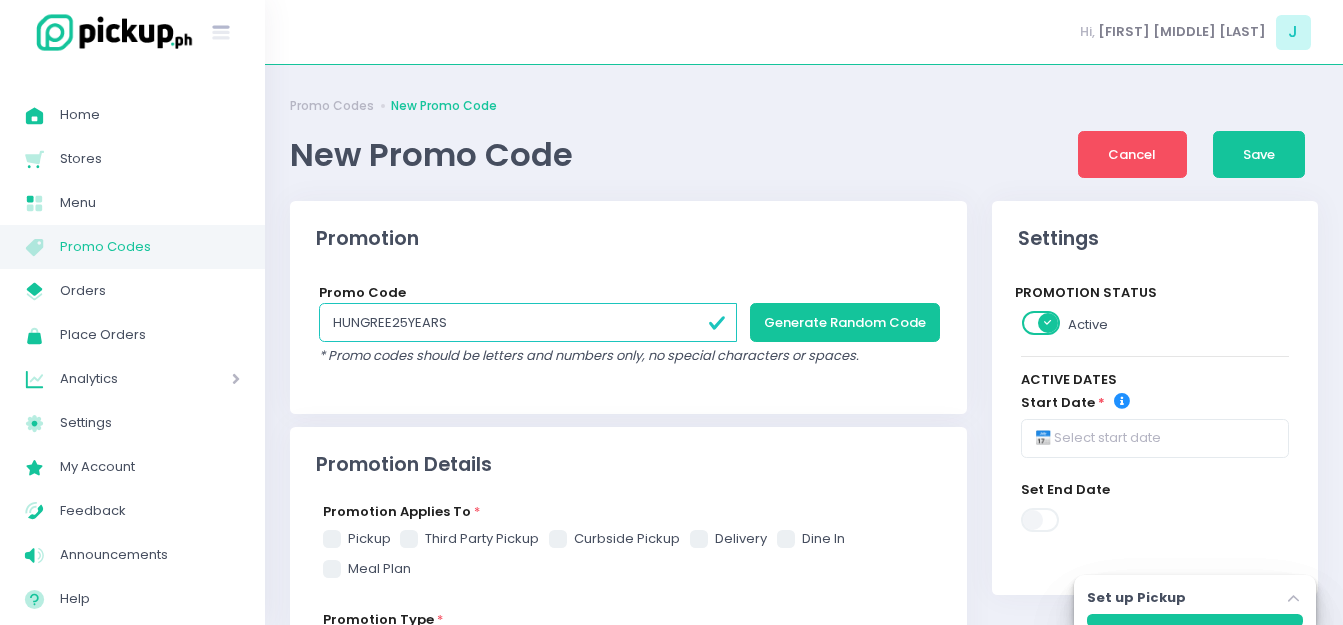 click on "HUNGREE25YEARS" at bounding box center (528, 322) 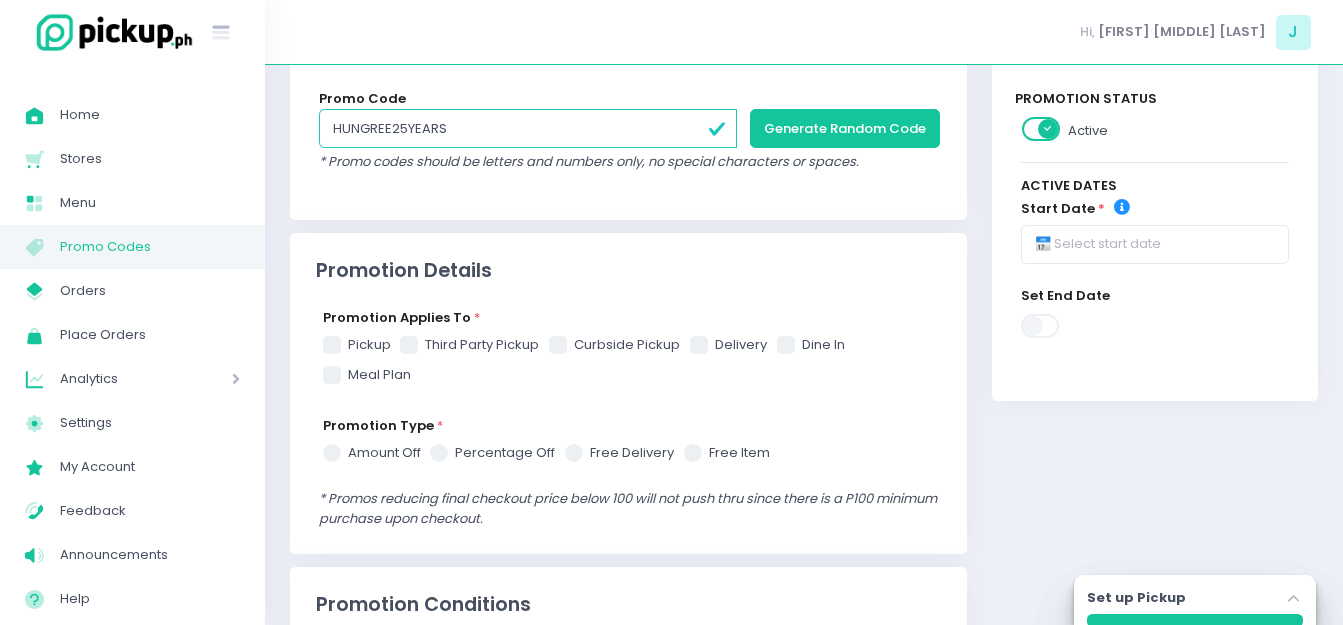 scroll, scrollTop: 200, scrollLeft: 0, axis: vertical 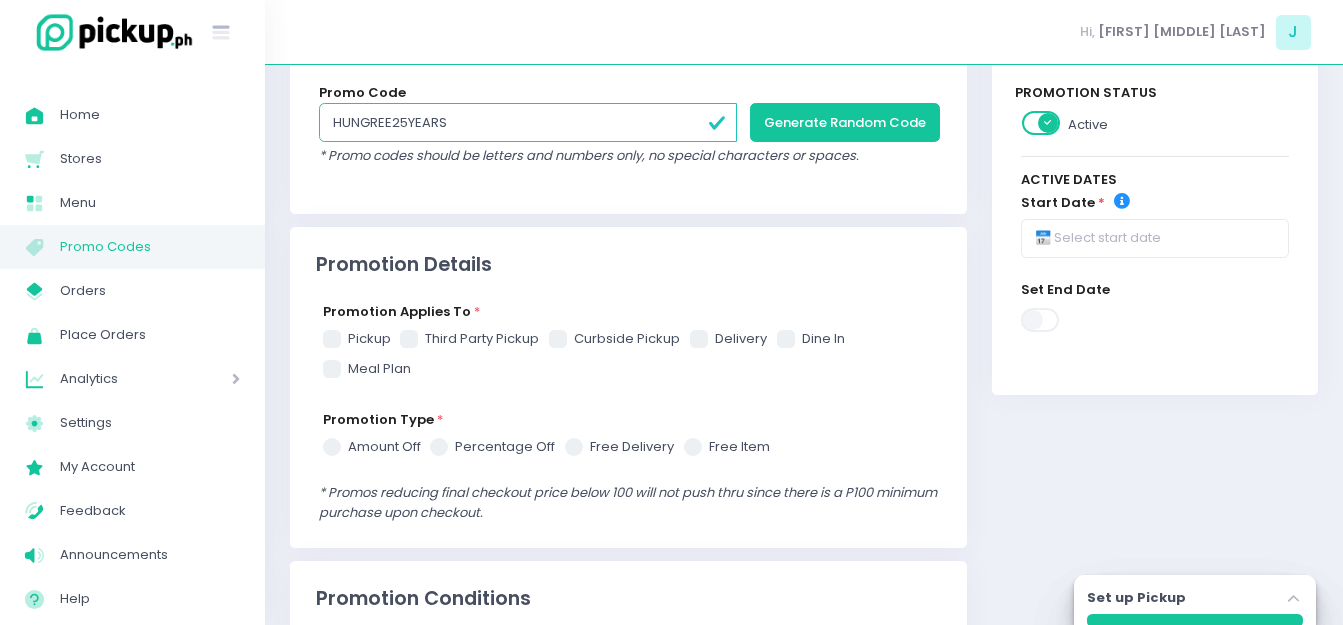 click at bounding box center [332, 339] 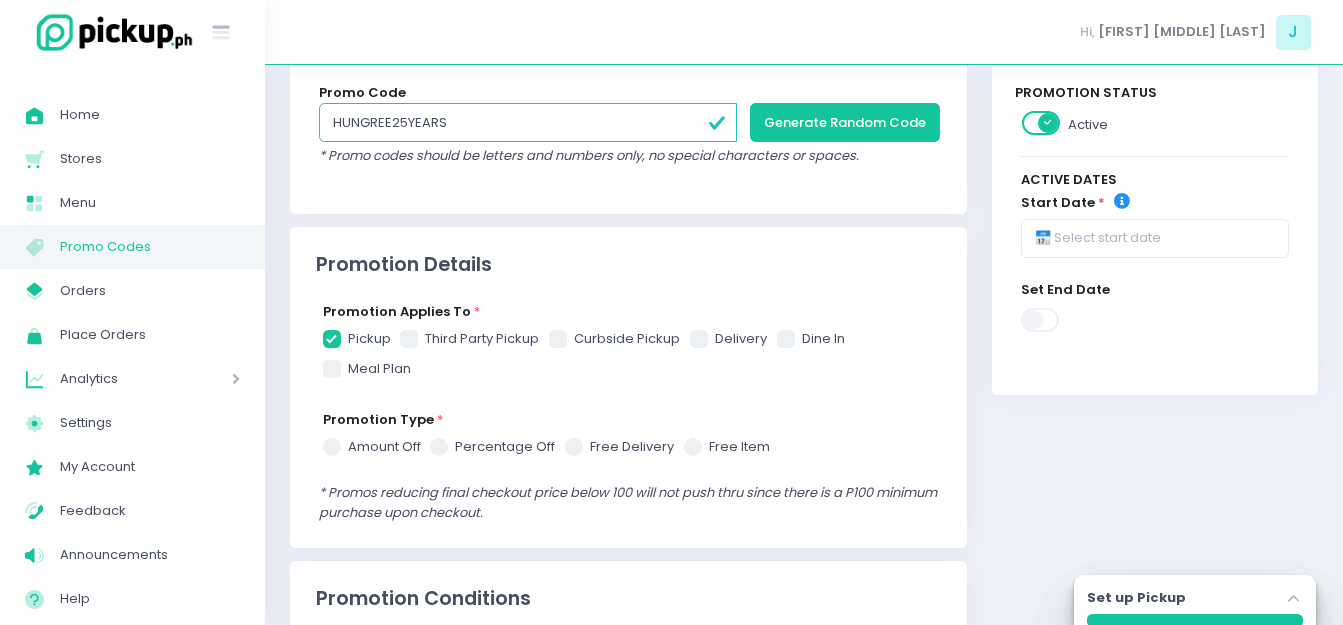 checkbox on "true" 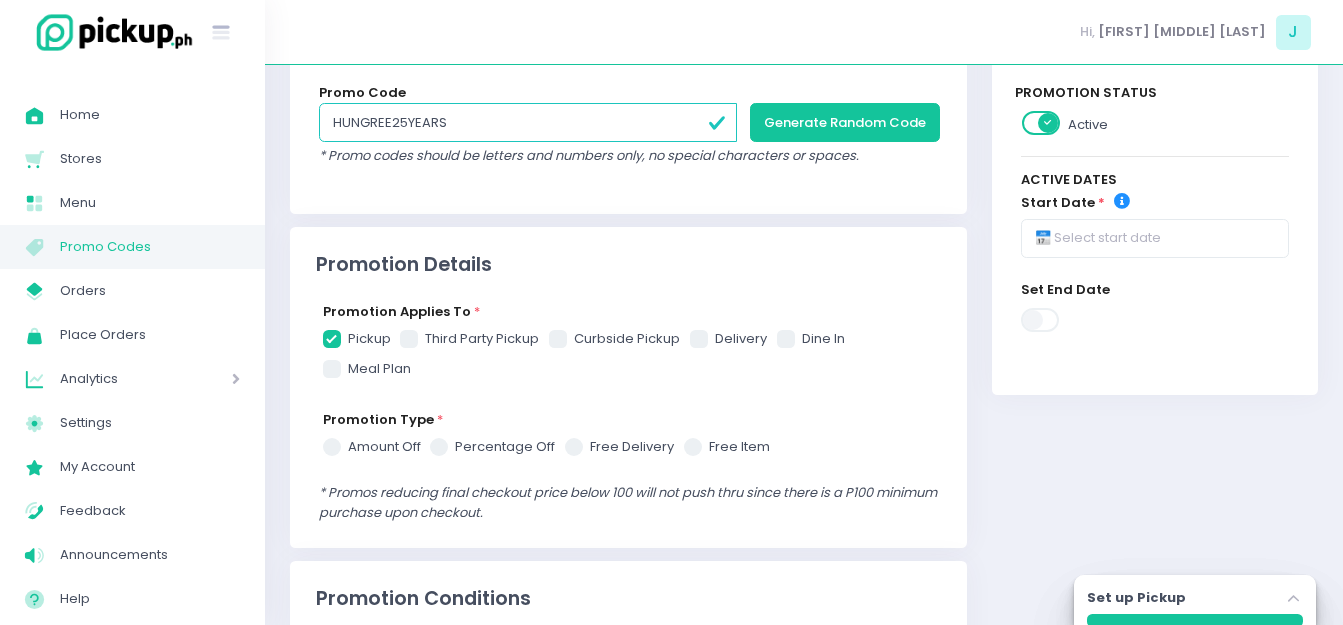 click on "percentage off" at bounding box center (492, 447) 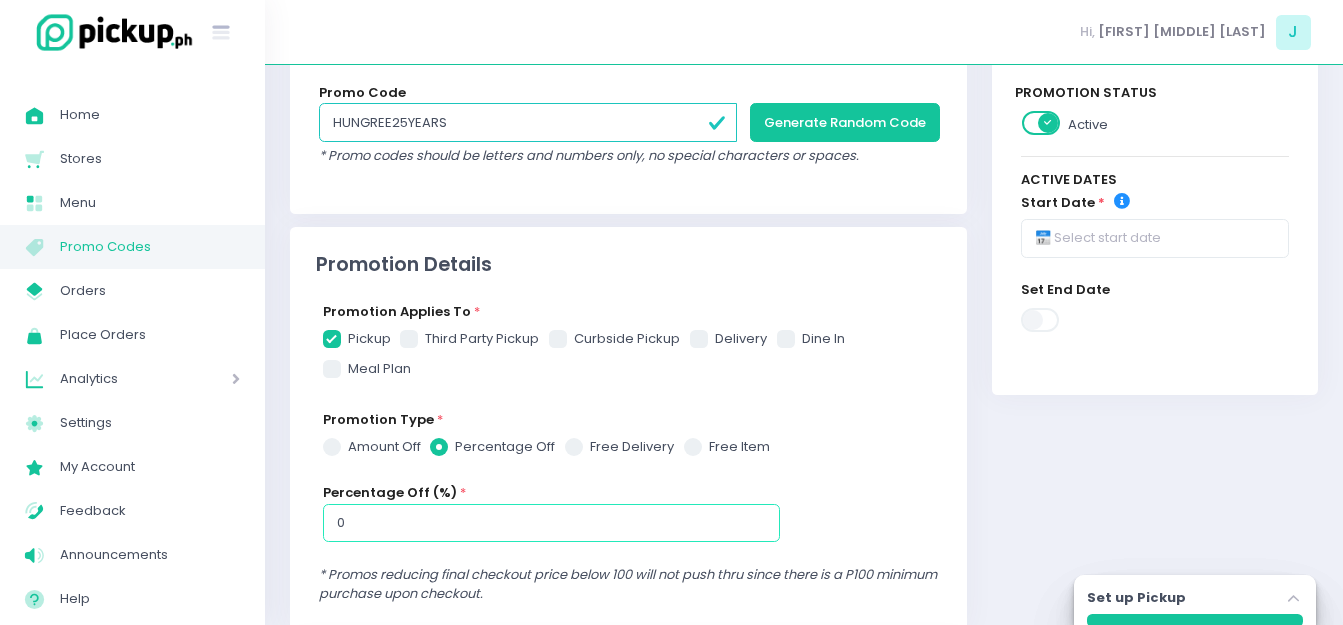 click on "0" at bounding box center (551, 523) 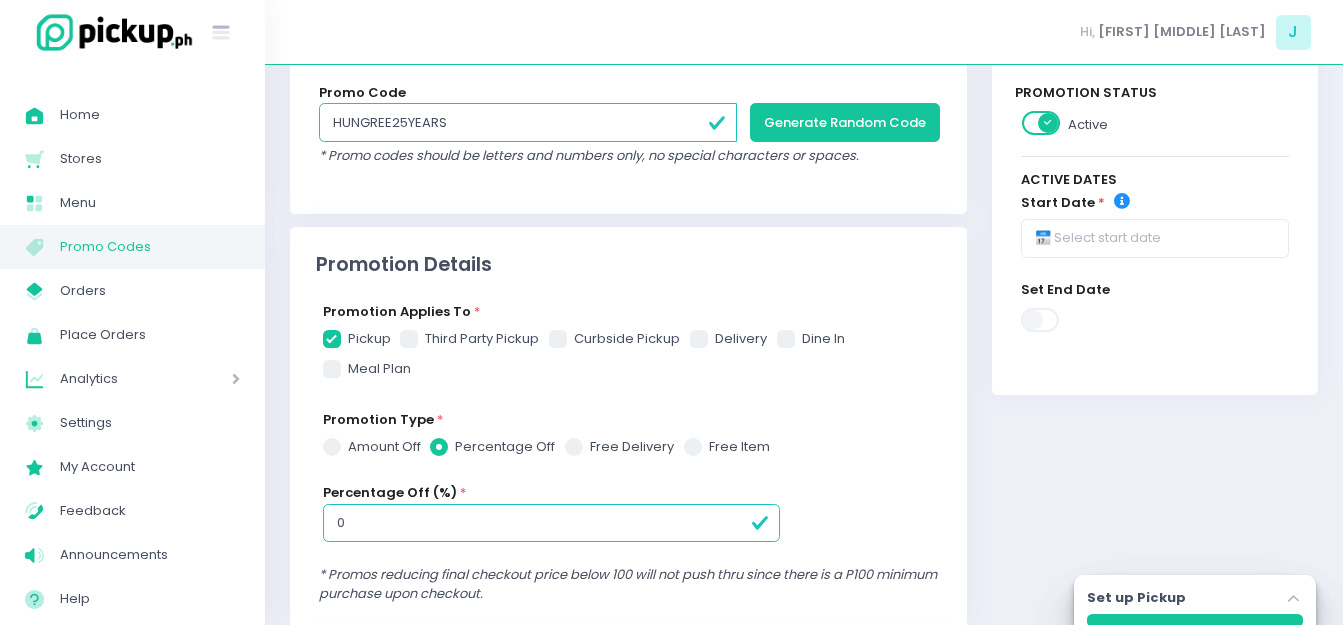 checkbox on "true" 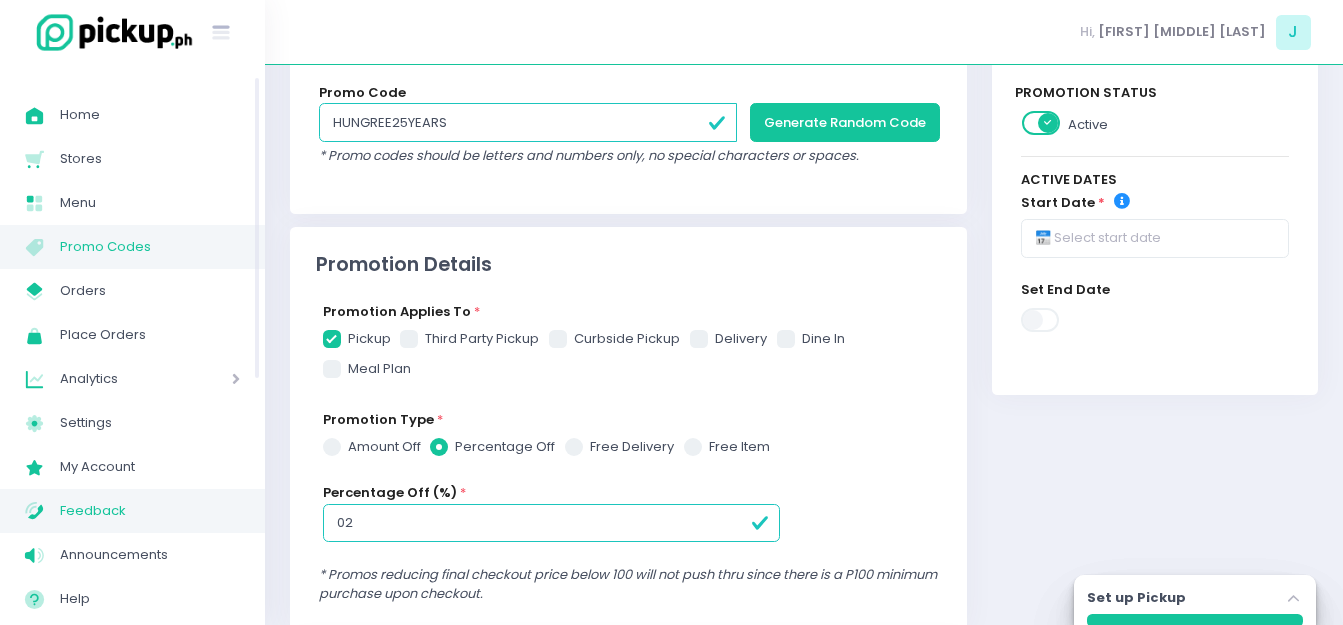 drag, startPoint x: 446, startPoint y: 508, endPoint x: 215, endPoint y: 515, distance: 231.10603 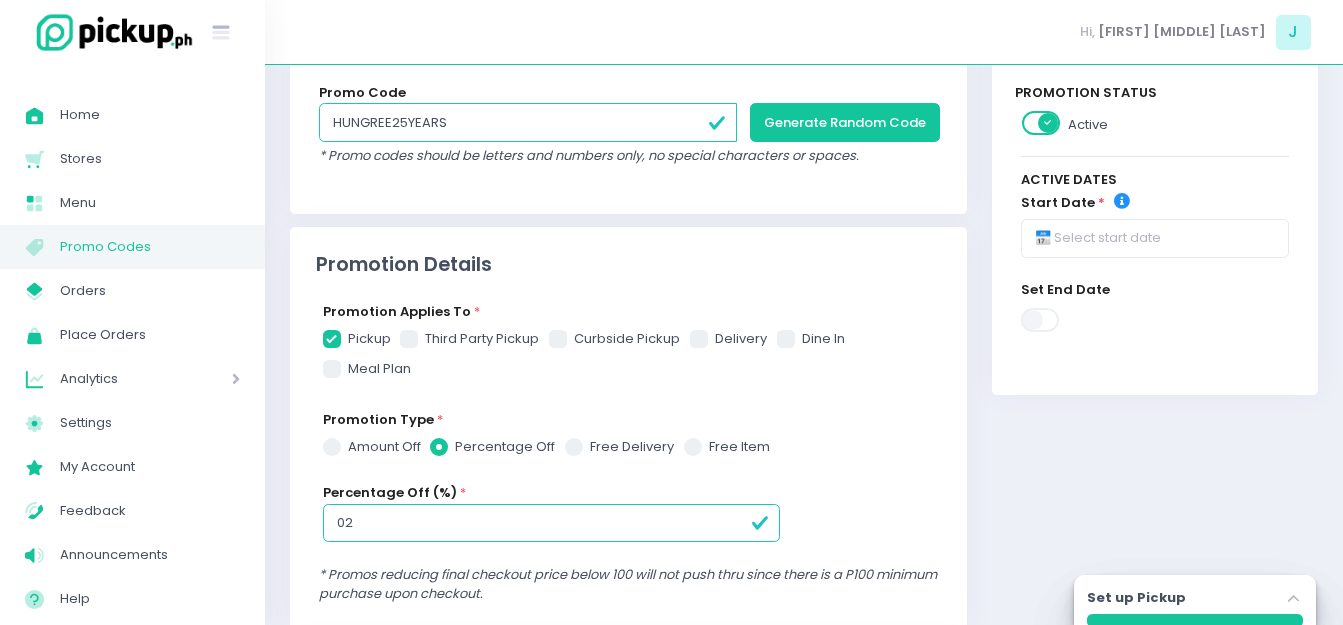 checkbox on "true" 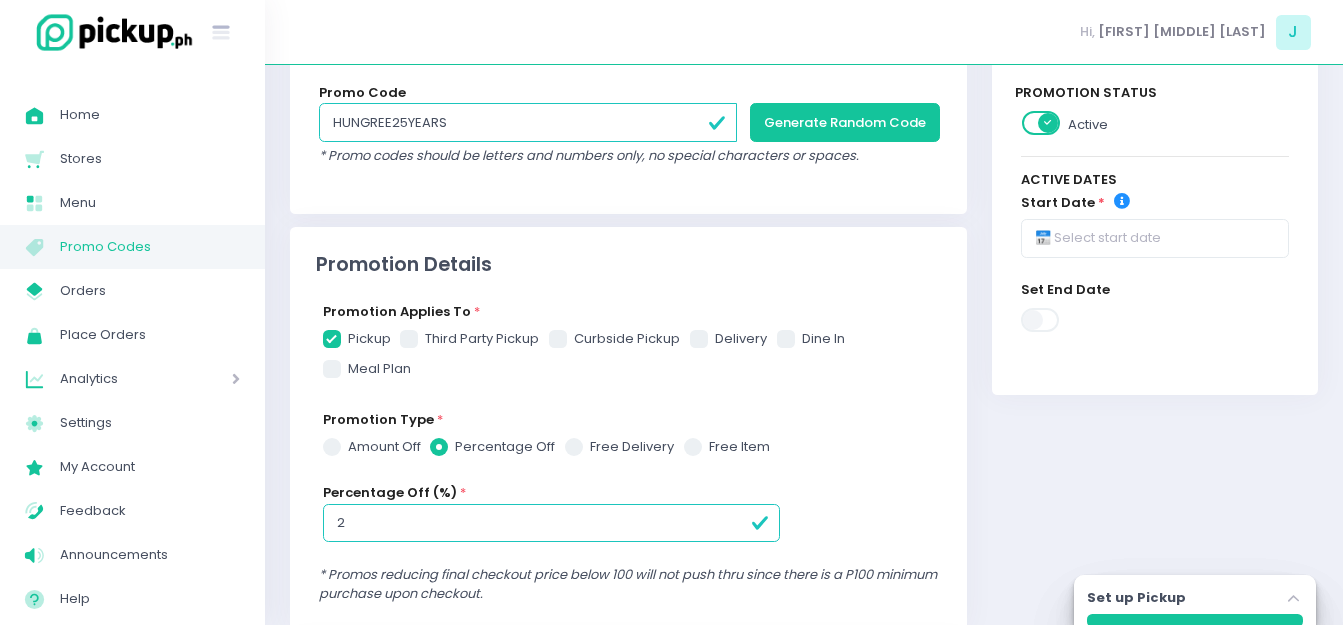 checkbox on "true" 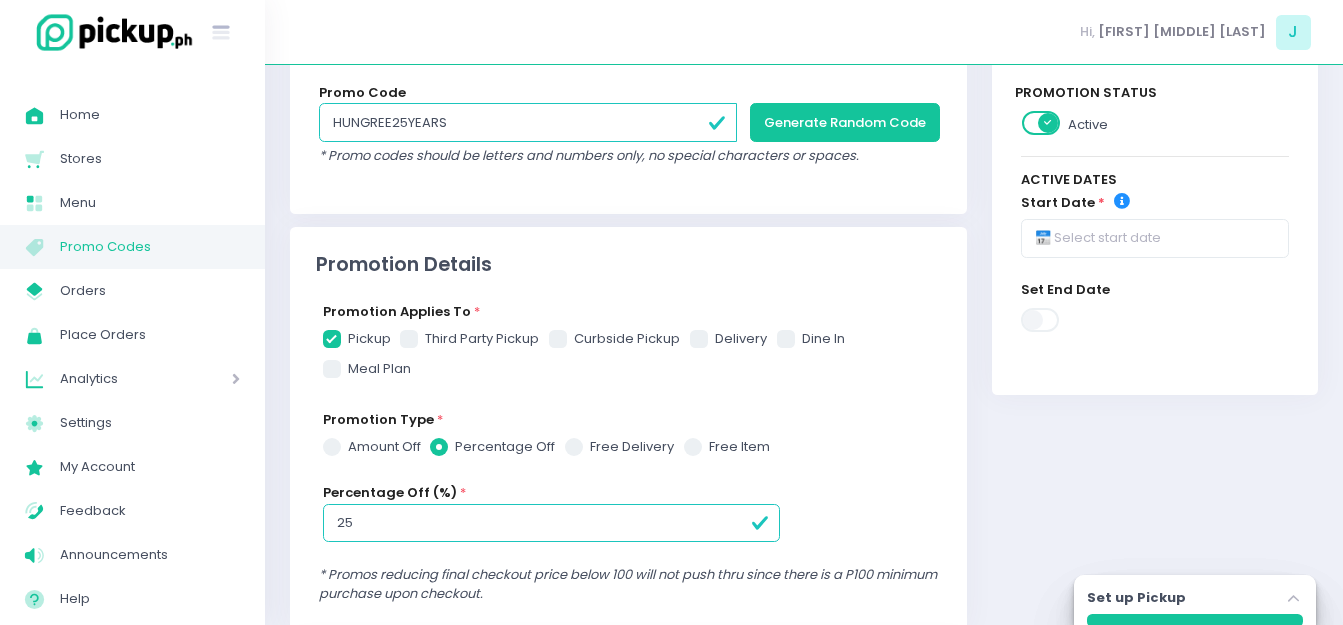 type on "25" 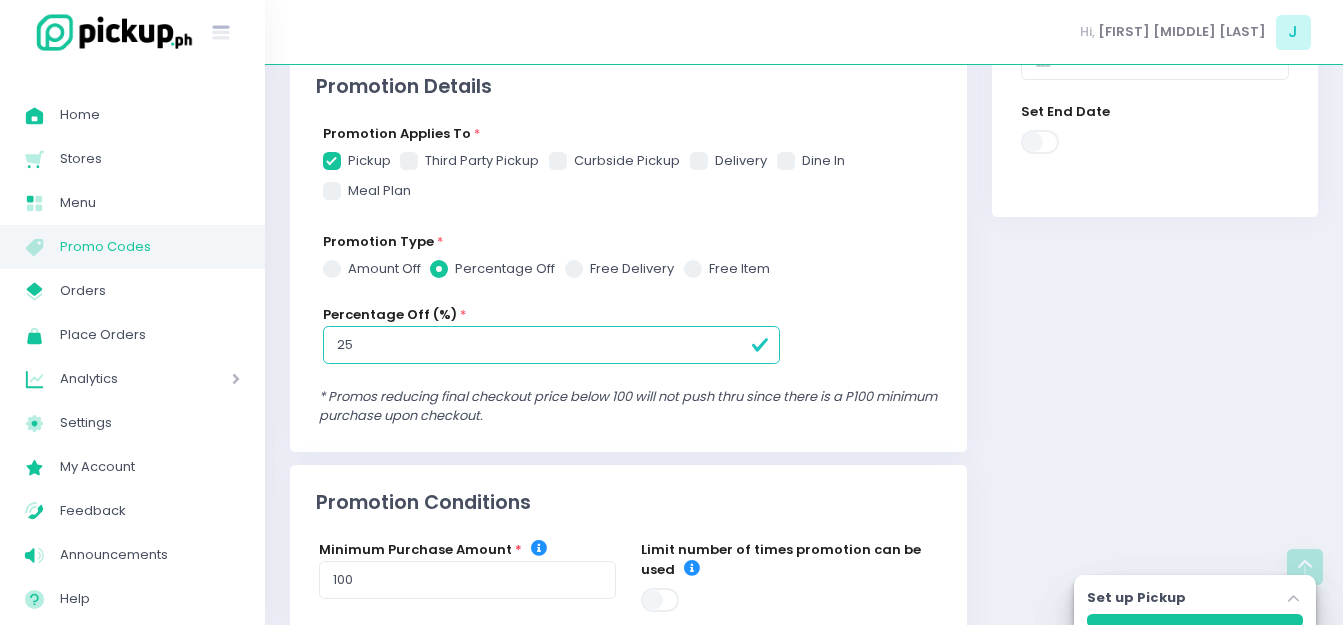 scroll, scrollTop: 400, scrollLeft: 0, axis: vertical 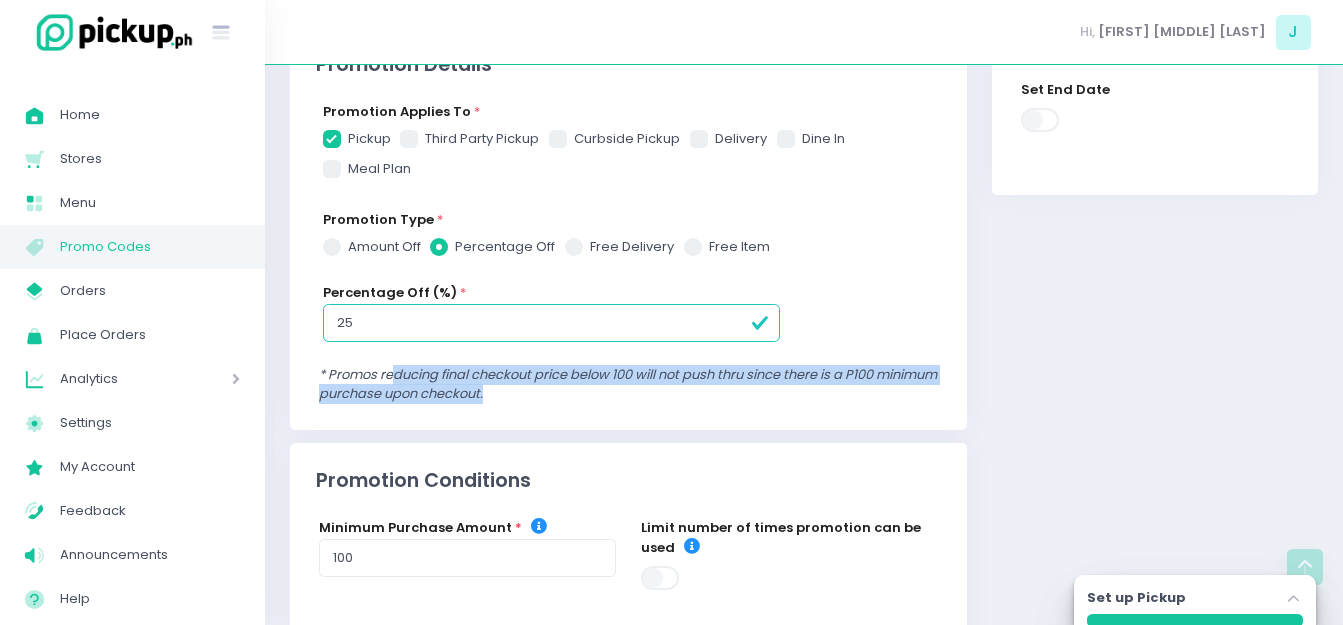 drag, startPoint x: 391, startPoint y: 375, endPoint x: 611, endPoint y: 393, distance: 220.73514 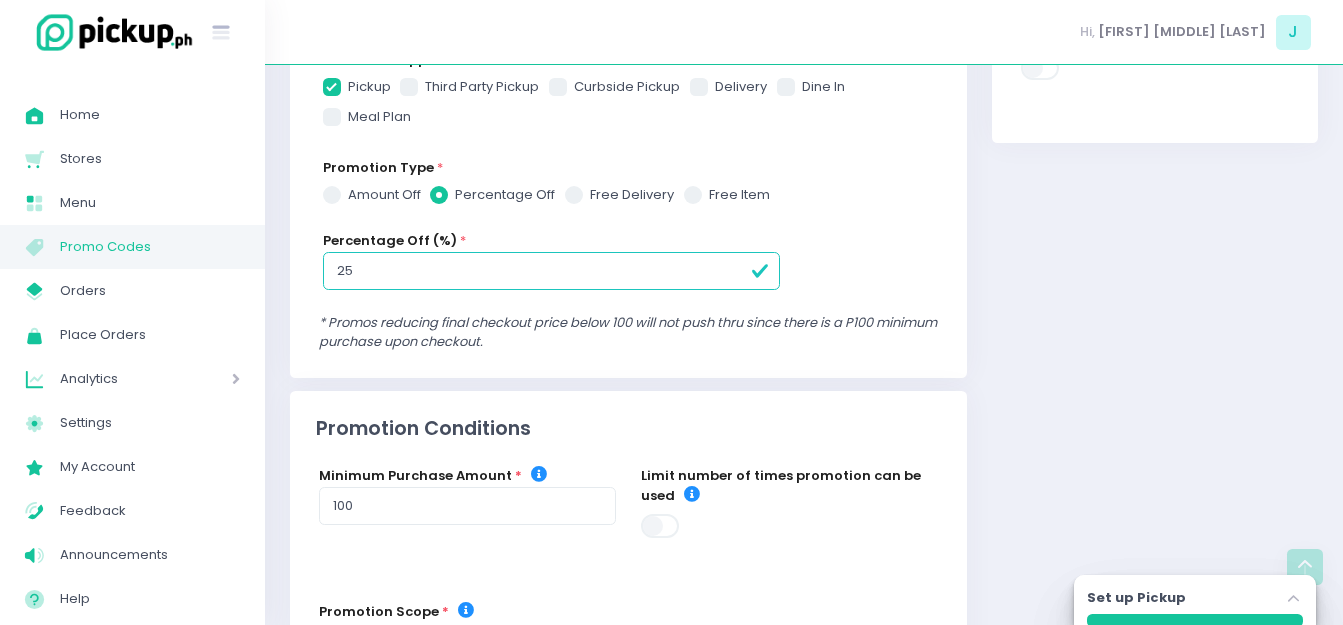 scroll, scrollTop: 500, scrollLeft: 0, axis: vertical 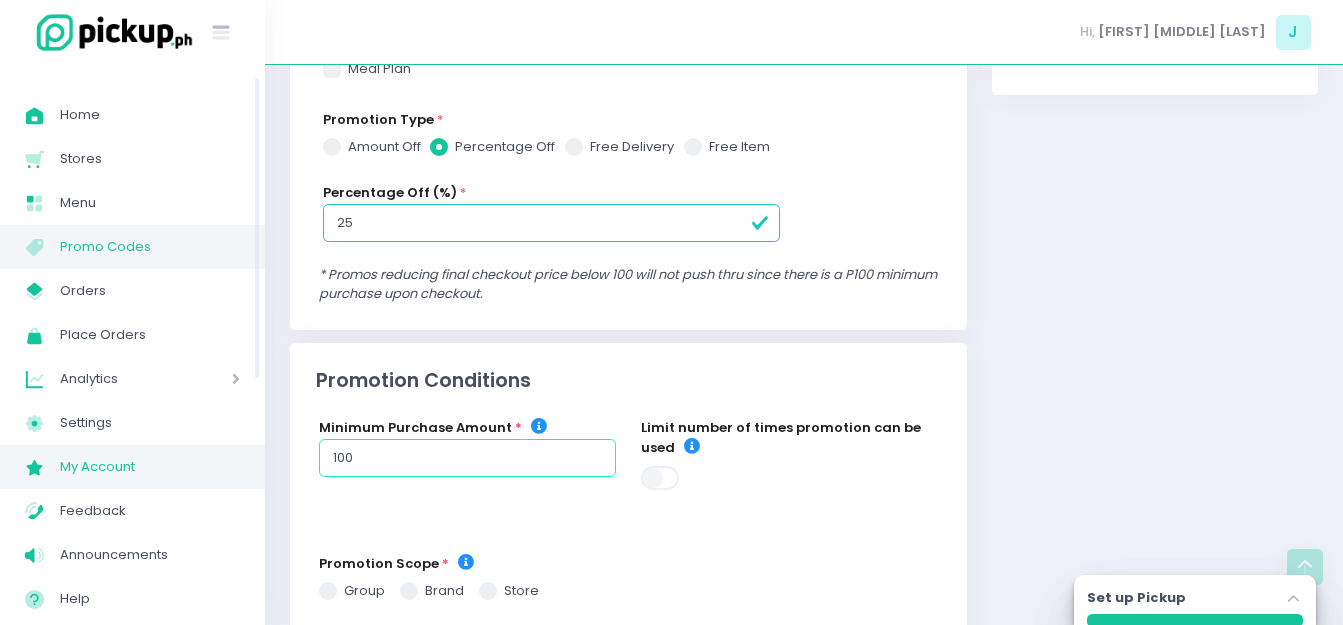drag, startPoint x: 392, startPoint y: 457, endPoint x: 182, endPoint y: 458, distance: 210.00238 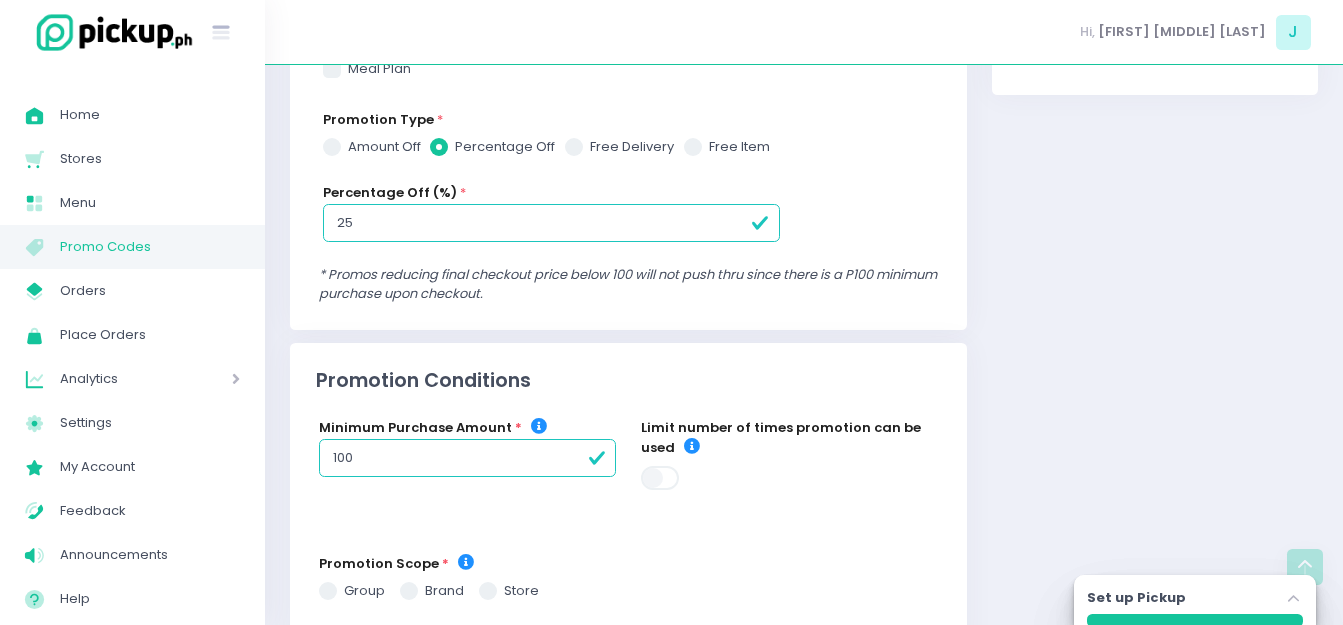 checkbox on "true" 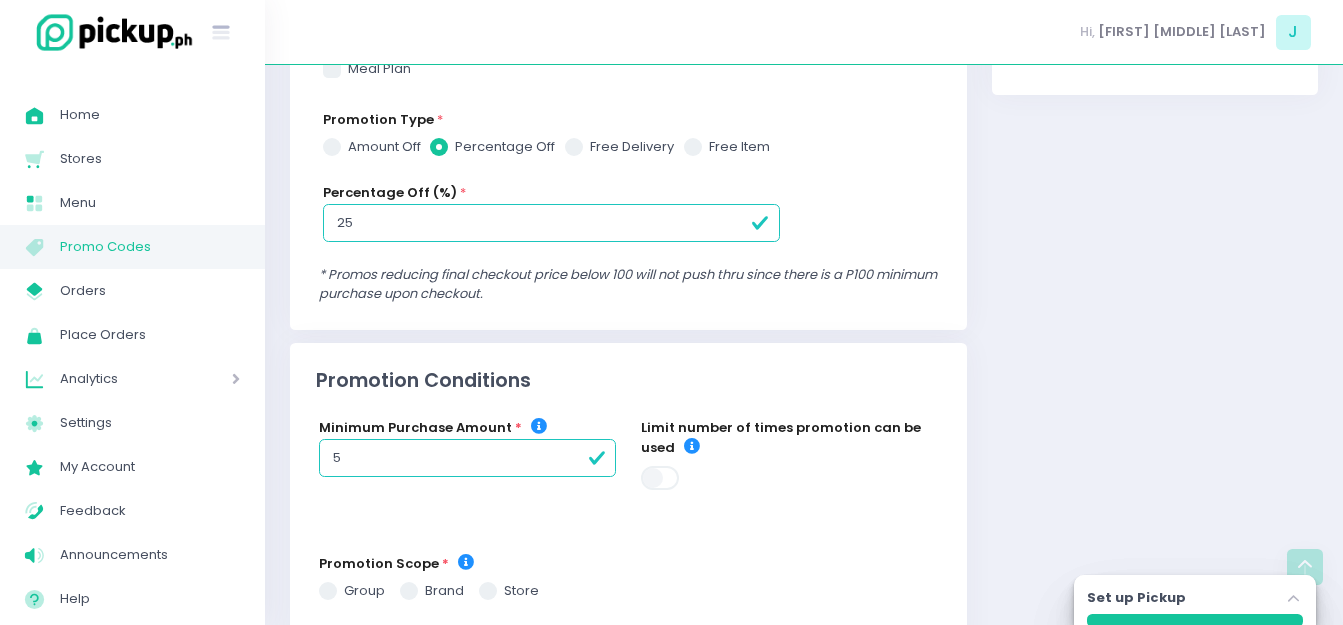 checkbox on "true" 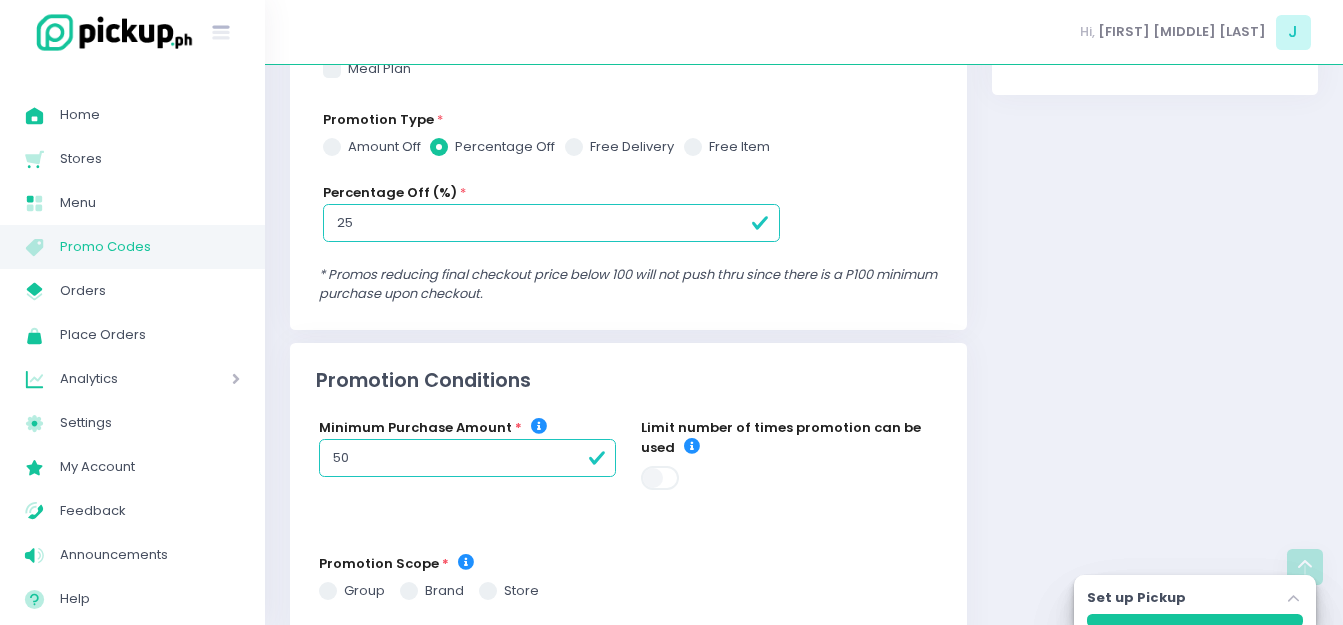 checkbox on "true" 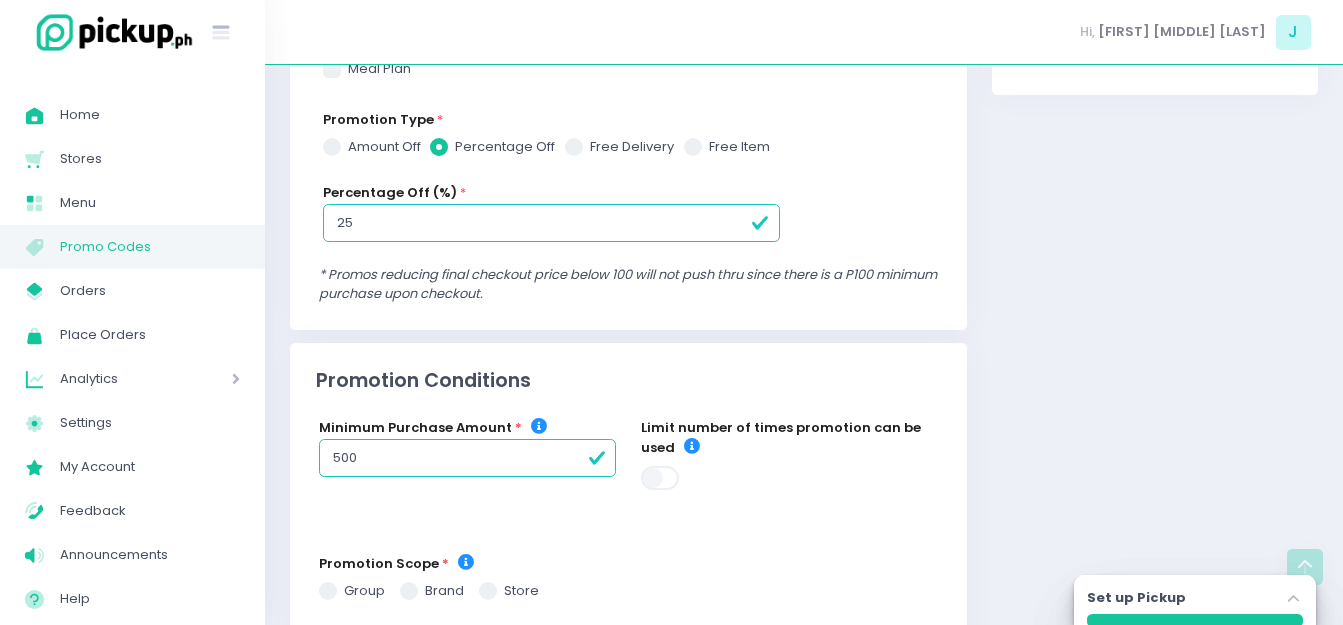 type on "500" 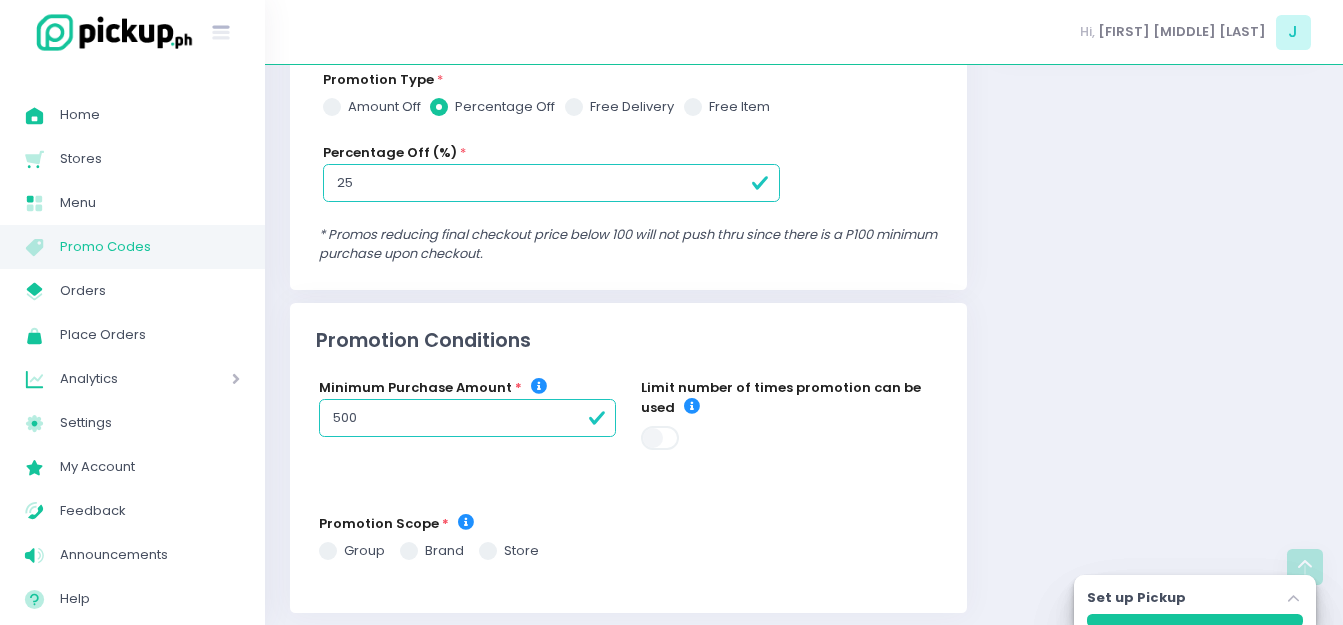 scroll, scrollTop: 578, scrollLeft: 0, axis: vertical 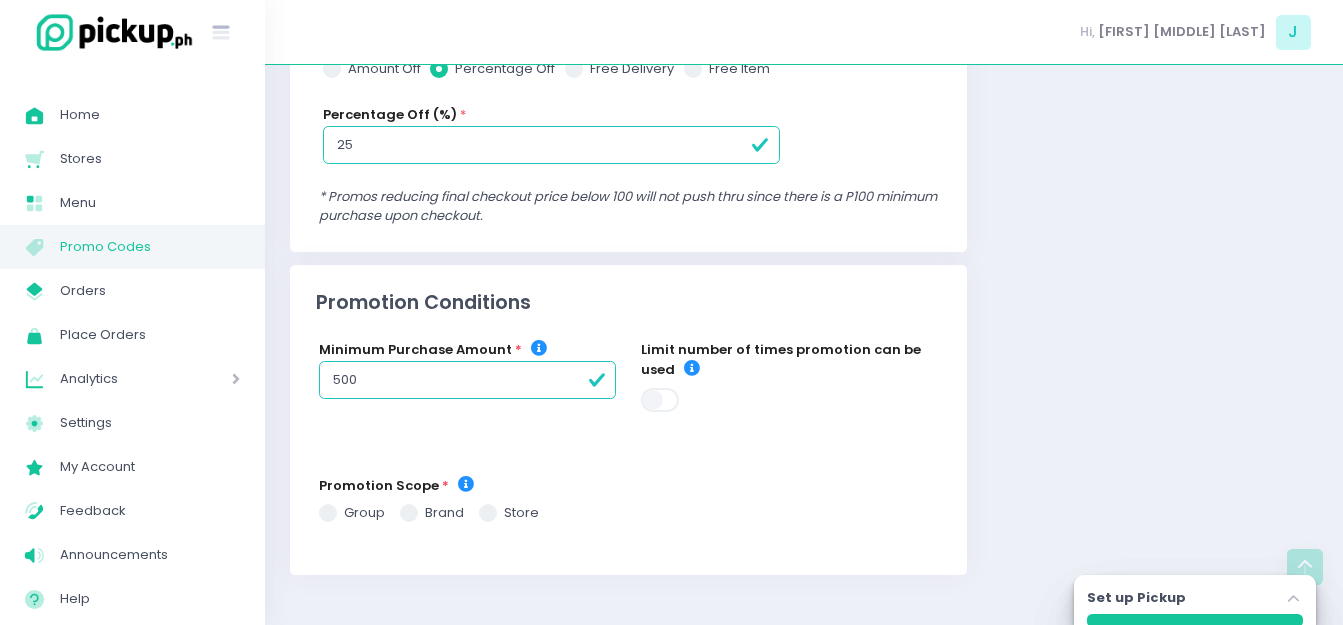 checkbox on "true" 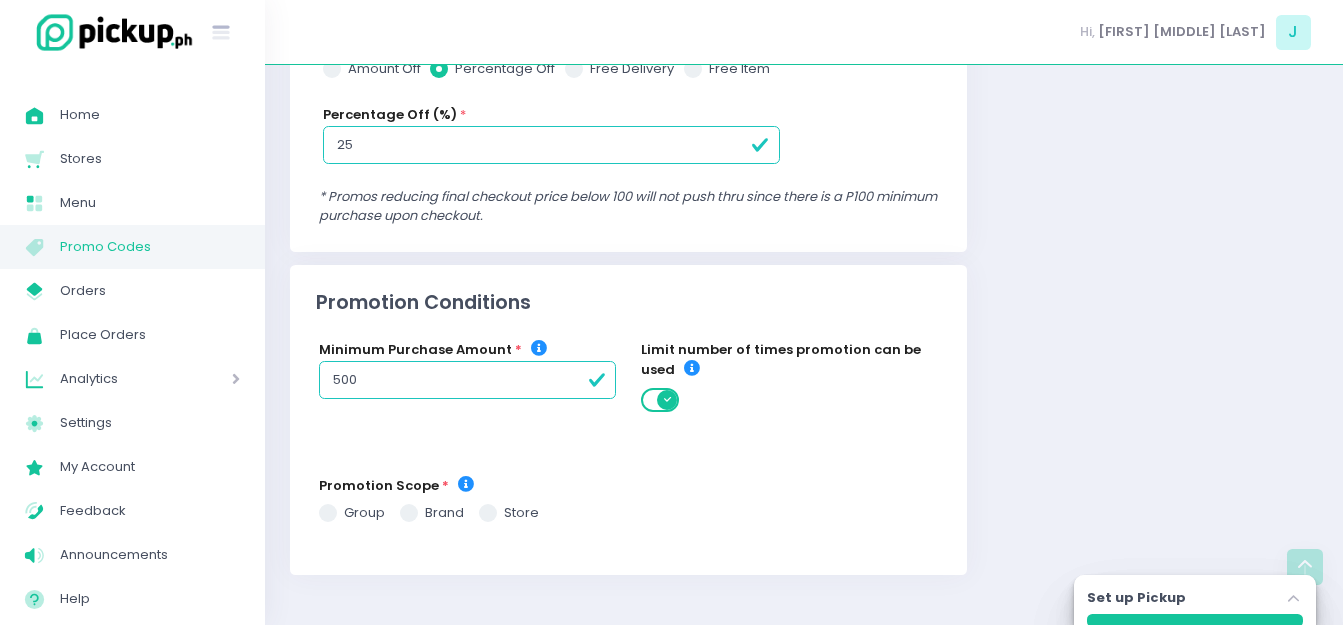 checkbox on "true" 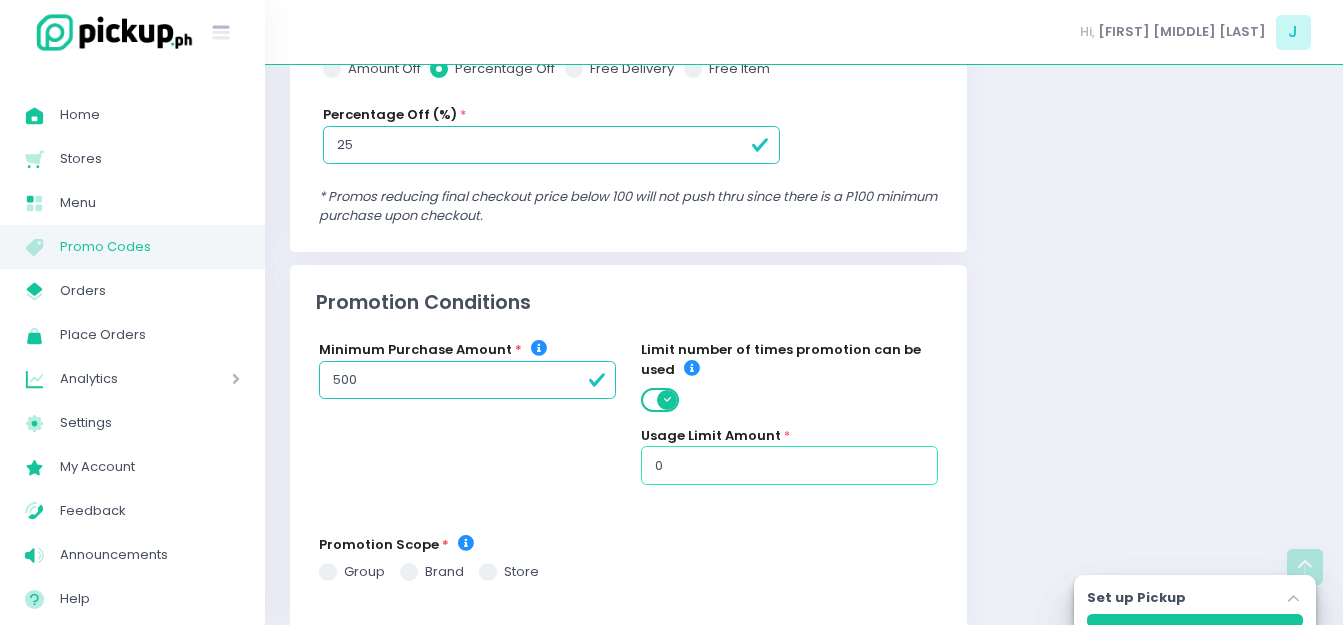 checkbox on "true" 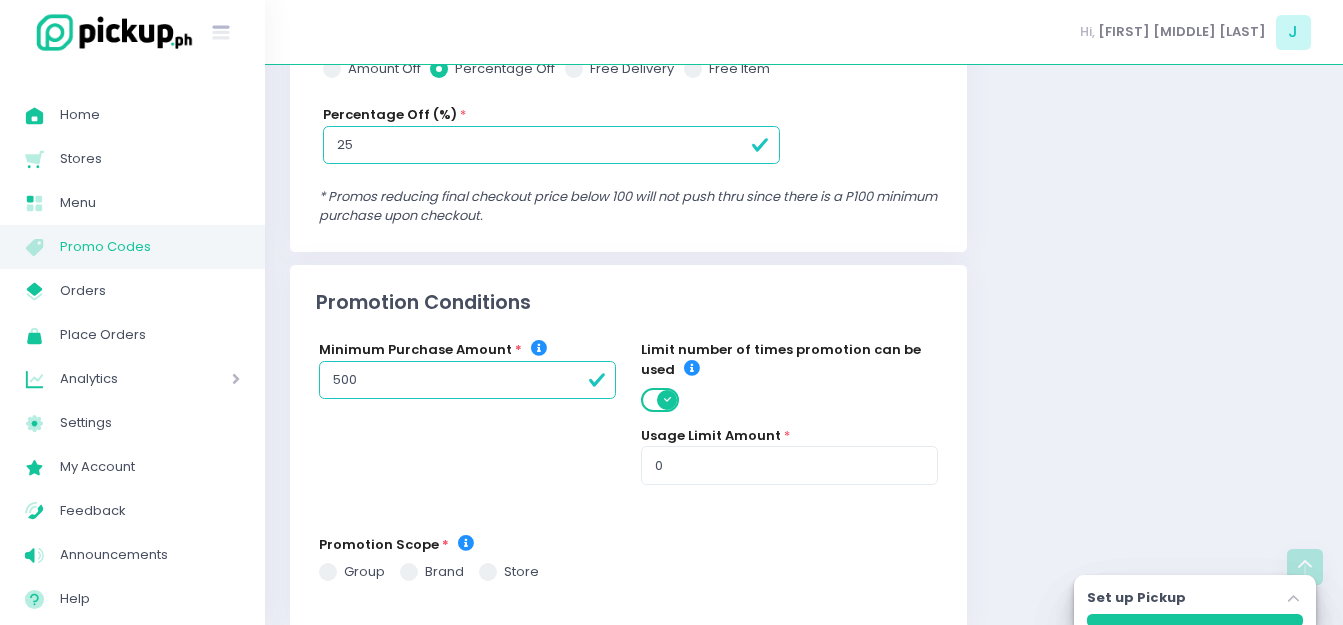 checkbox on "true" 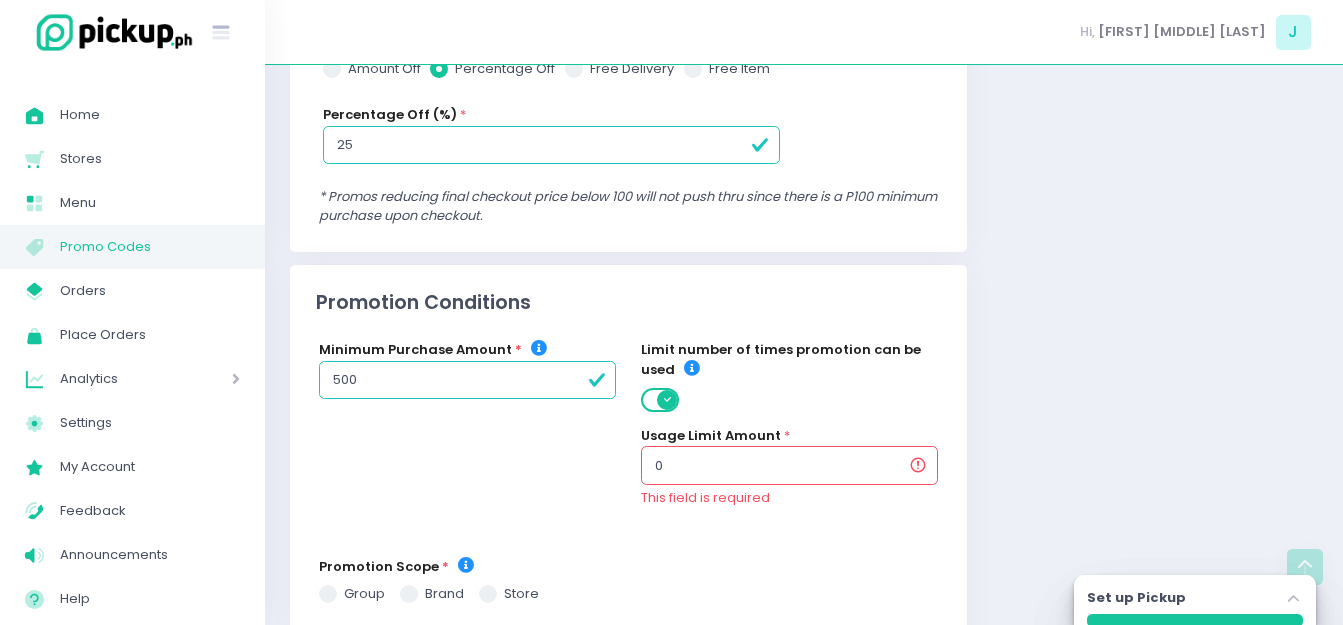 click on "Settings Promotion Status   Active Active Dates start date   *         set end date" at bounding box center (1155, 145) 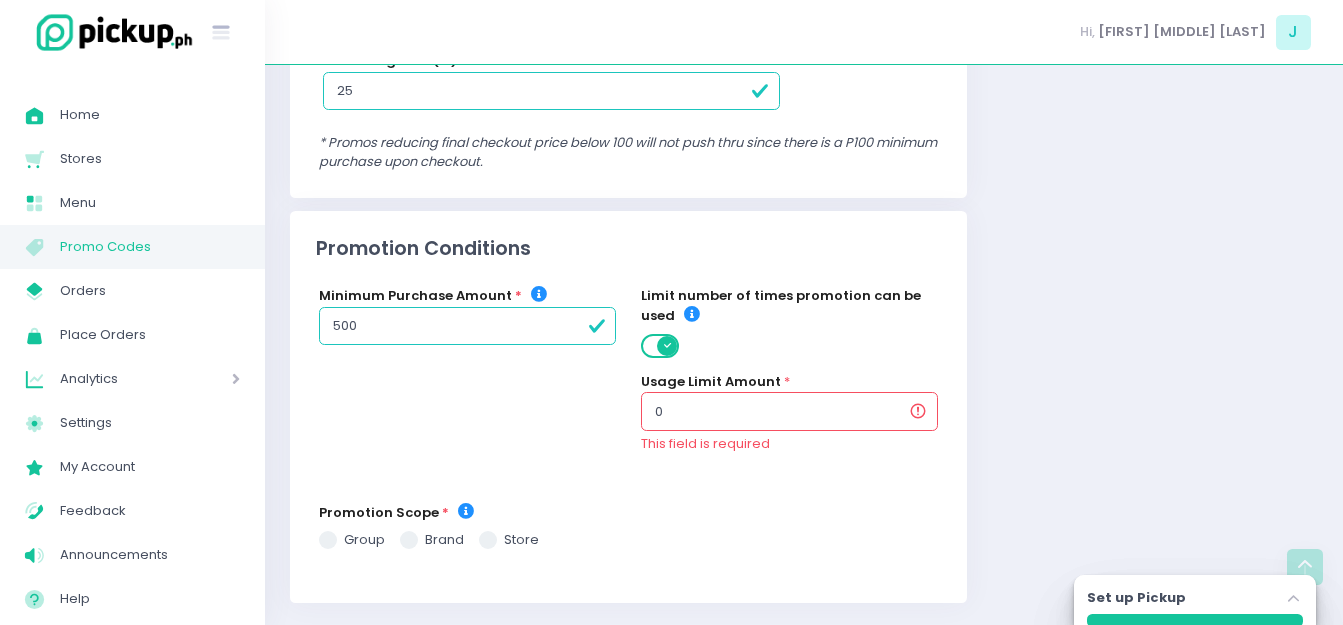 scroll, scrollTop: 660, scrollLeft: 0, axis: vertical 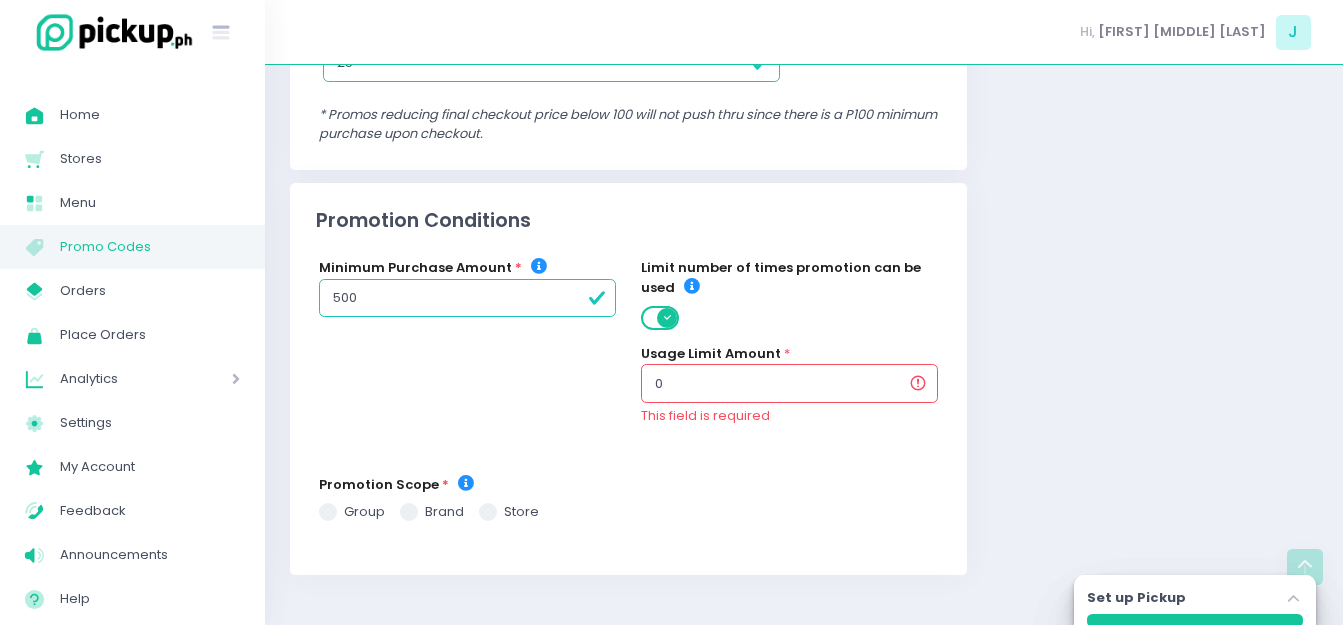 drag, startPoint x: 785, startPoint y: 387, endPoint x: 451, endPoint y: 377, distance: 334.14966 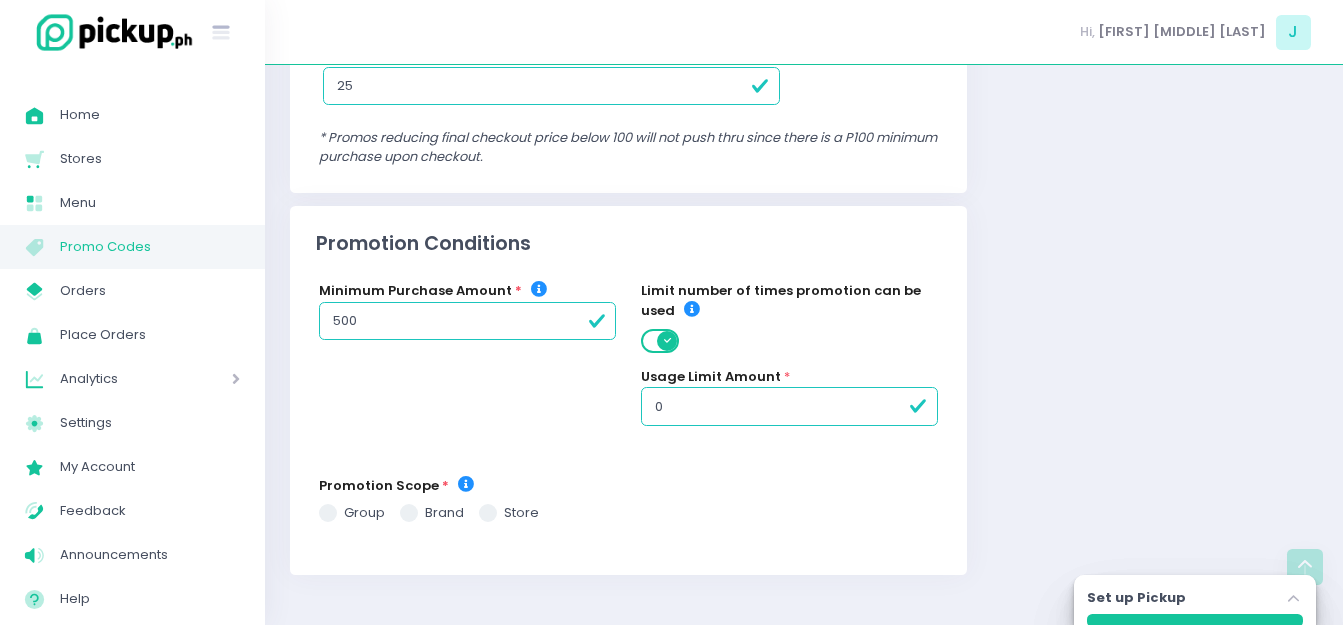 checkbox on "true" 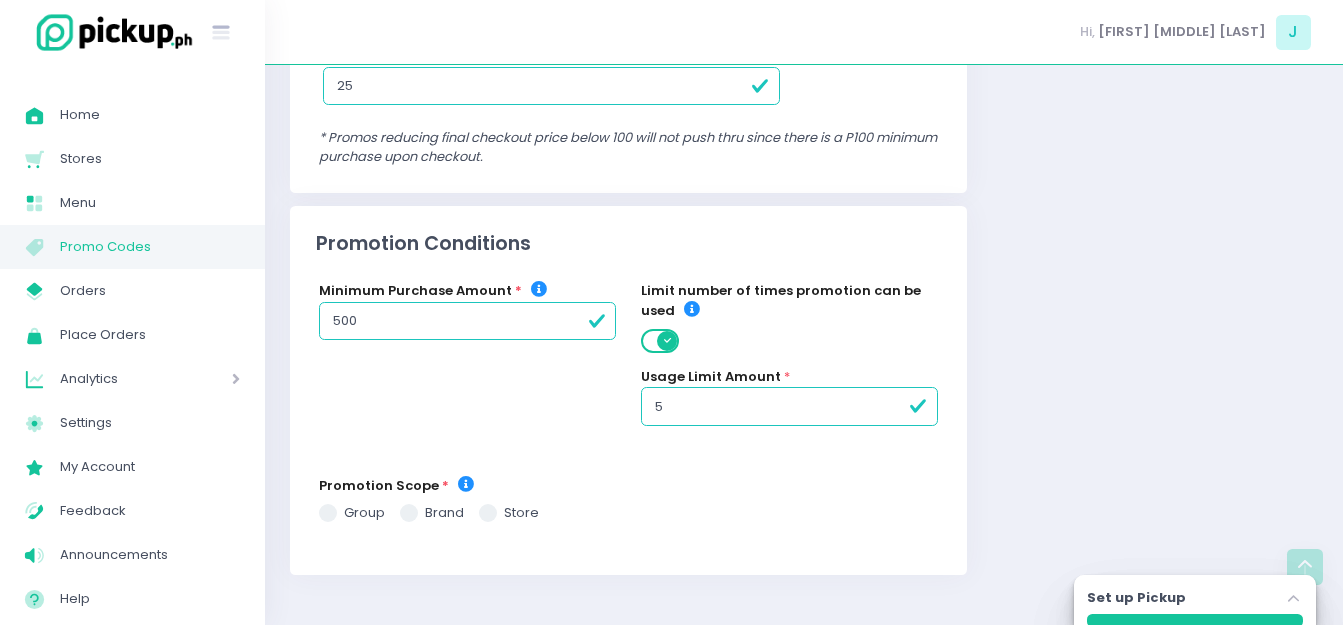 scroll, scrollTop: 637, scrollLeft: 0, axis: vertical 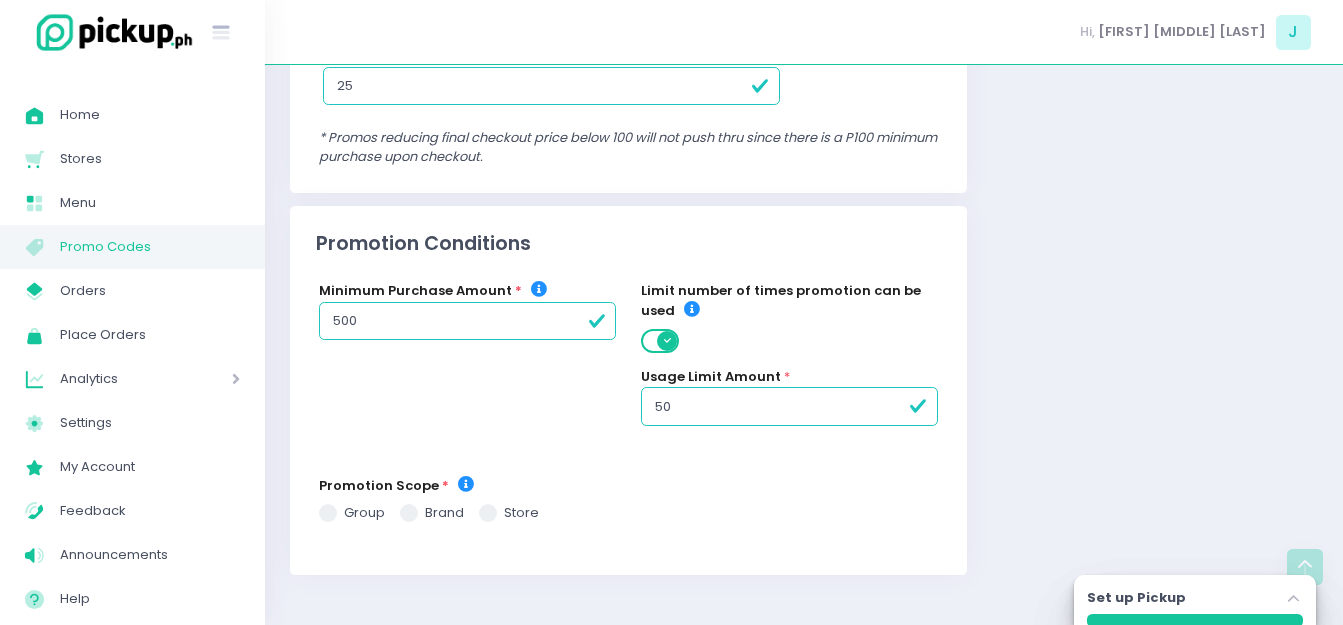 checkbox on "true" 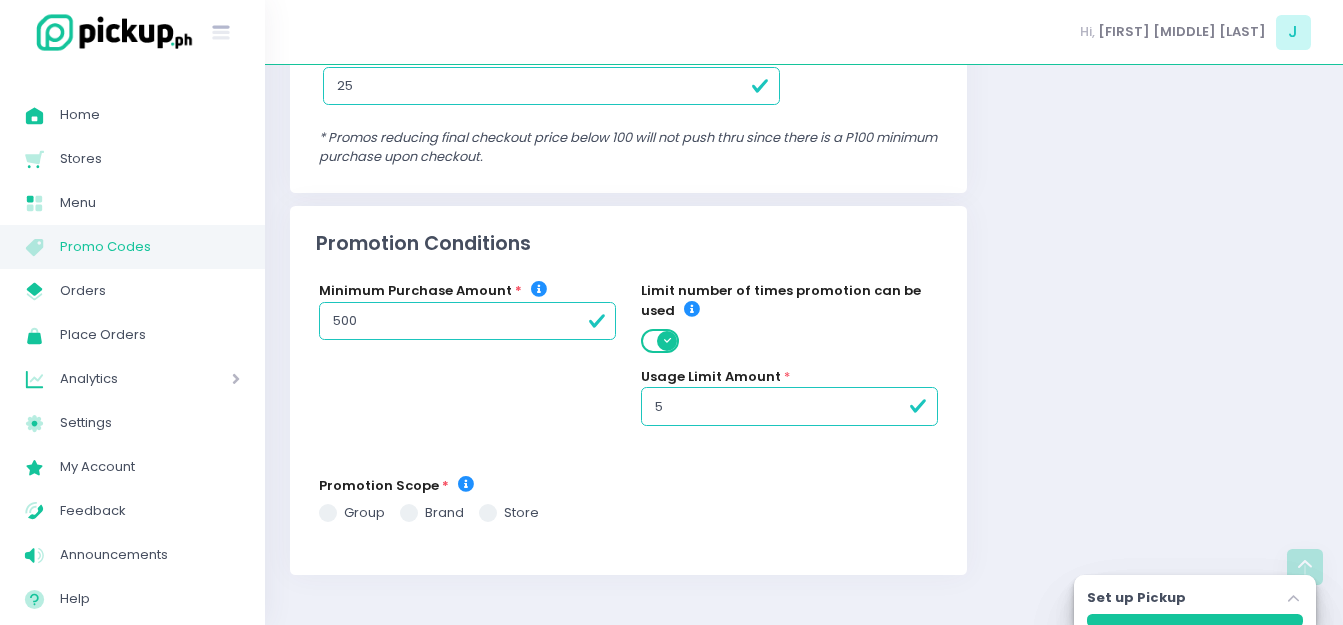 checkbox on "true" 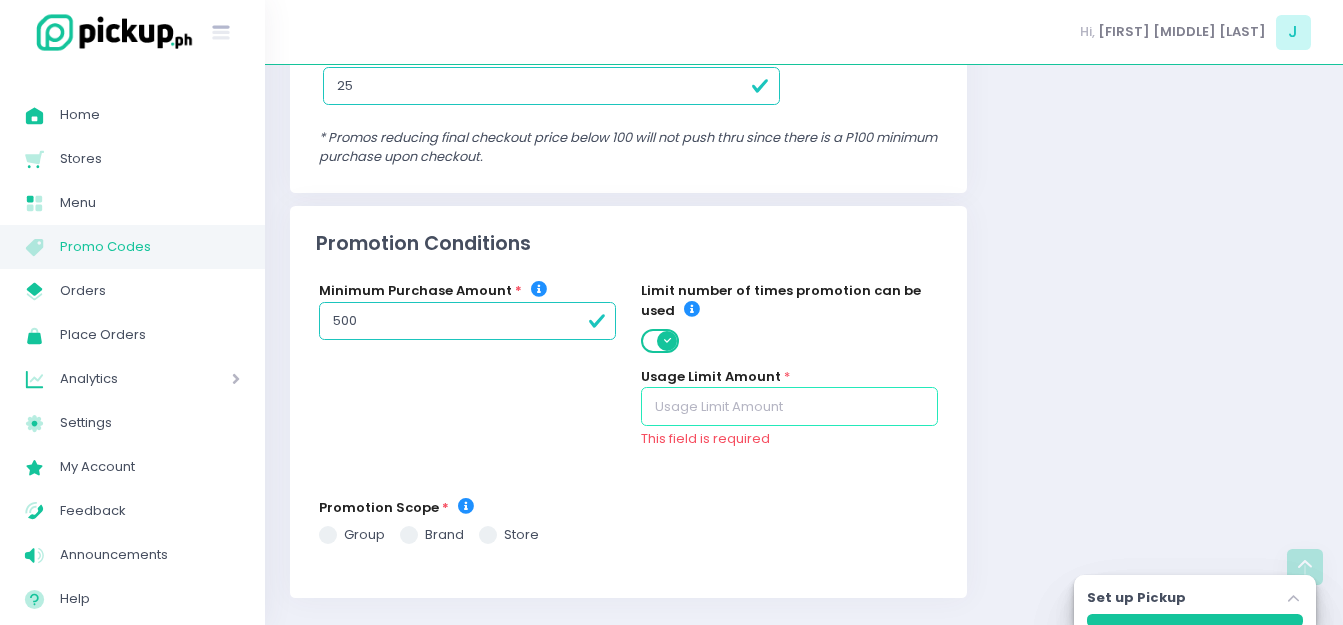 scroll, scrollTop: 660, scrollLeft: 0, axis: vertical 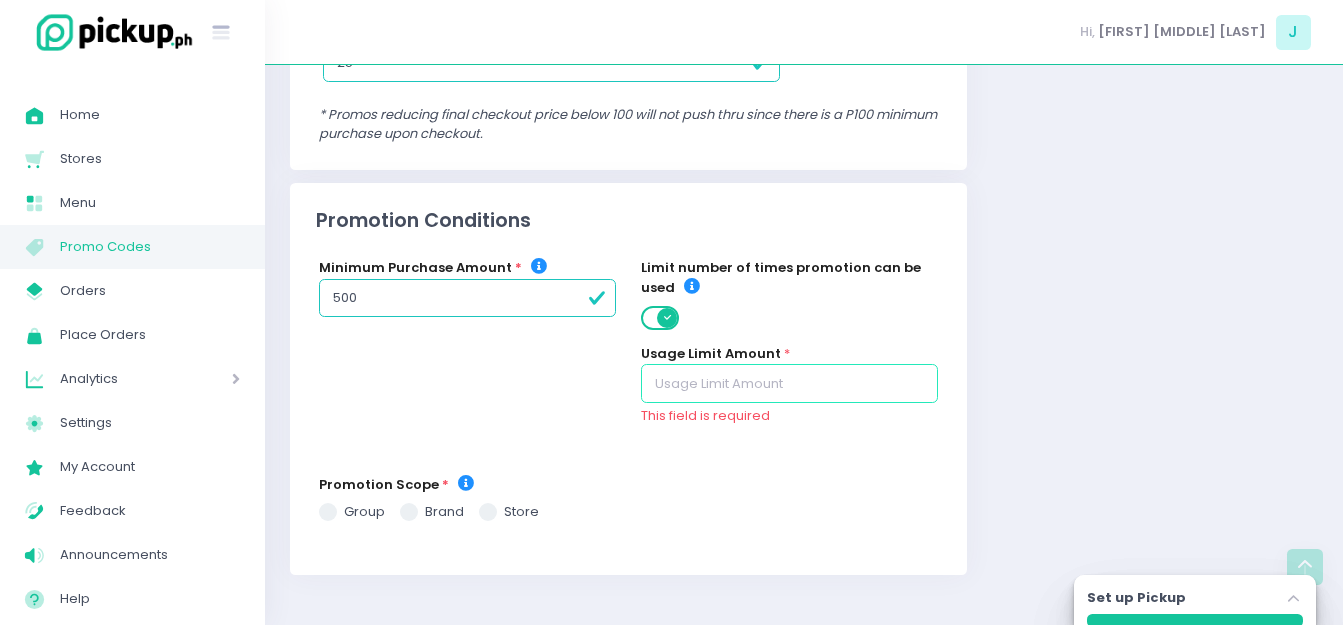 checkbox on "true" 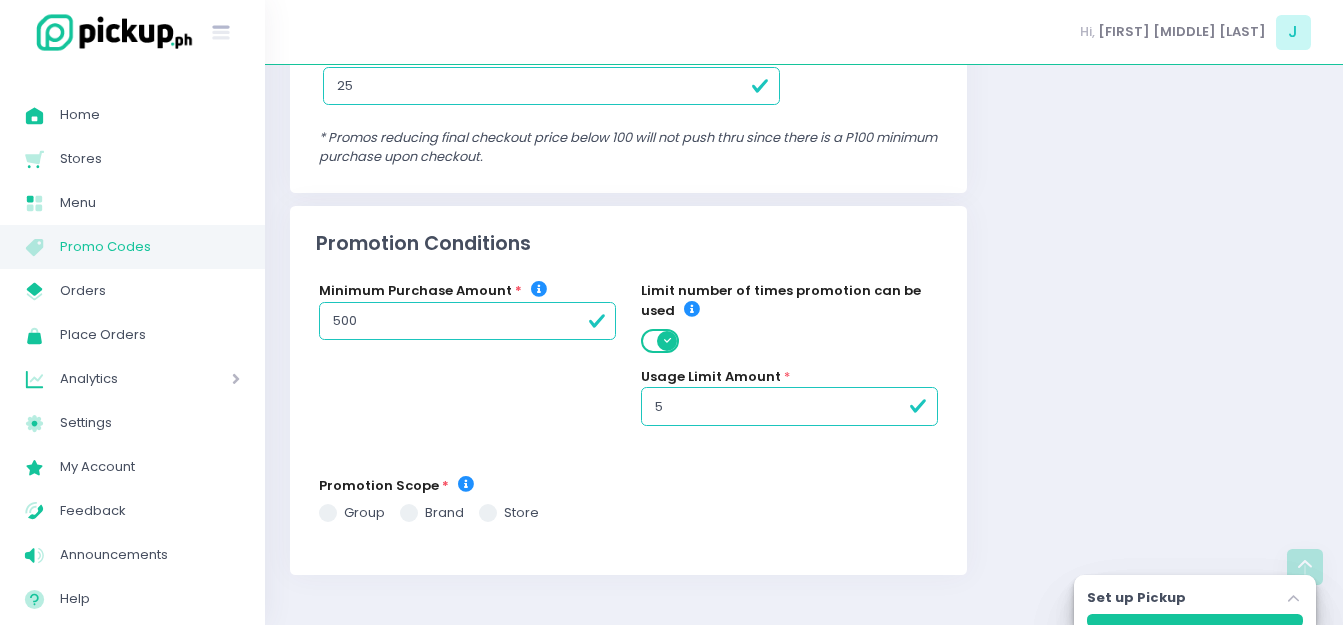 checkbox on "true" 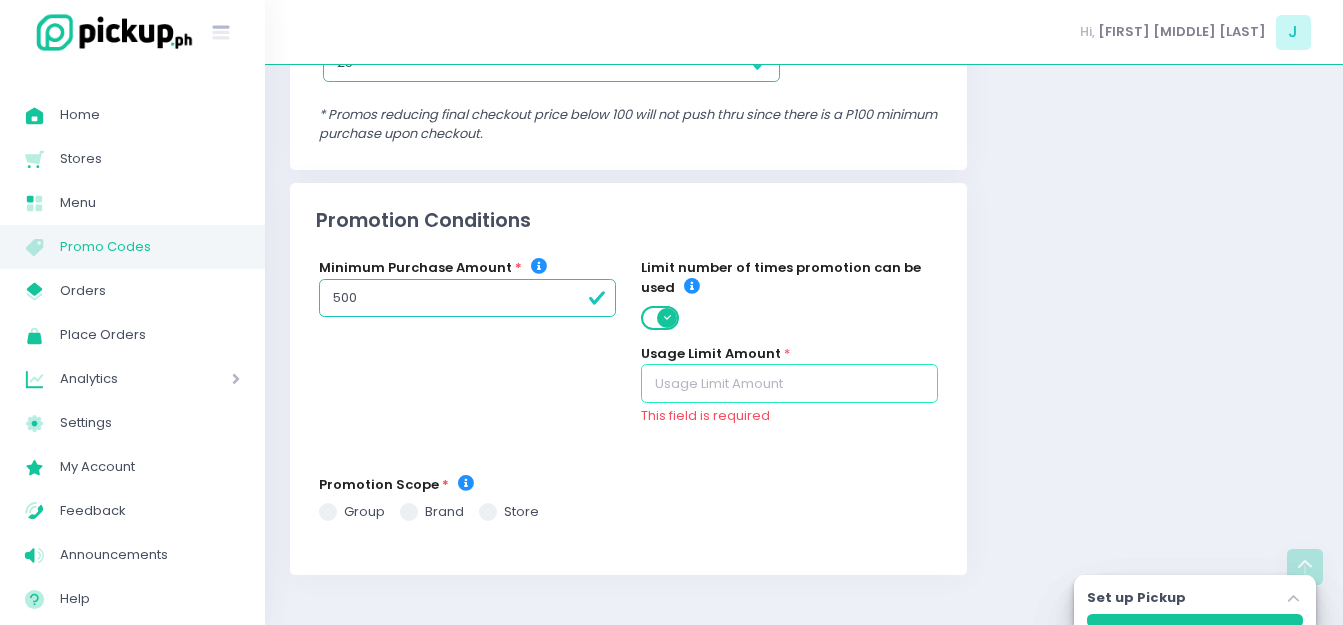 checkbox on "true" 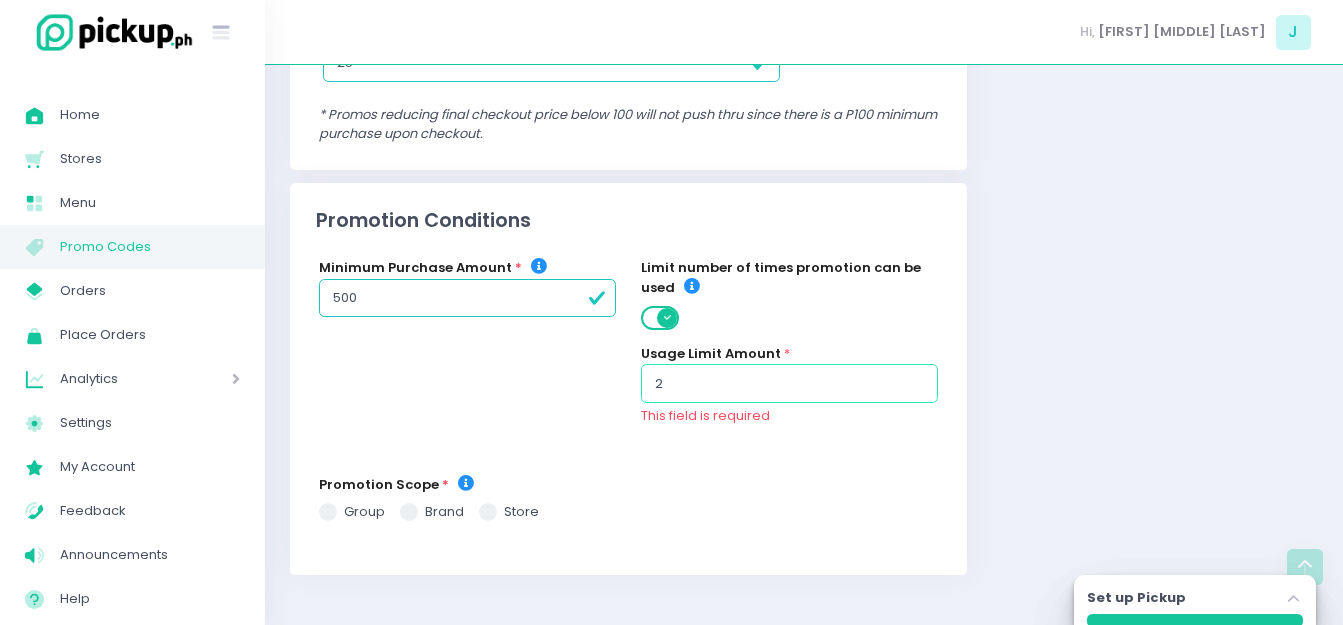 scroll, scrollTop: 637, scrollLeft: 0, axis: vertical 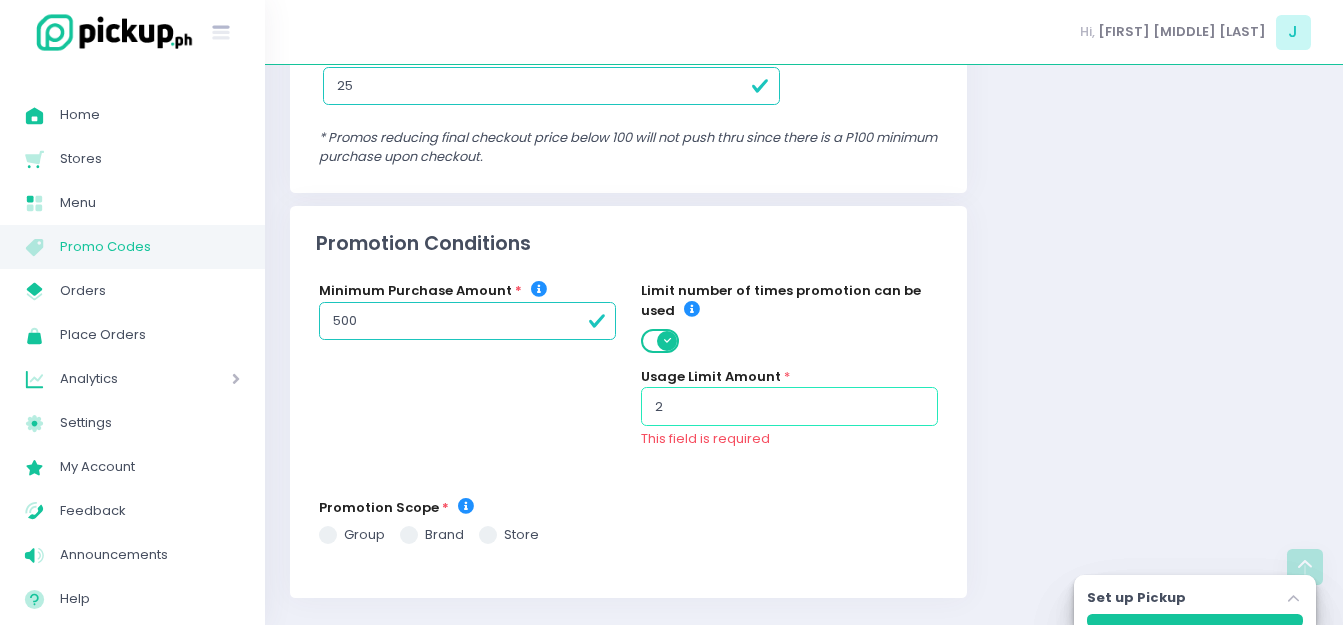 checkbox on "true" 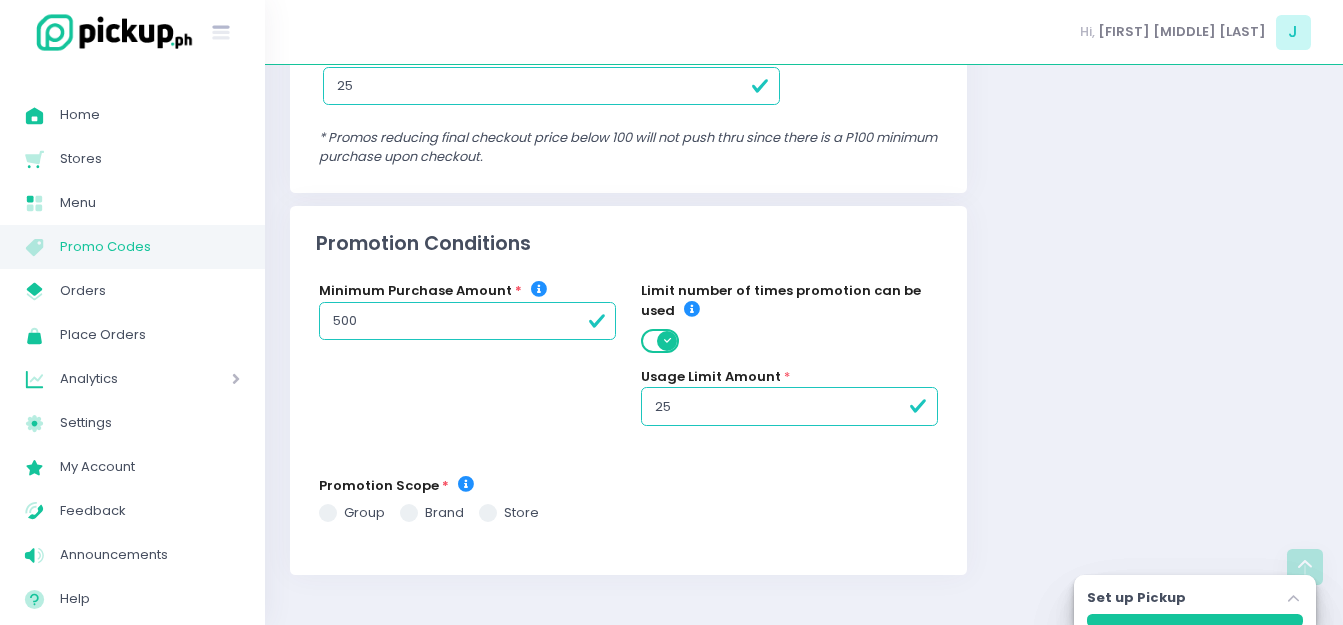 type on "25" 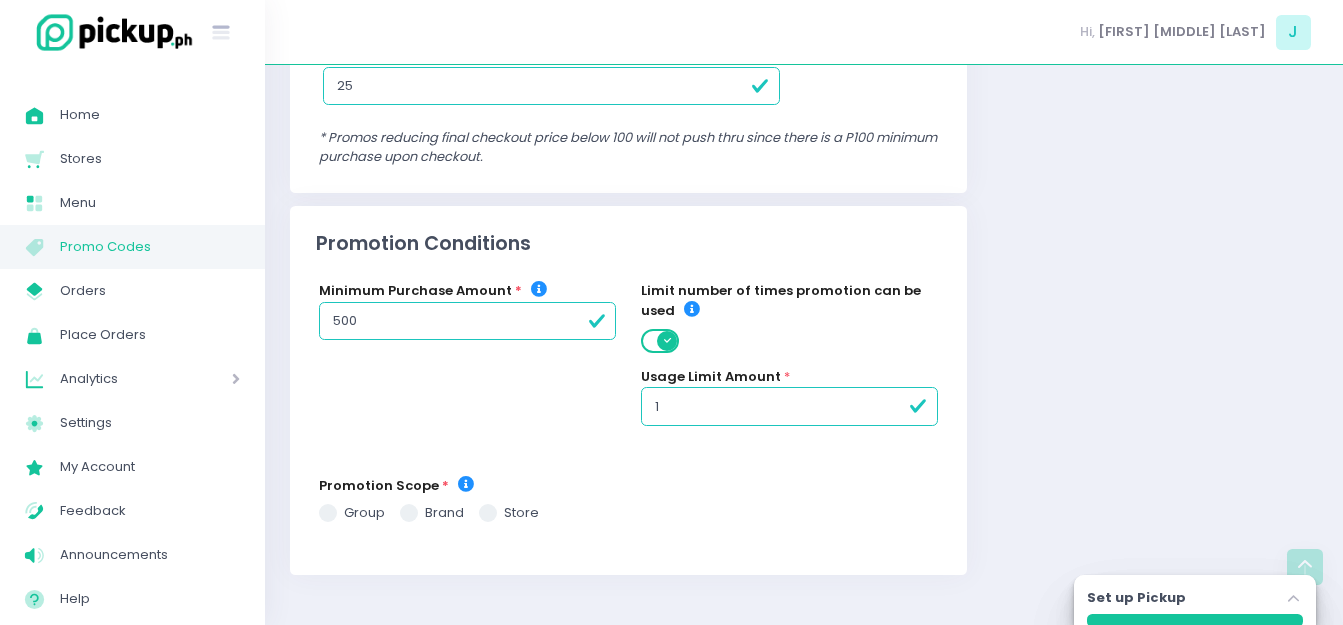 checkbox on "true" 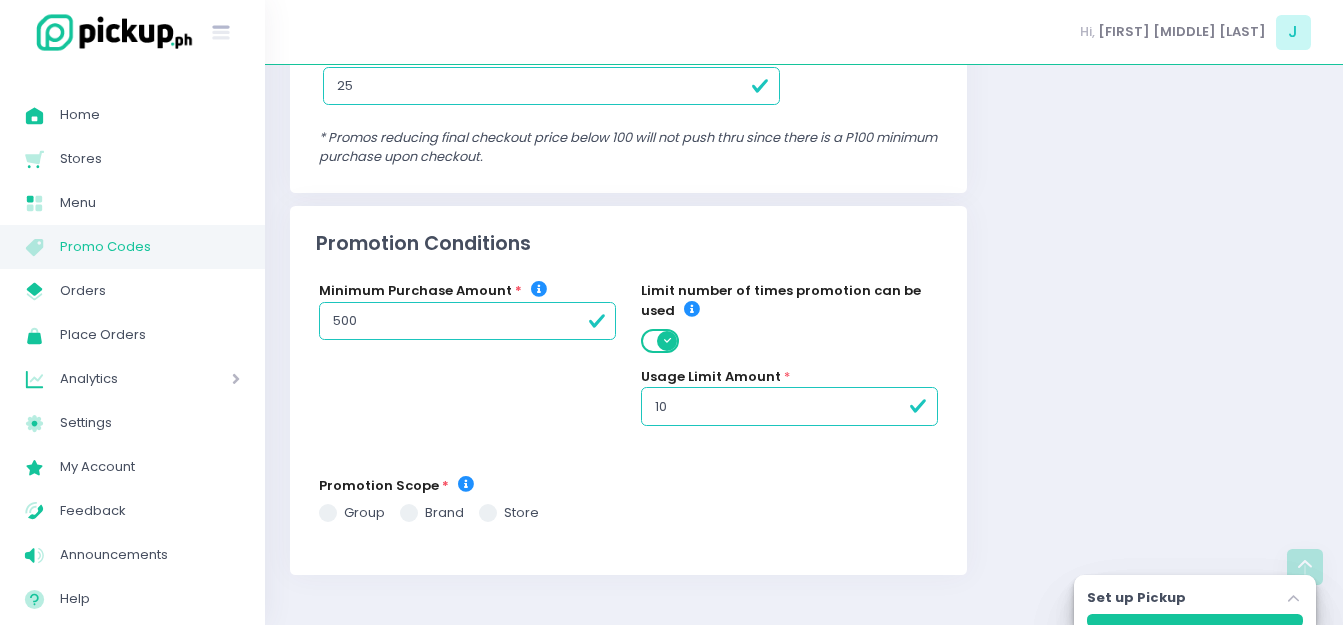checkbox on "true" 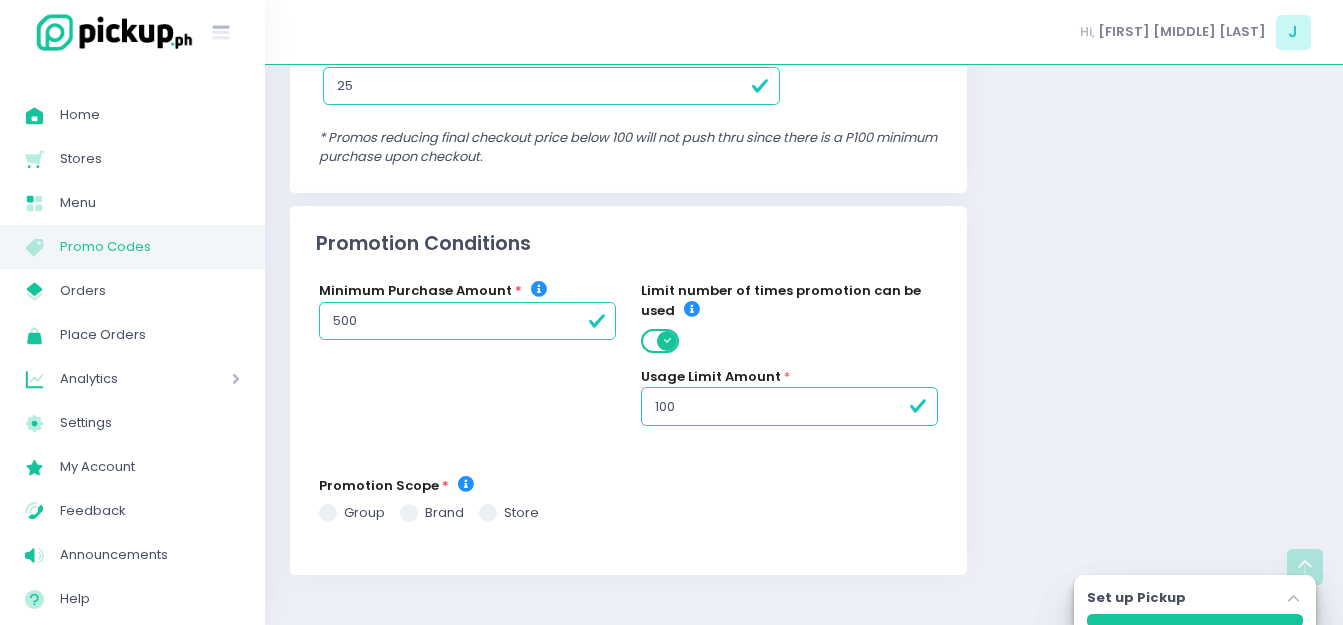 type on "100" 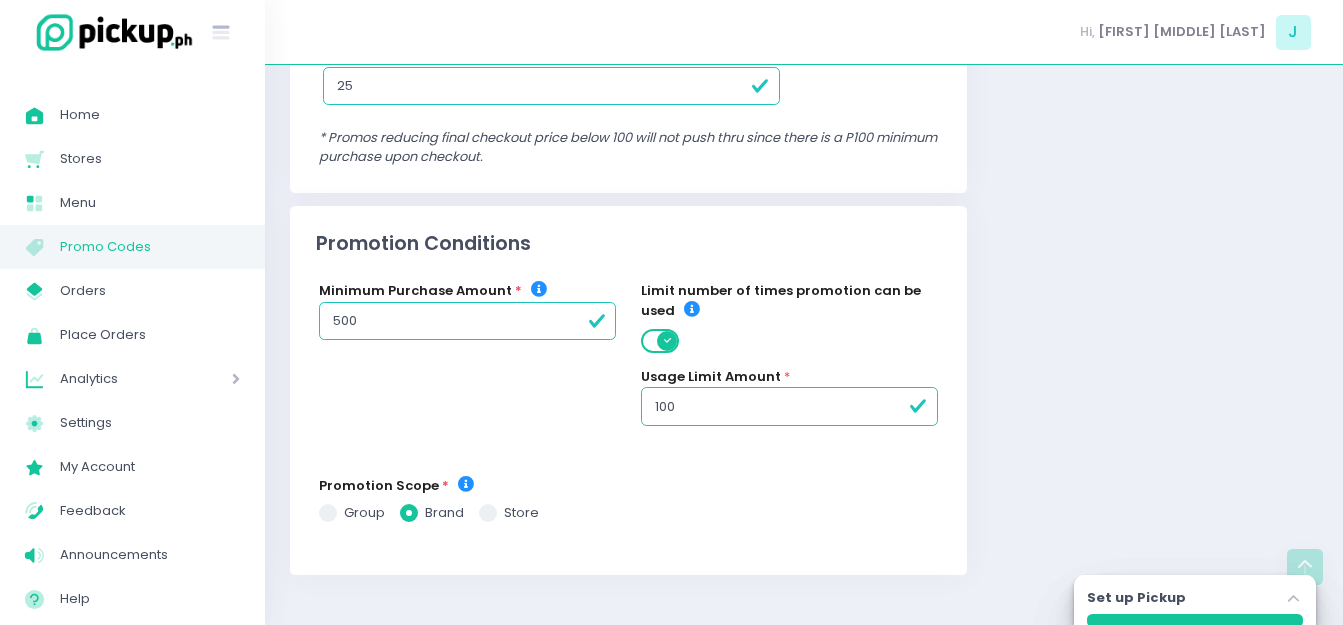 checkbox on "true" 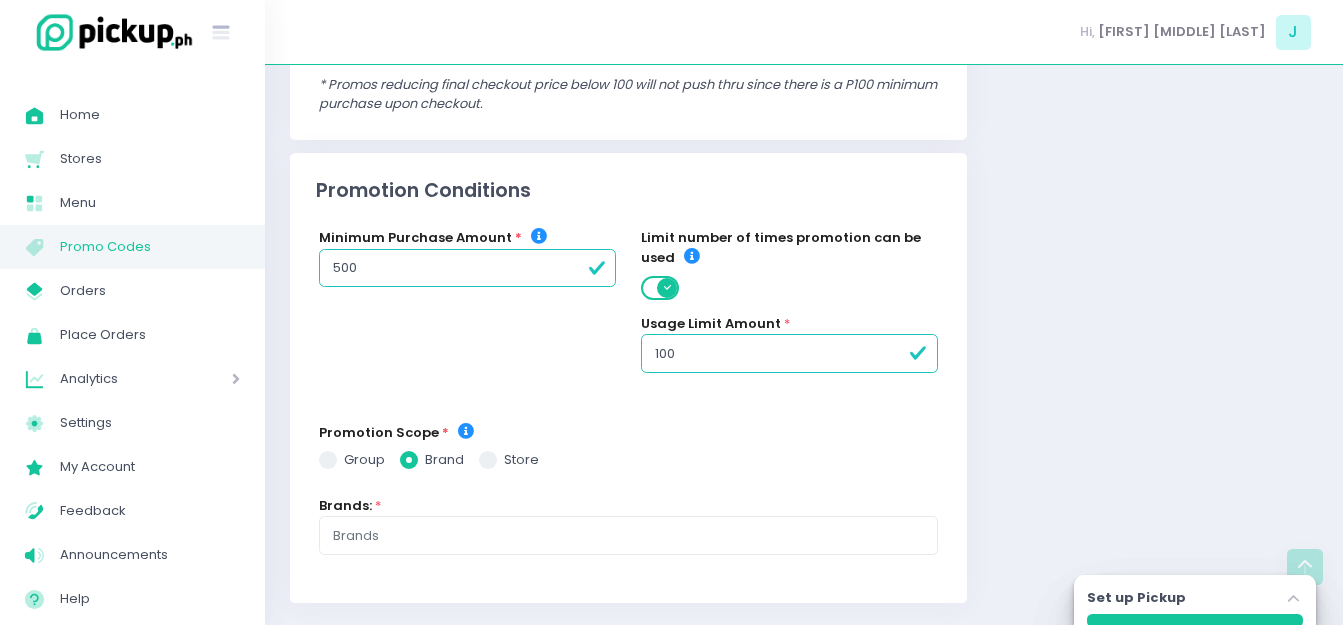scroll, scrollTop: 718, scrollLeft: 0, axis: vertical 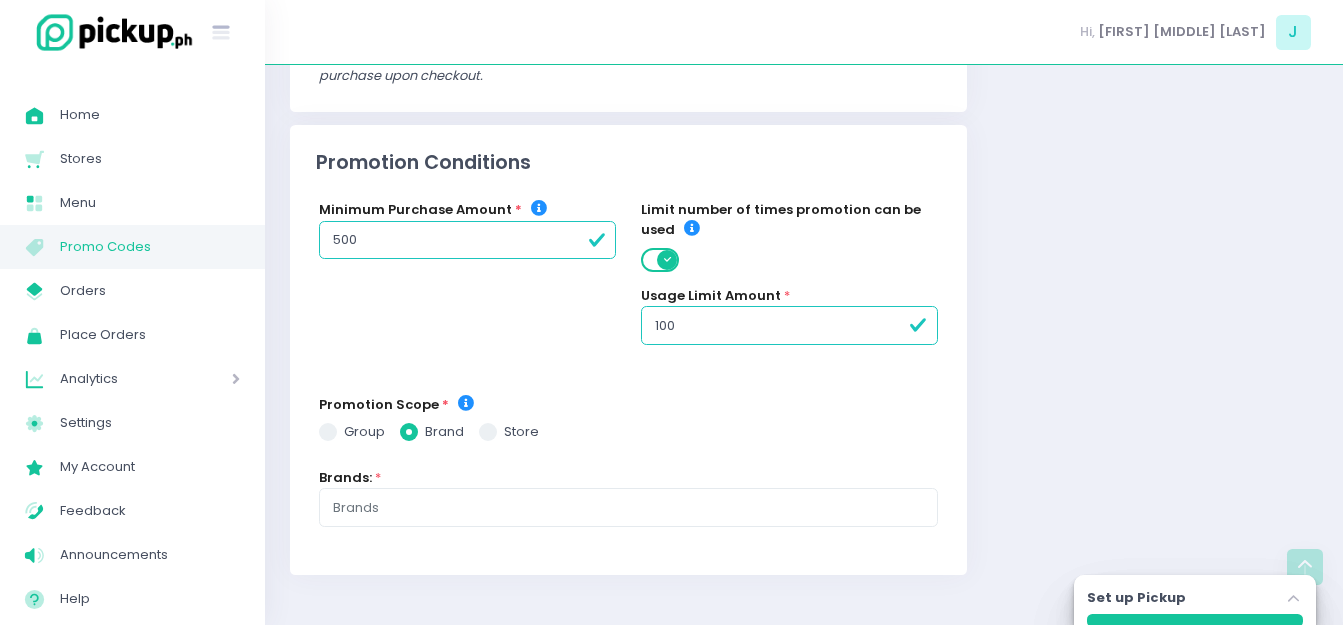 click at bounding box center (628, 508) 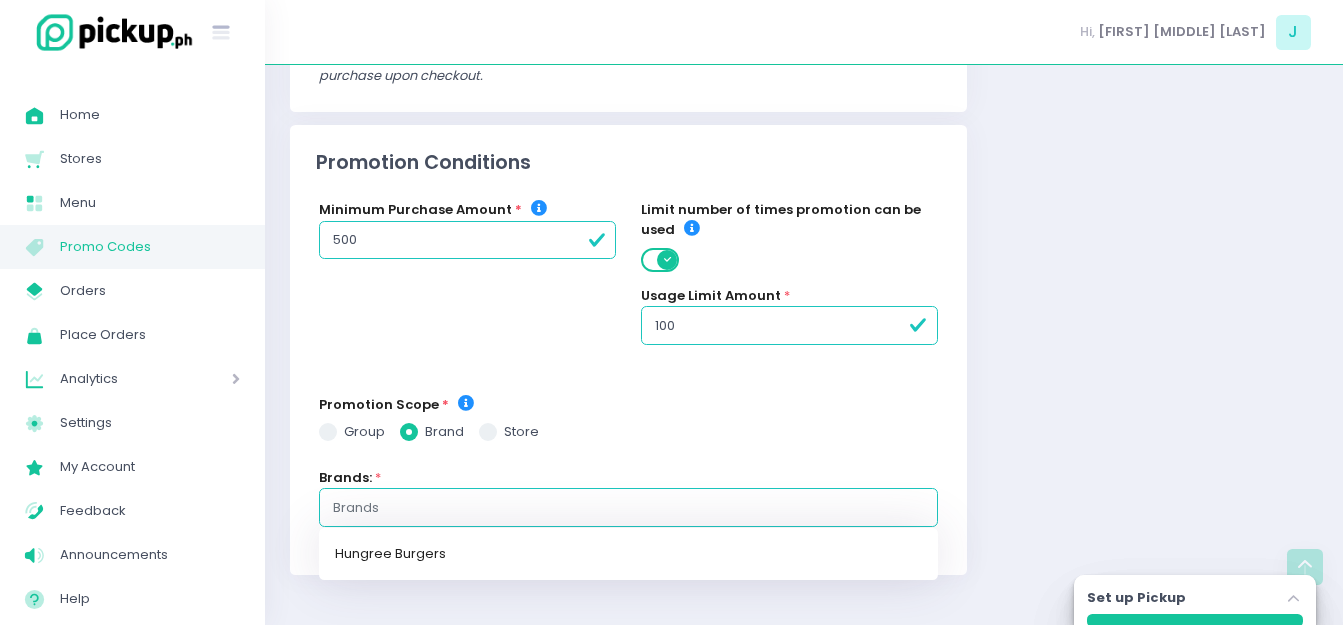 click on "Hungree Burgers" at bounding box center (628, 553) 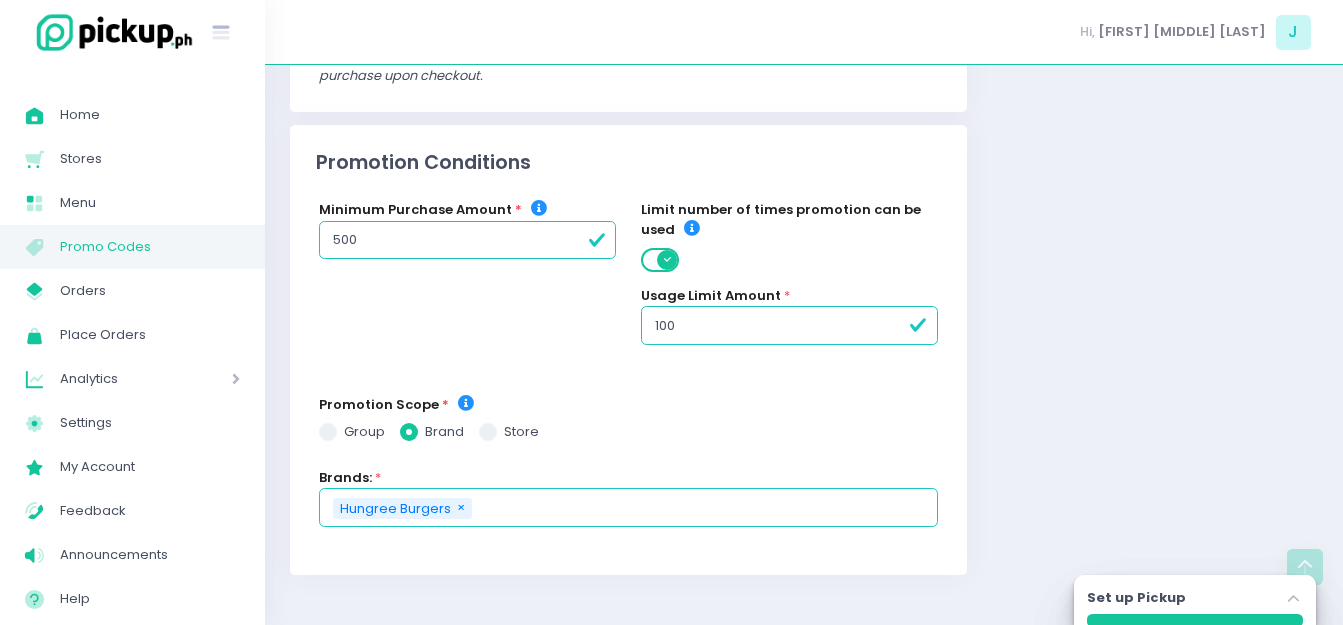 click on "Minimum Purchase Amount   *             500 Limit number of times promotion can be used             Usage Limit Amount   *   100 promotion scope   *           group   brand   store   Brands:   *   Hungree Burgers × Remove" at bounding box center (628, 374) 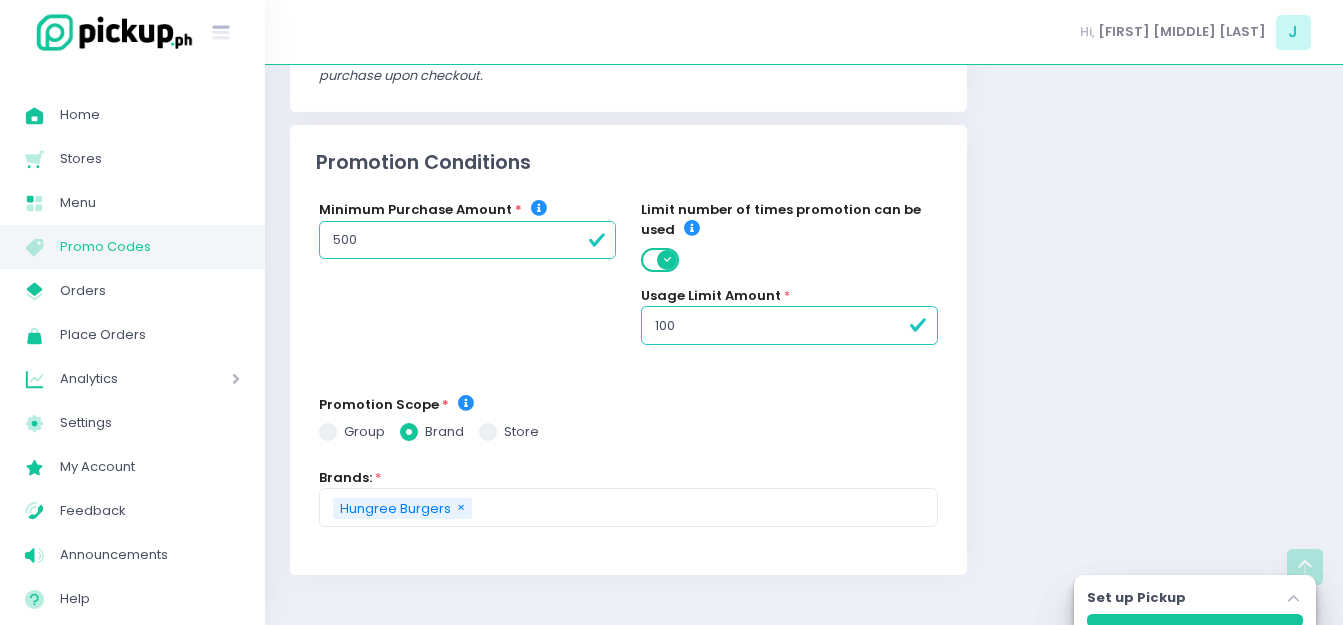 click on "group" at bounding box center (352, 432) 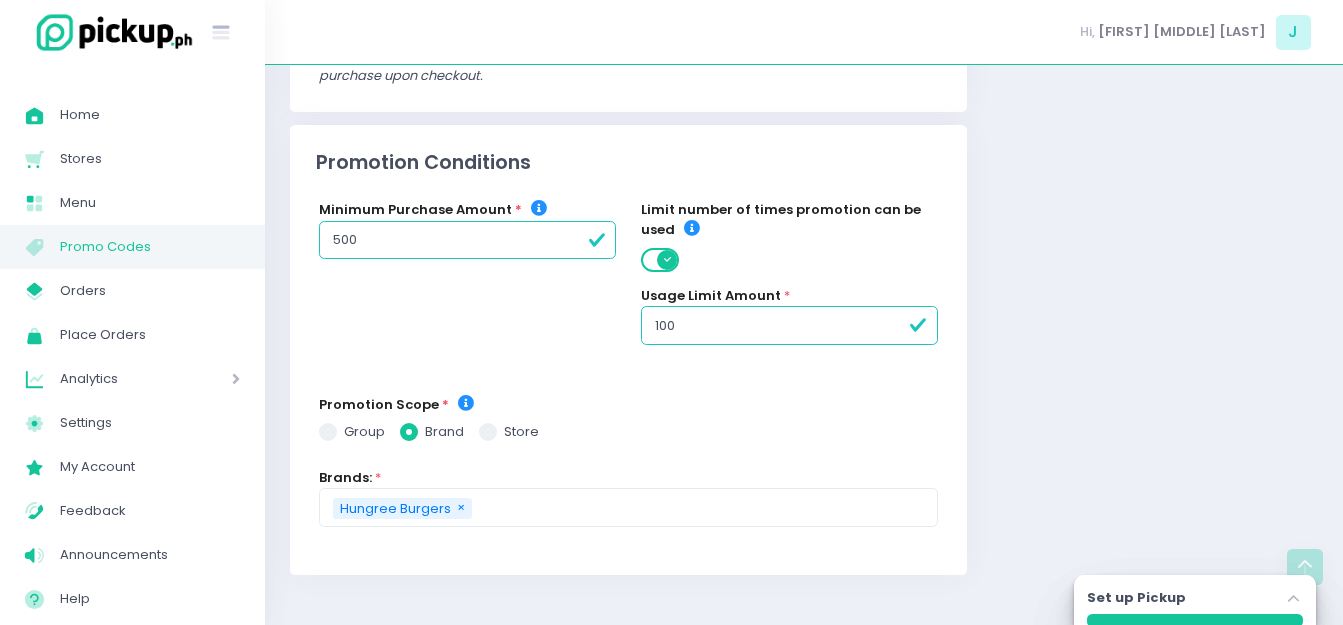 radio on "true" 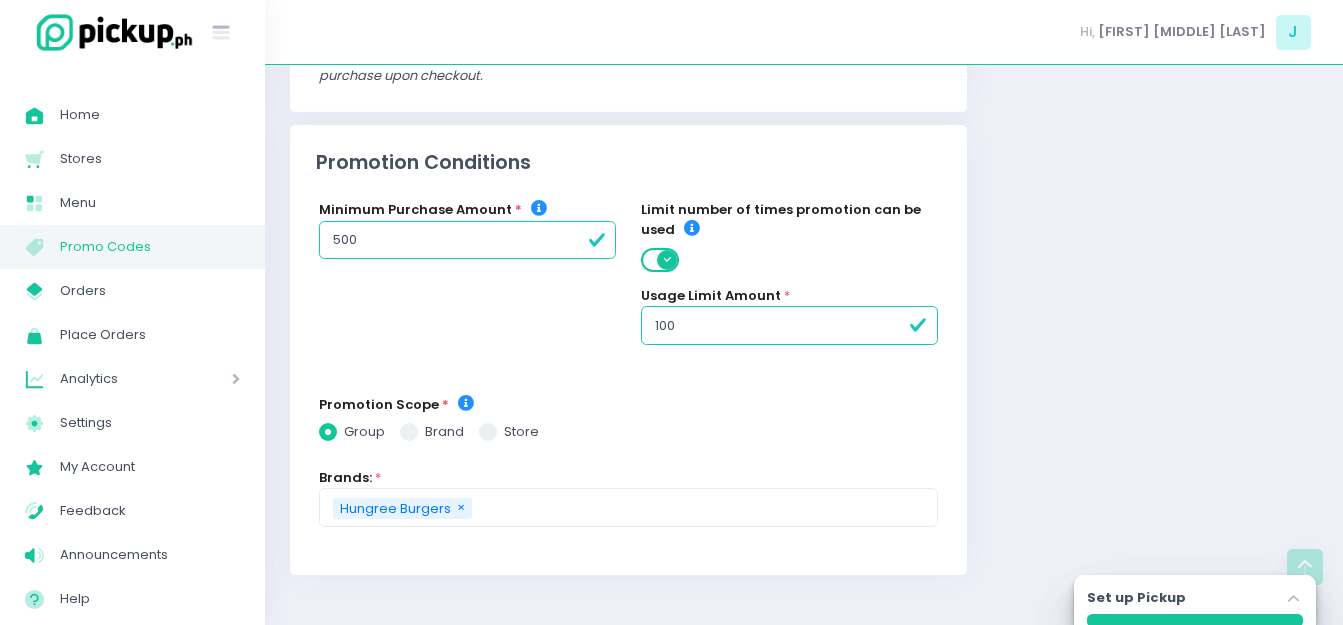 scroll, scrollTop: 637, scrollLeft: 0, axis: vertical 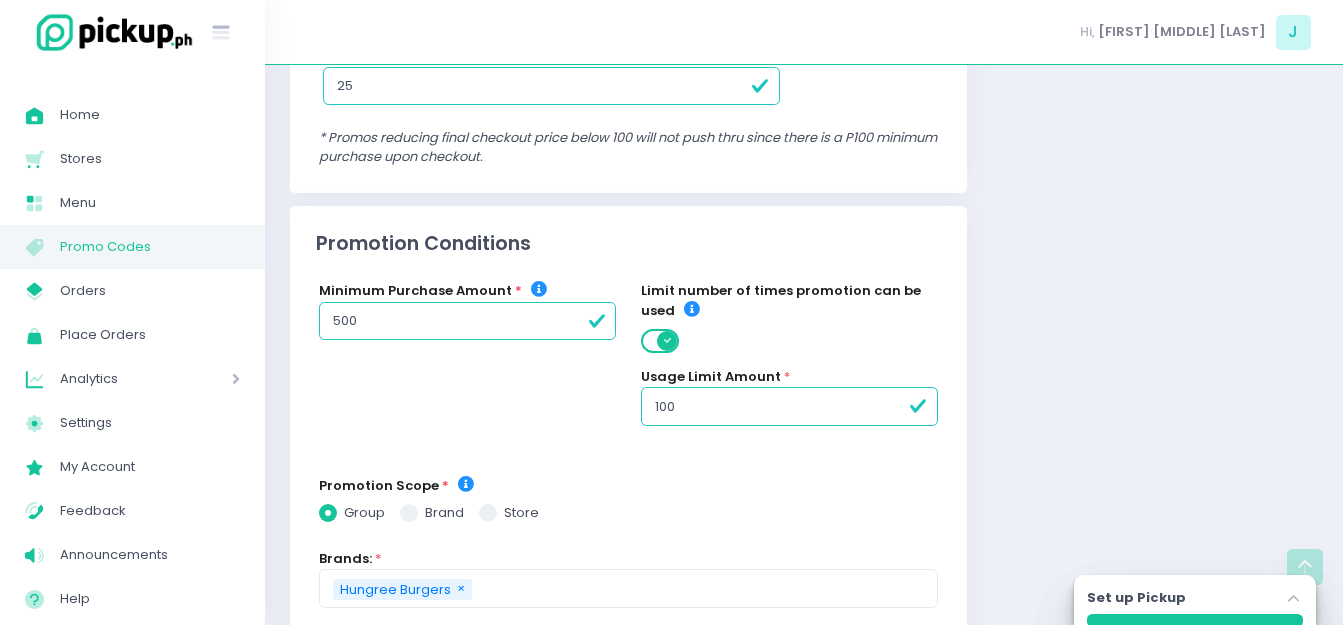 checkbox on "true" 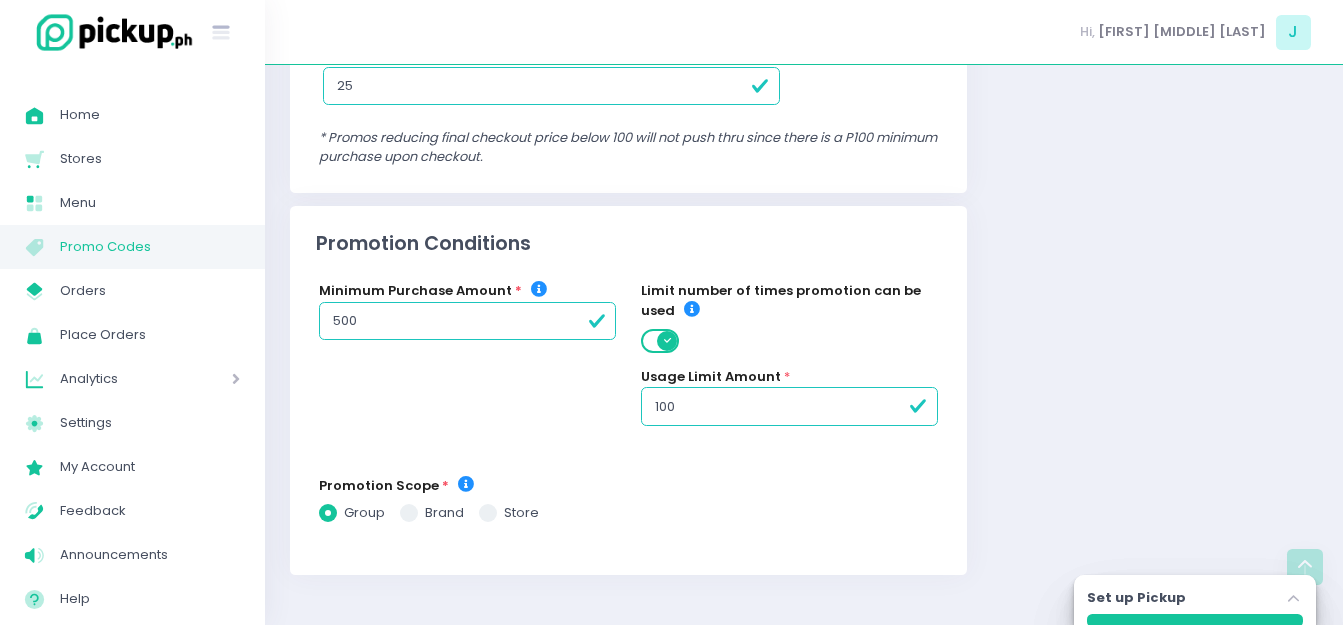 click at bounding box center (488, 513) 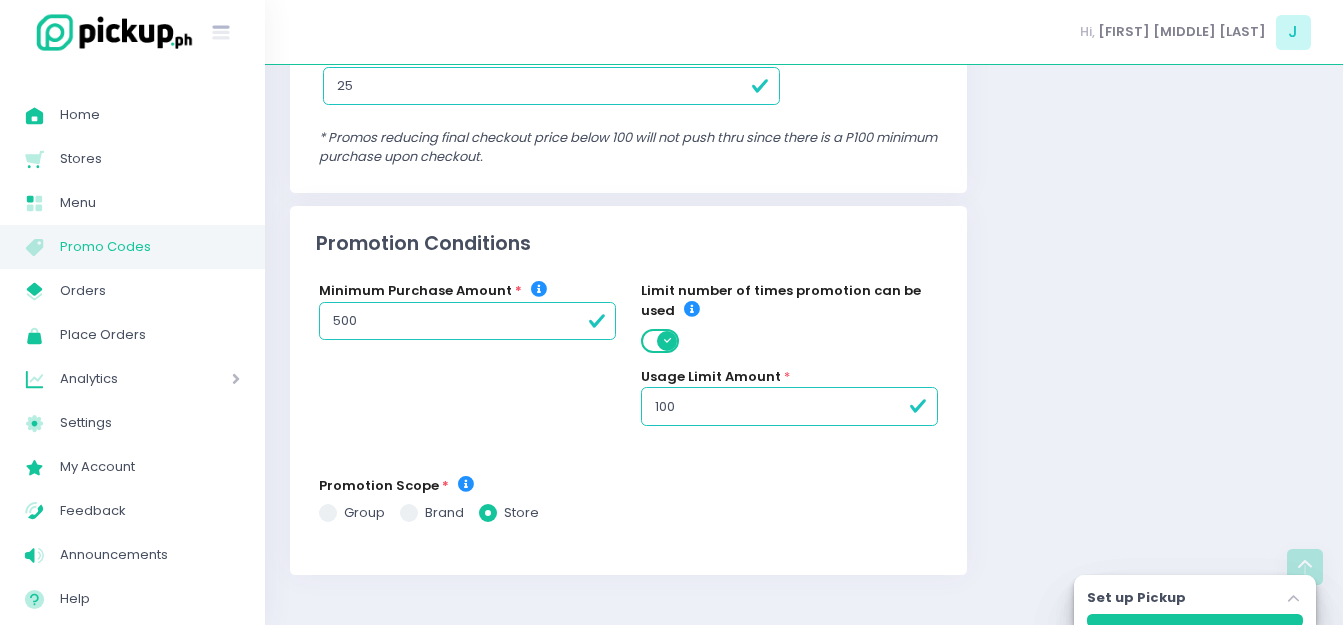 checkbox on "true" 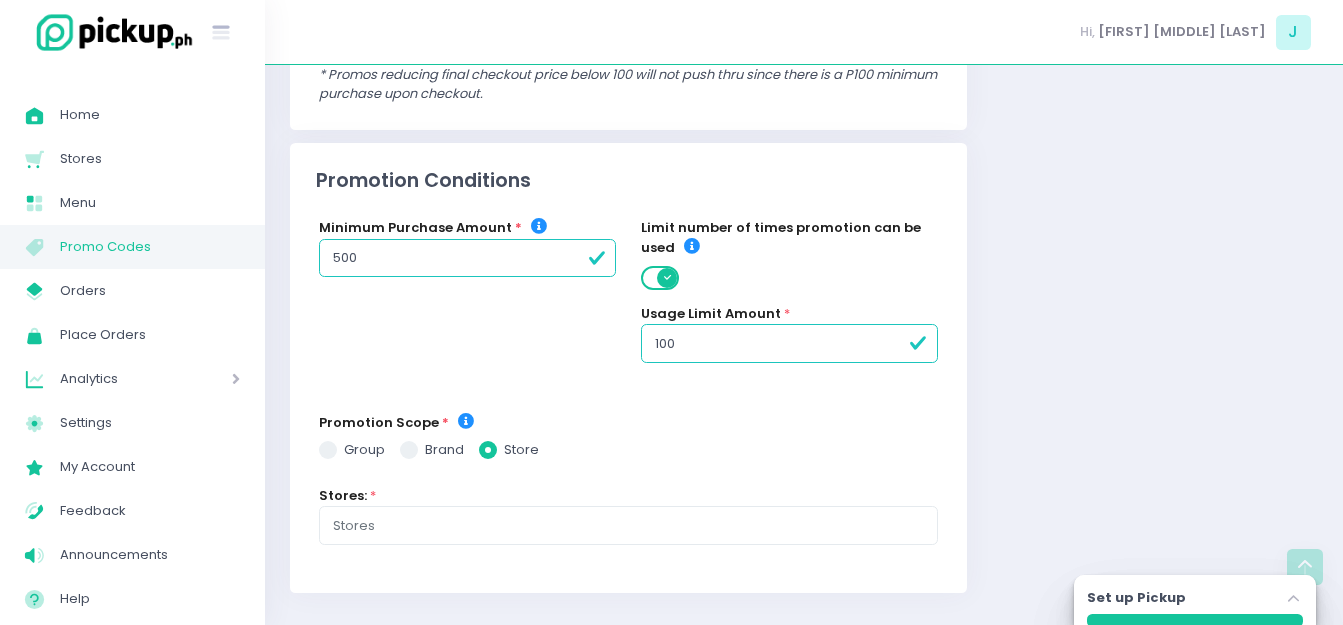 scroll, scrollTop: 718, scrollLeft: 0, axis: vertical 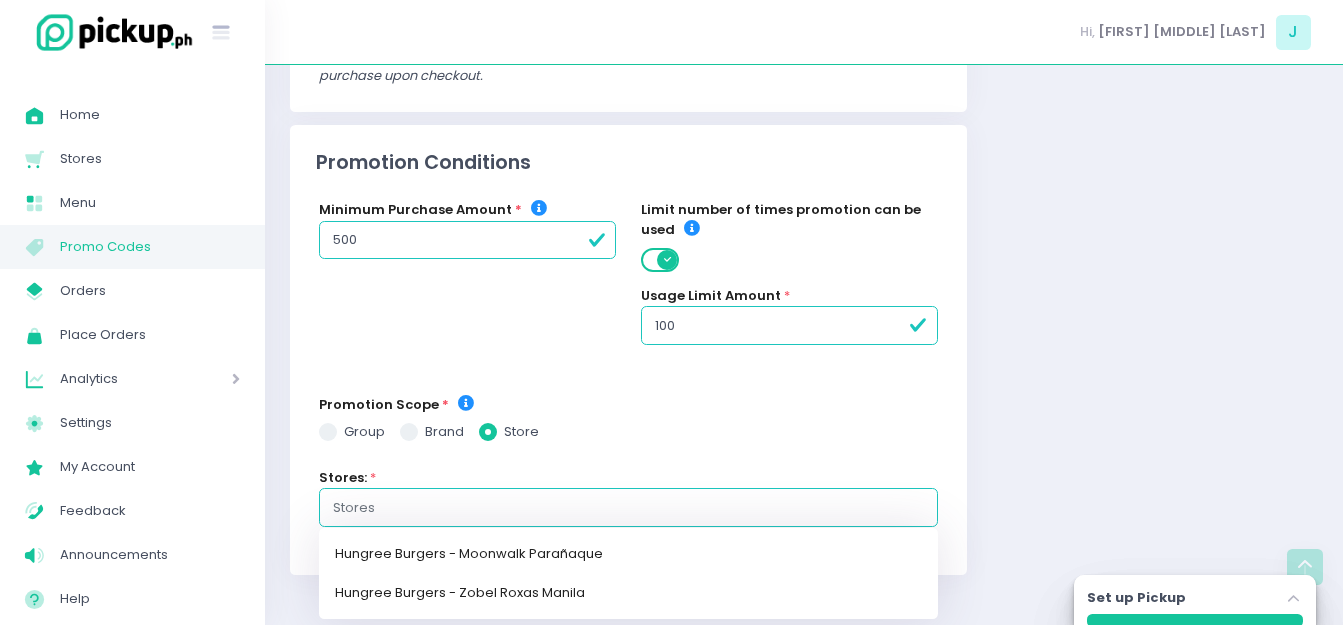 click at bounding box center [628, 508] 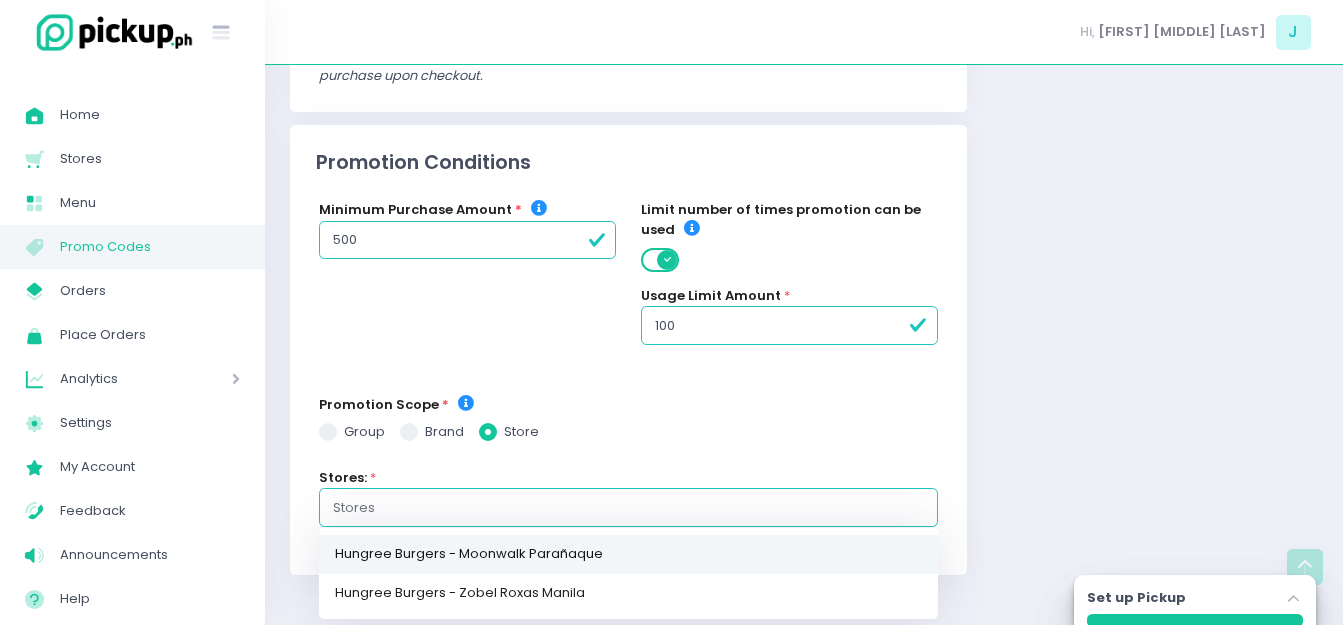 click on "Hungree Burgers - Moonwalk Parañaque" at bounding box center (628, 553) 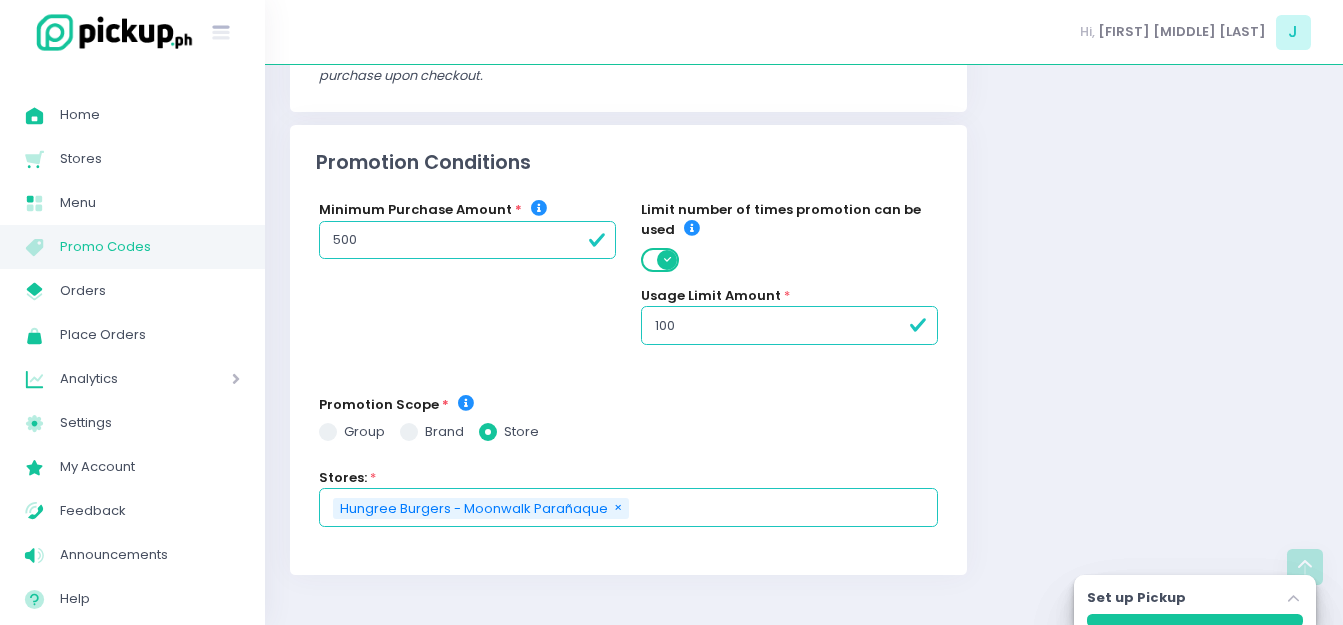 click at bounding box center [778, 508] 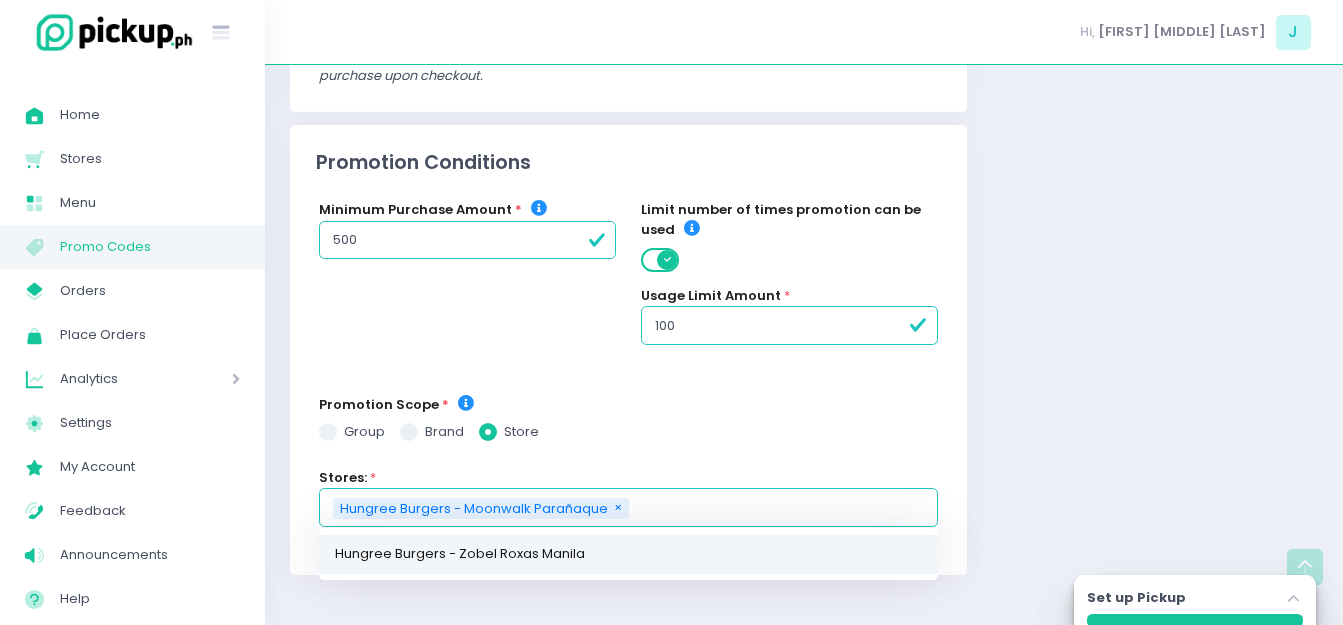 click on "Hungree Burgers - Zobel Roxas Manila" at bounding box center (628, 553) 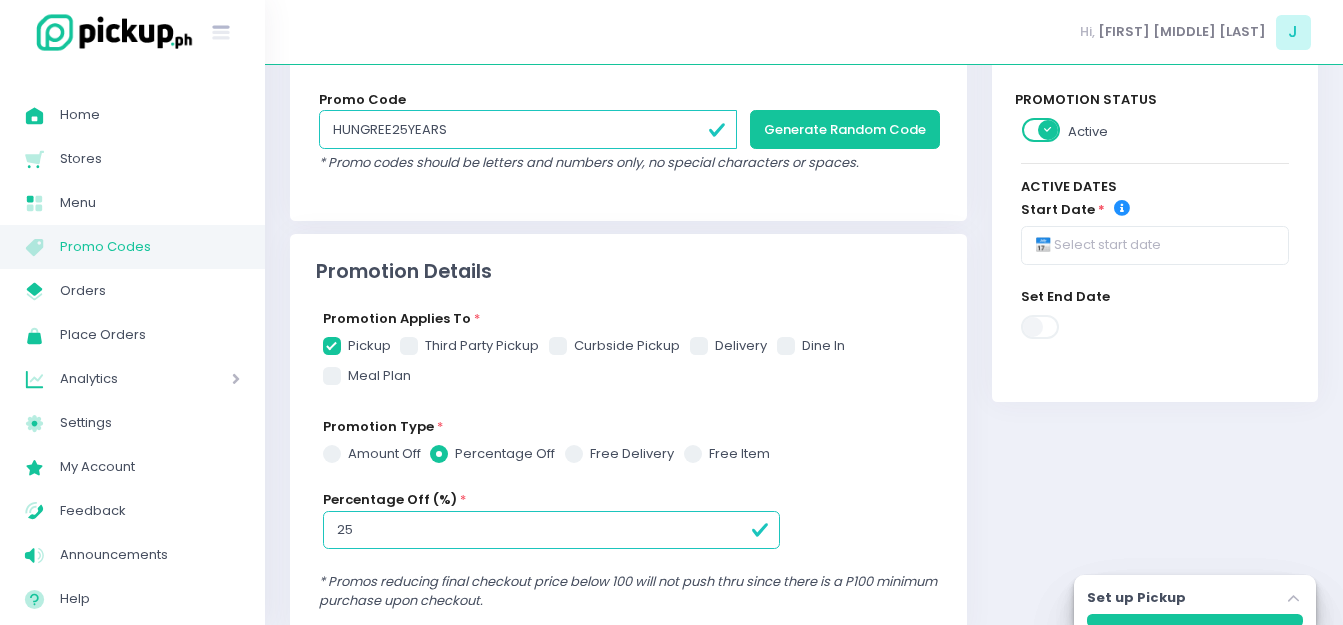 scroll, scrollTop: 200, scrollLeft: 0, axis: vertical 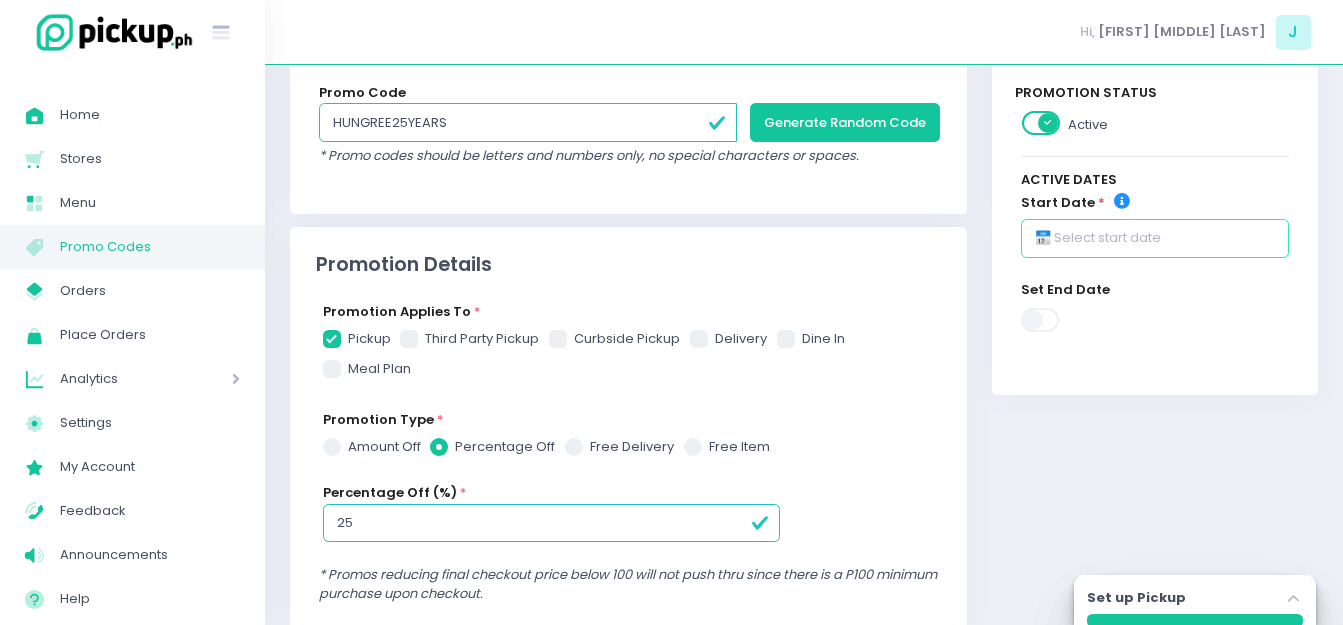 click at bounding box center (1155, 238) 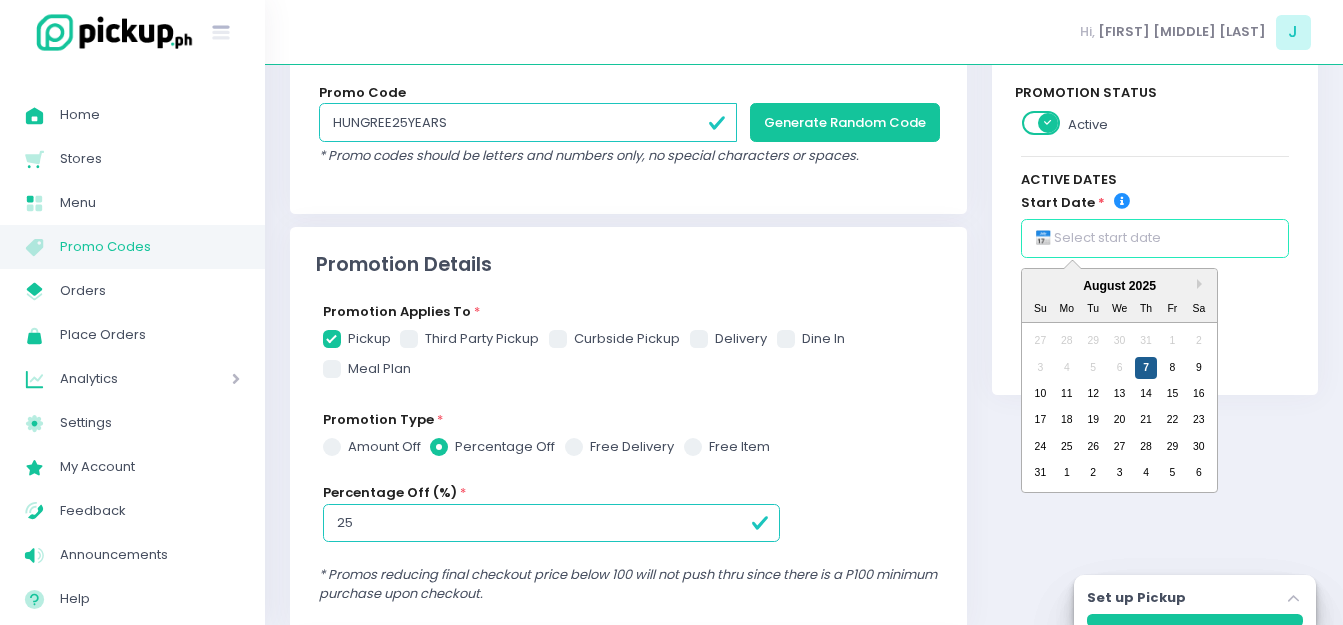 click on "7" at bounding box center (1146, 368) 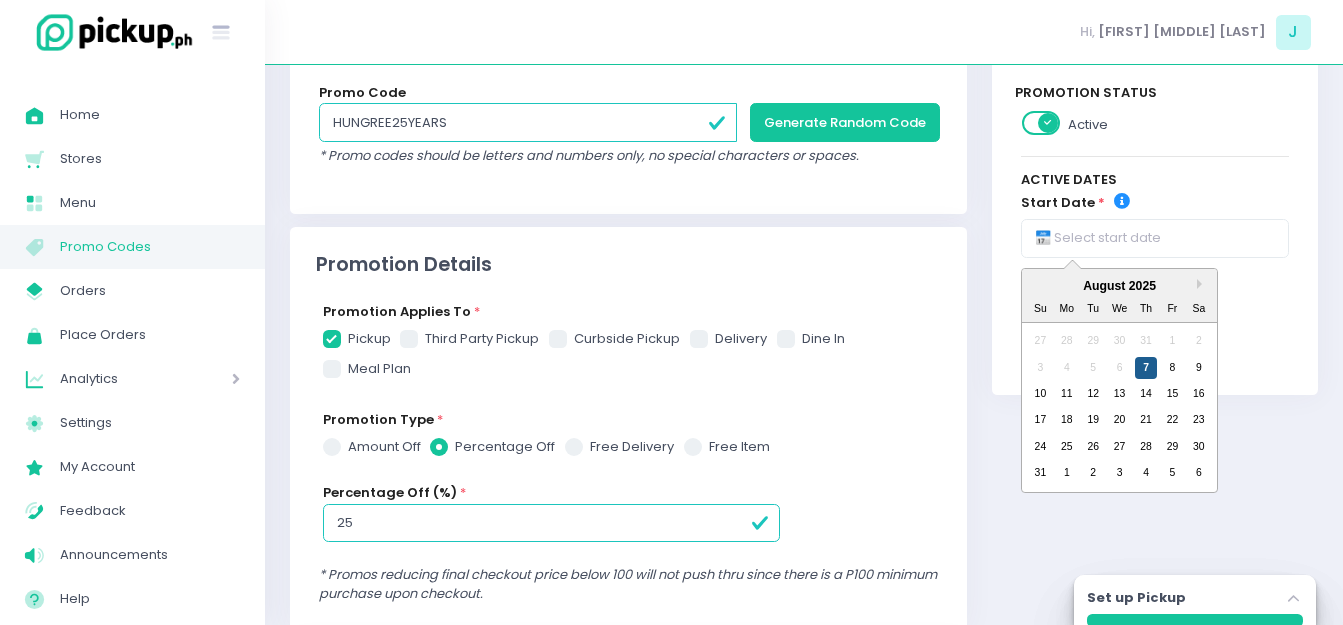 checkbox on "true" 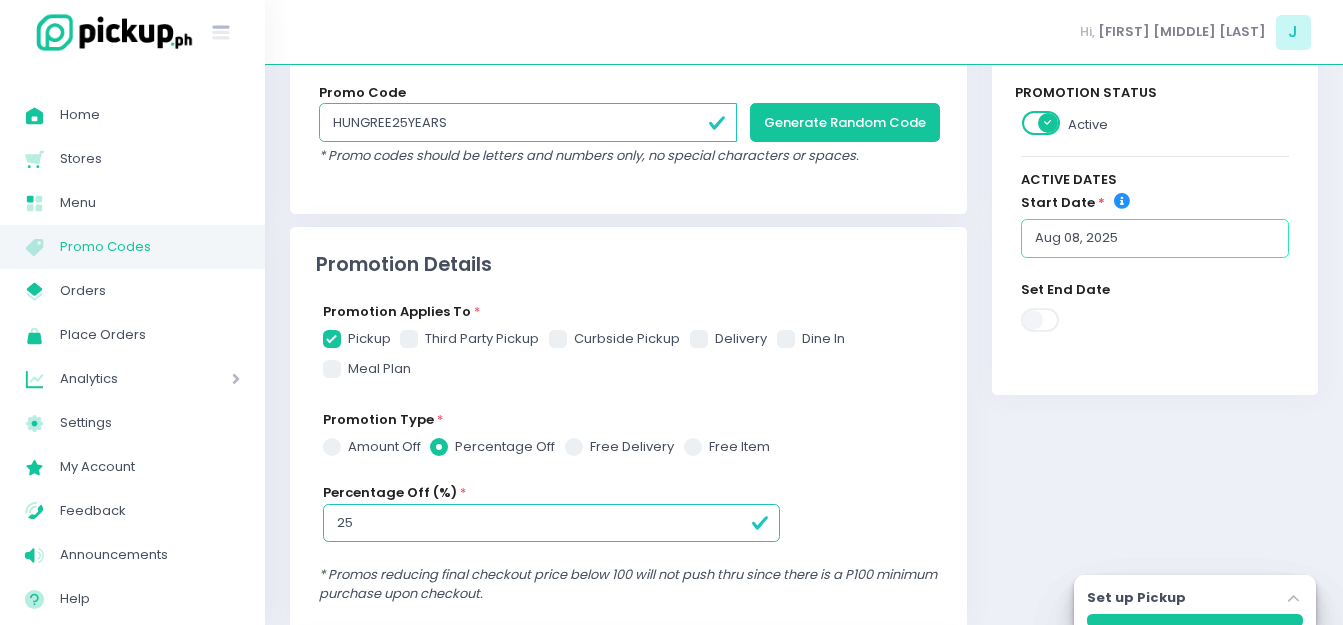 click on "Aug 08, 2025" at bounding box center (1155, 238) 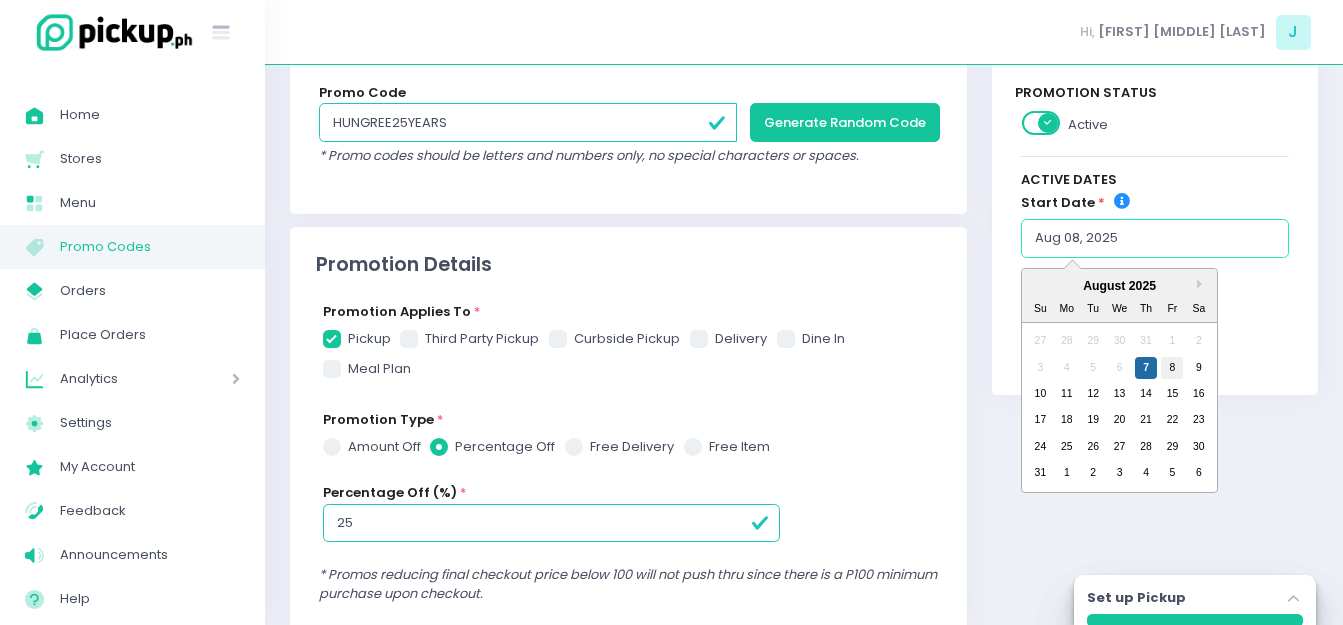 click on "8" at bounding box center [1172, 368] 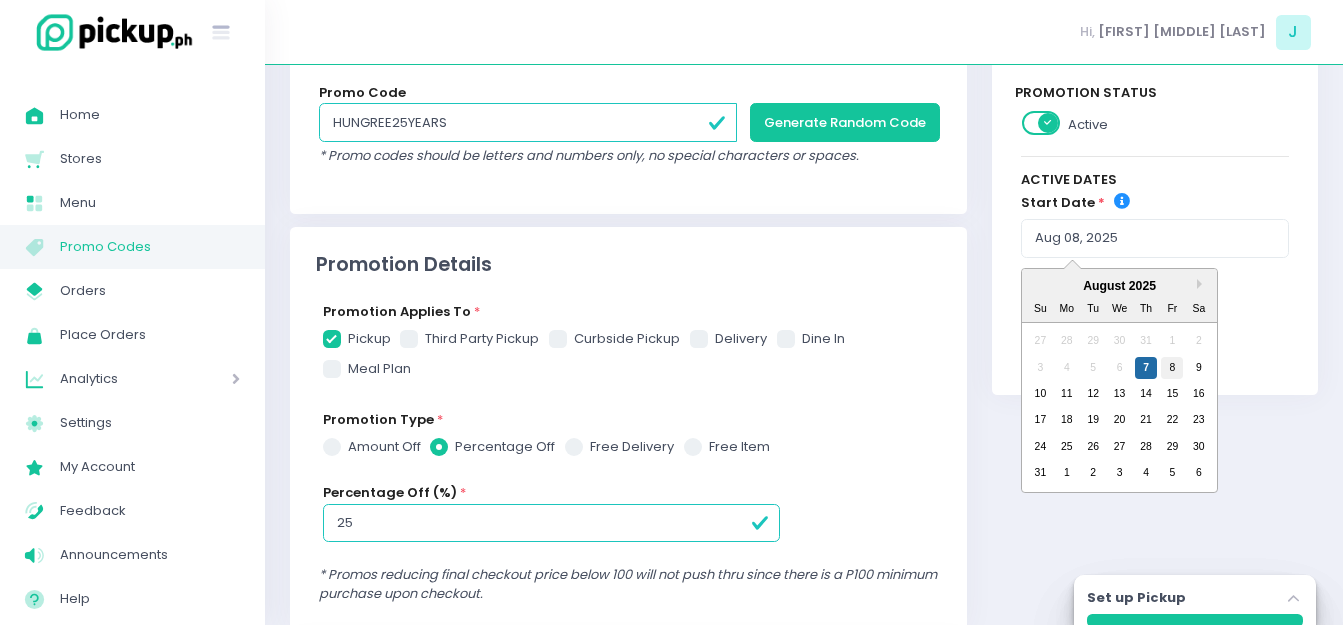 checkbox on "true" 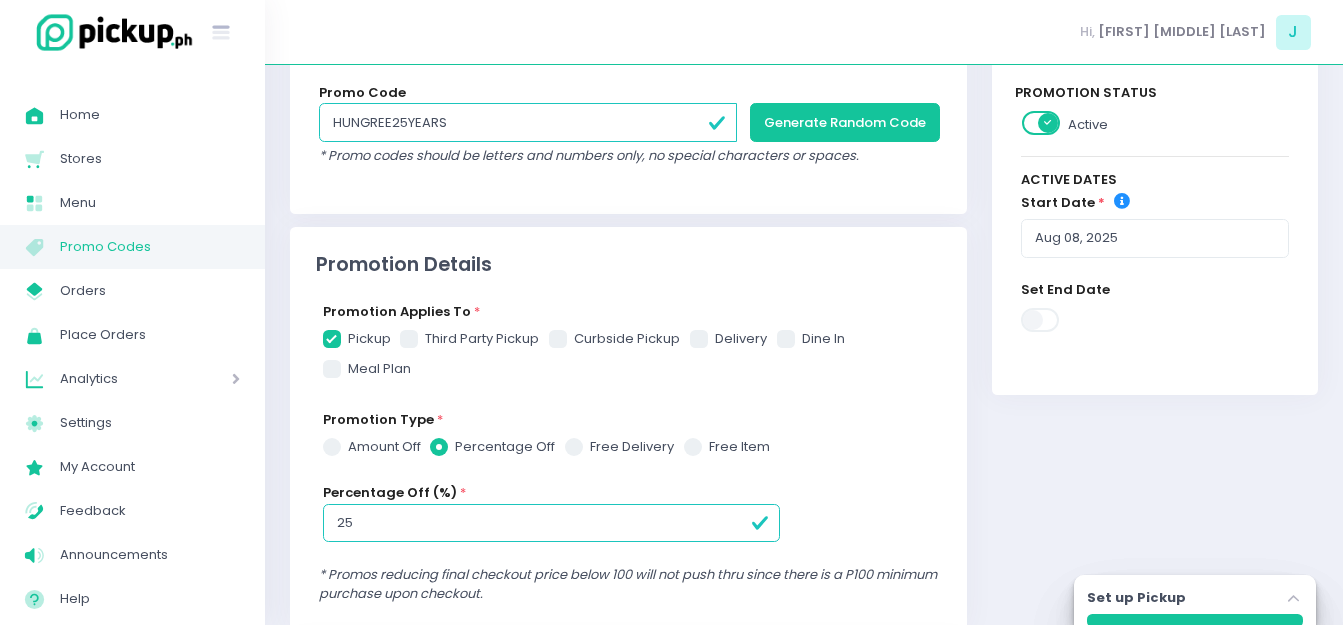 click at bounding box center (1041, 320) 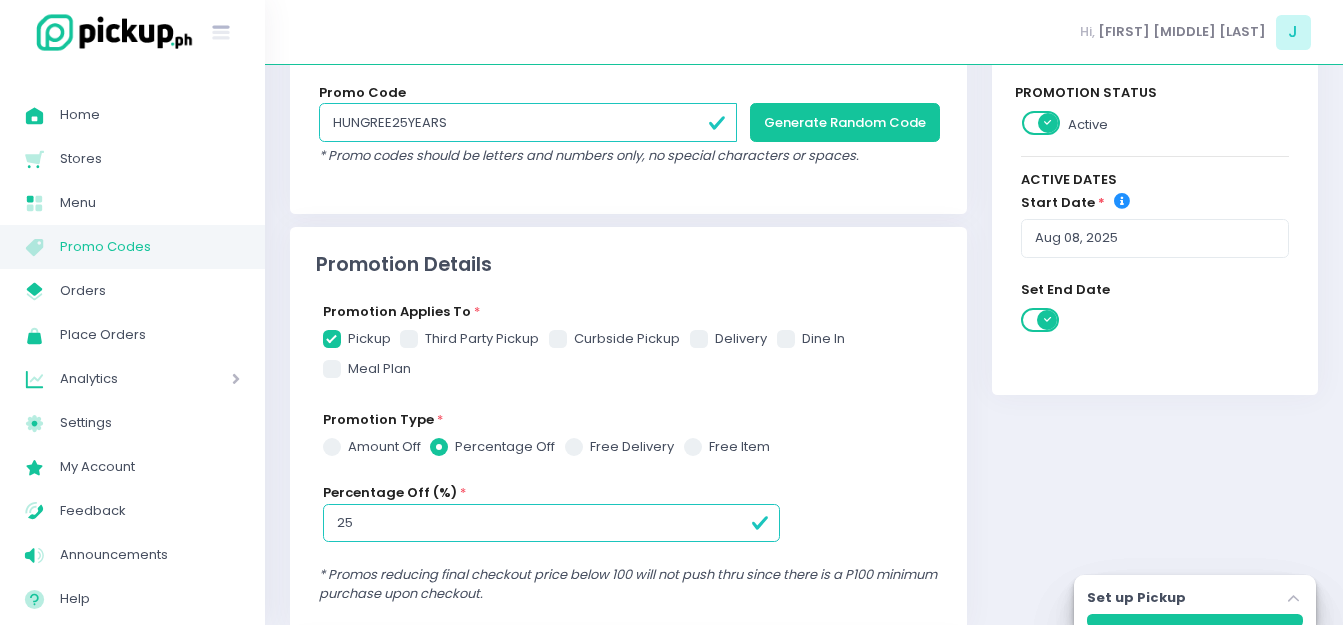 checkbox on "true" 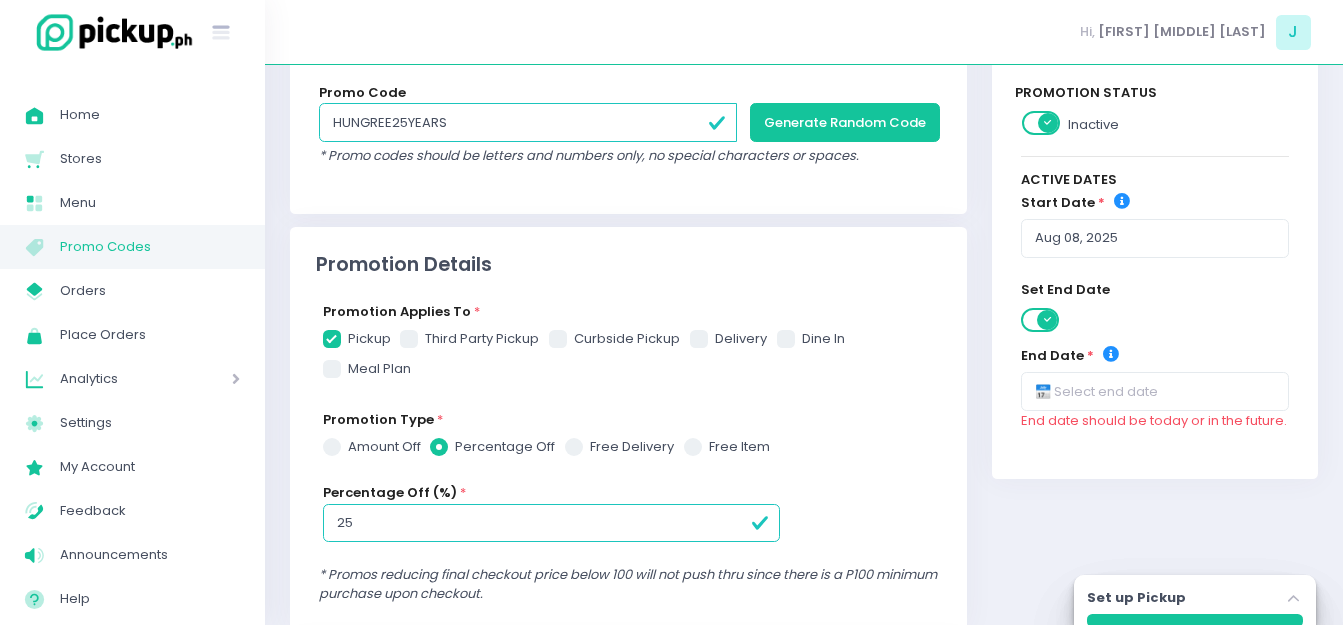 checkbox on "true" 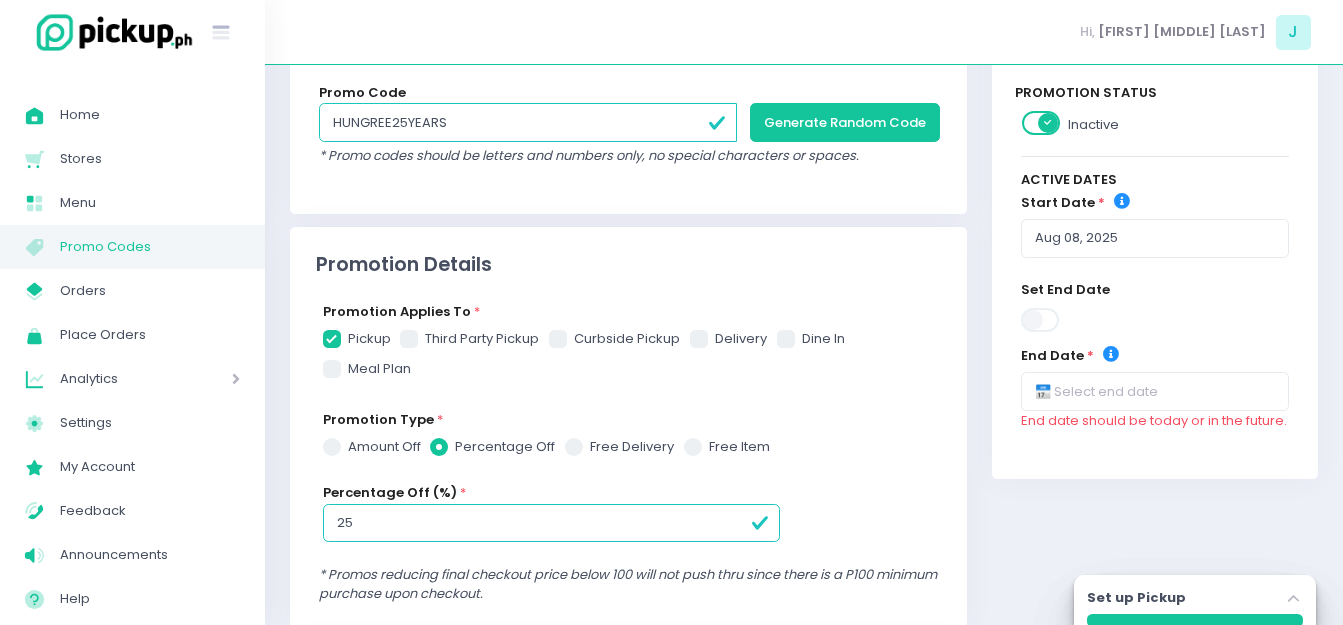 checkbox on "true" 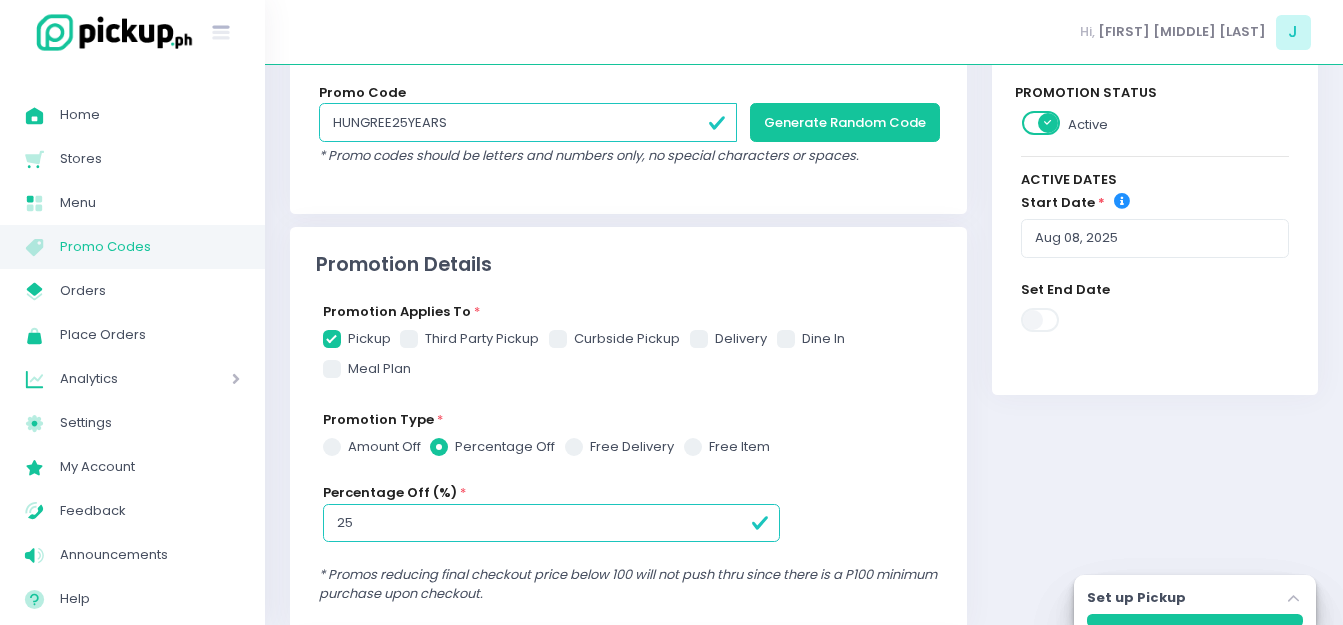 checkbox on "true" 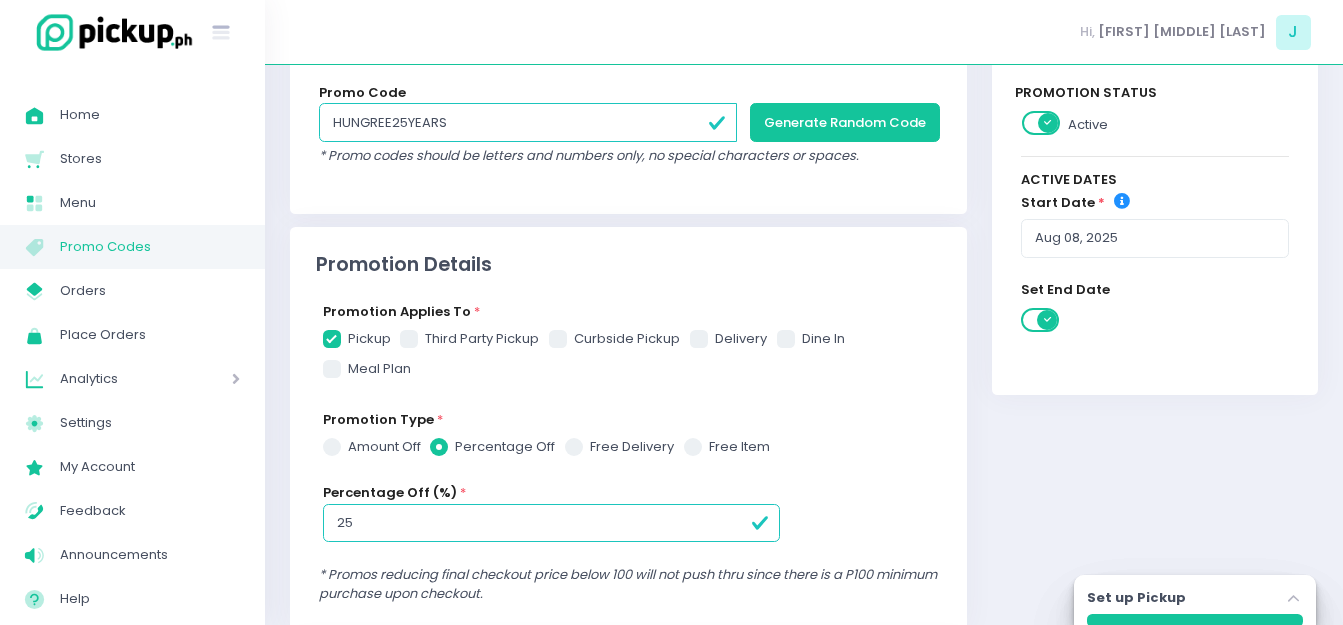 checkbox on "true" 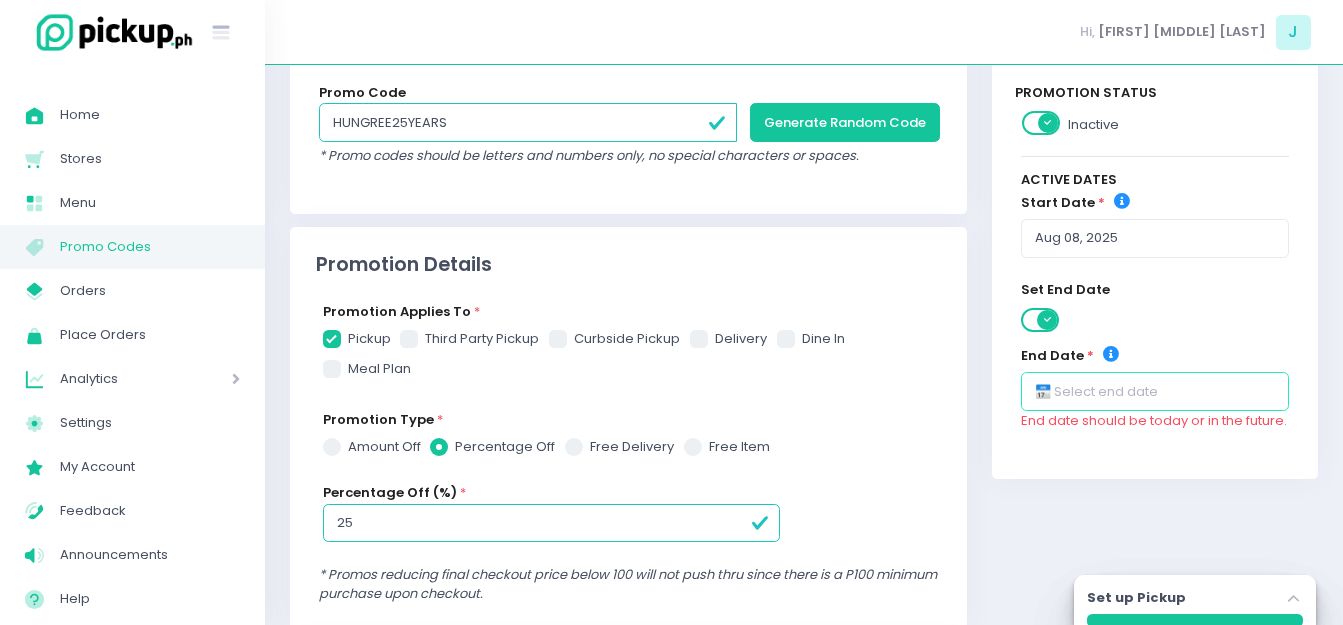 checkbox on "true" 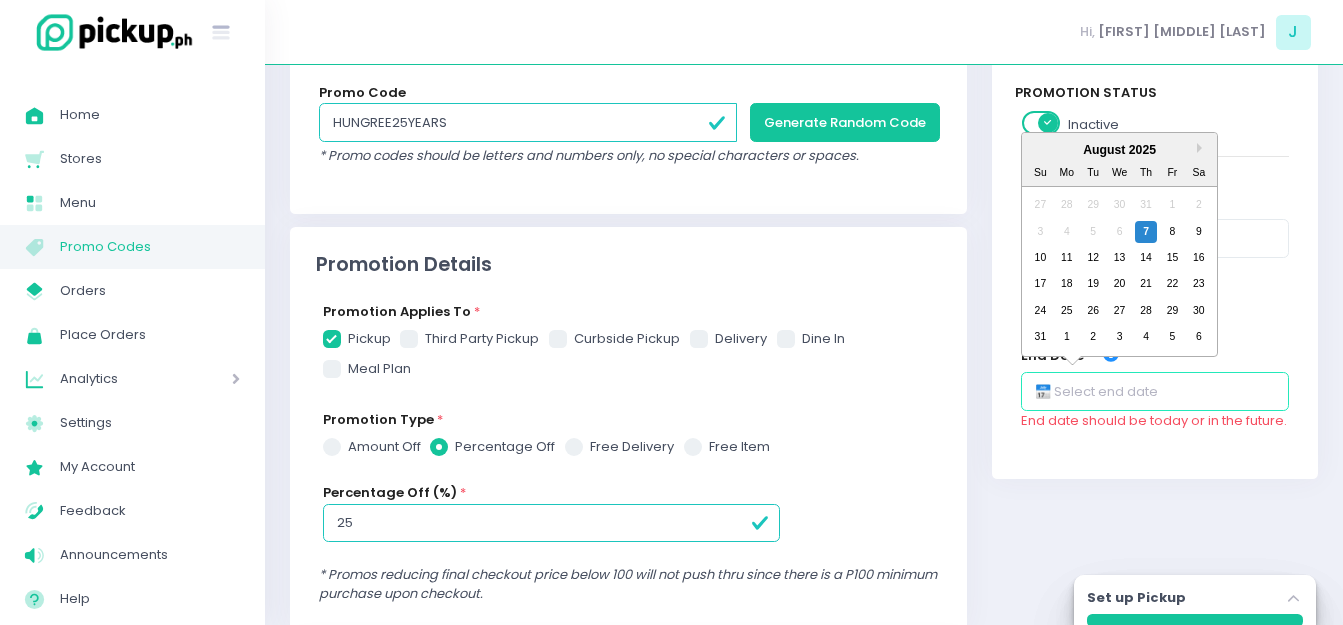 click at bounding box center [1155, 391] 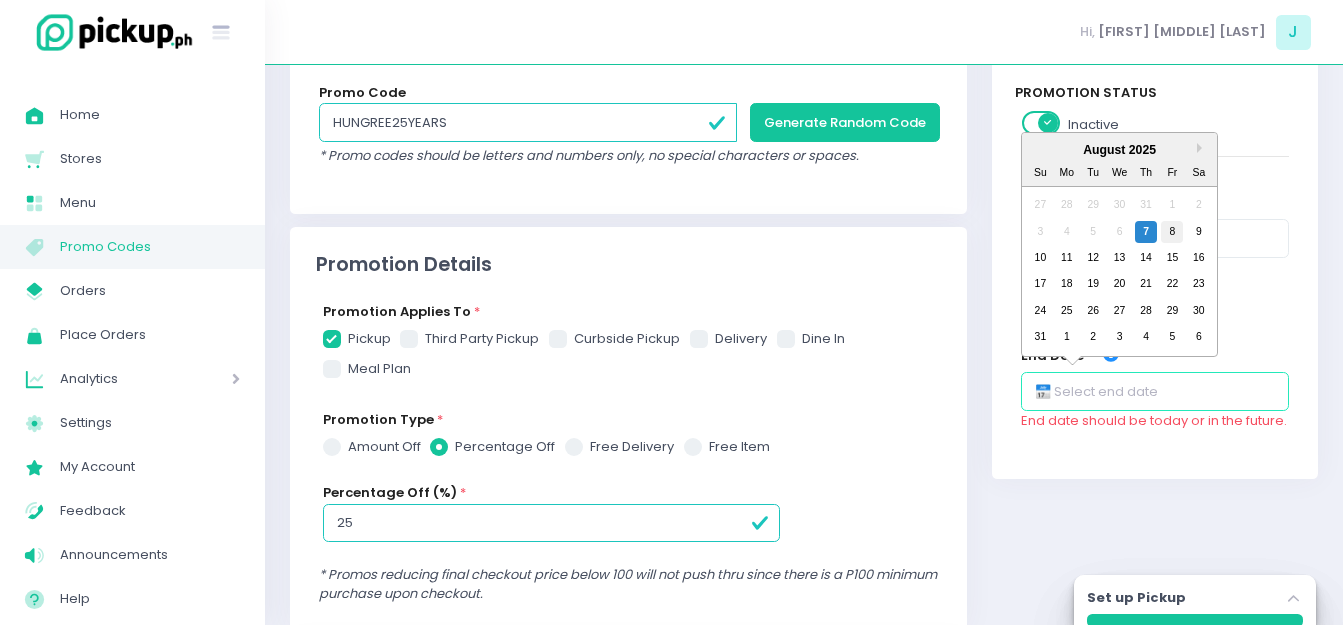 click on "8" at bounding box center (1172, 232) 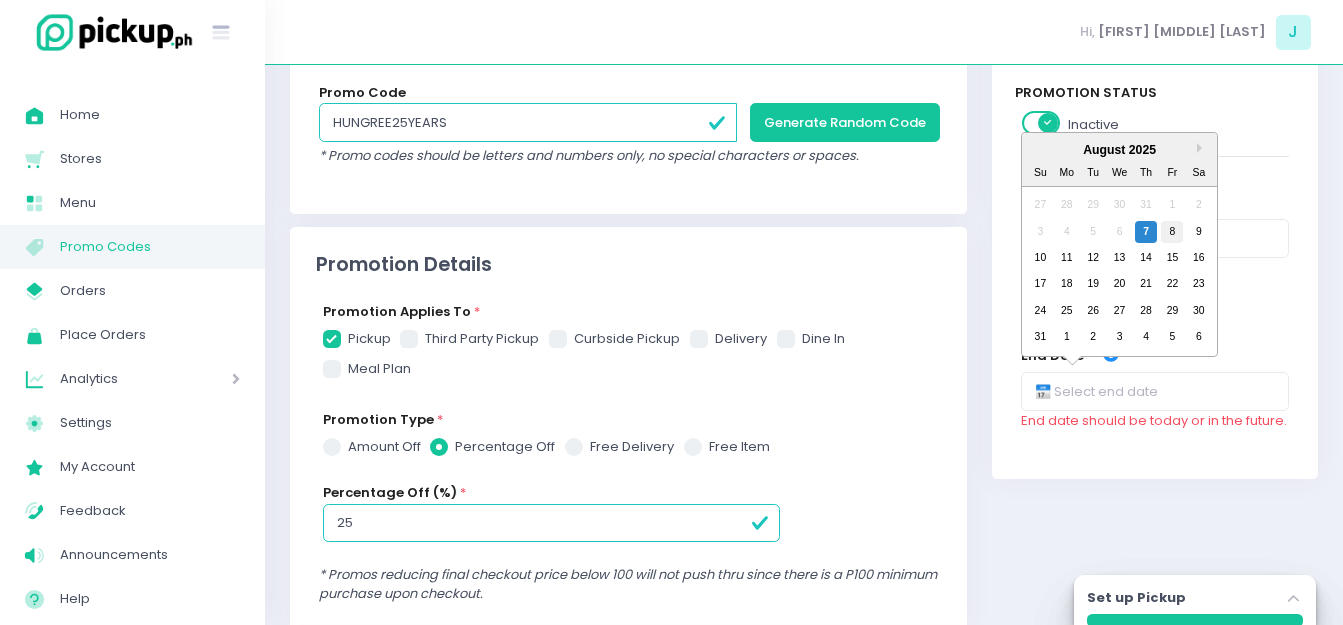 checkbox on "true" 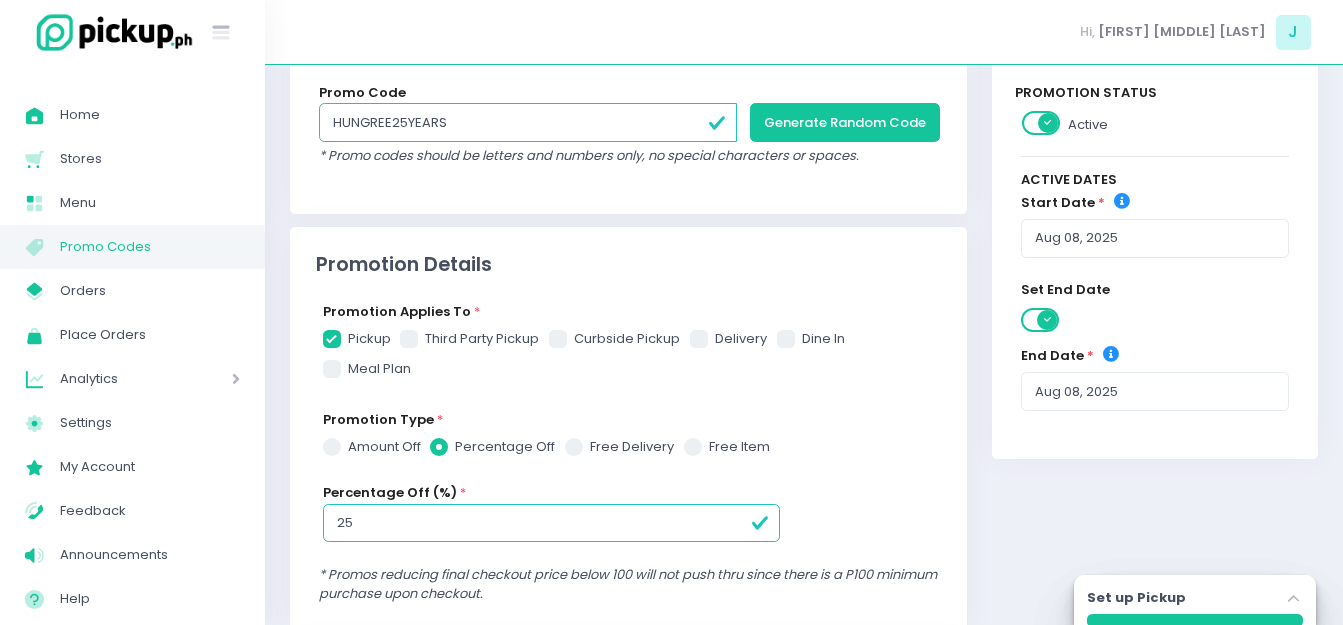 click on "Settings Promotion Status   Active Active Dates start date   *         Aug 08, 2025 set end date   end date   *         Aug 08, 2025" at bounding box center [1155, 553] 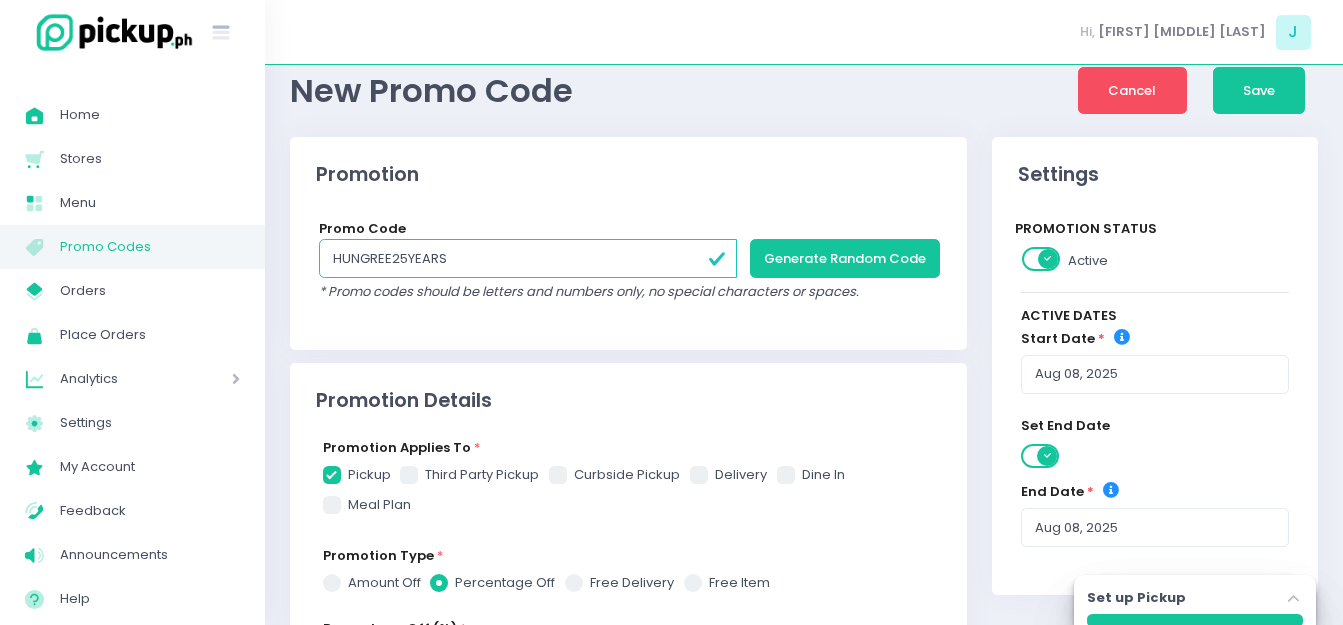 scroll, scrollTop: 18, scrollLeft: 0, axis: vertical 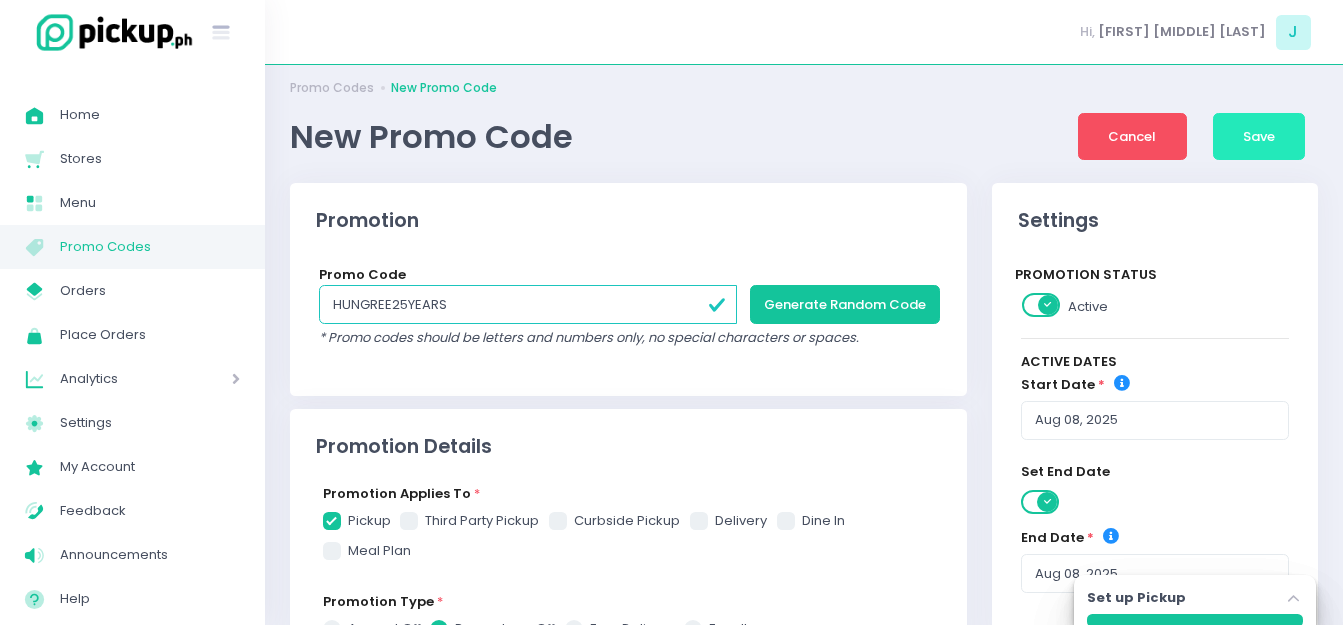 click on "Save" at bounding box center [1259, 137] 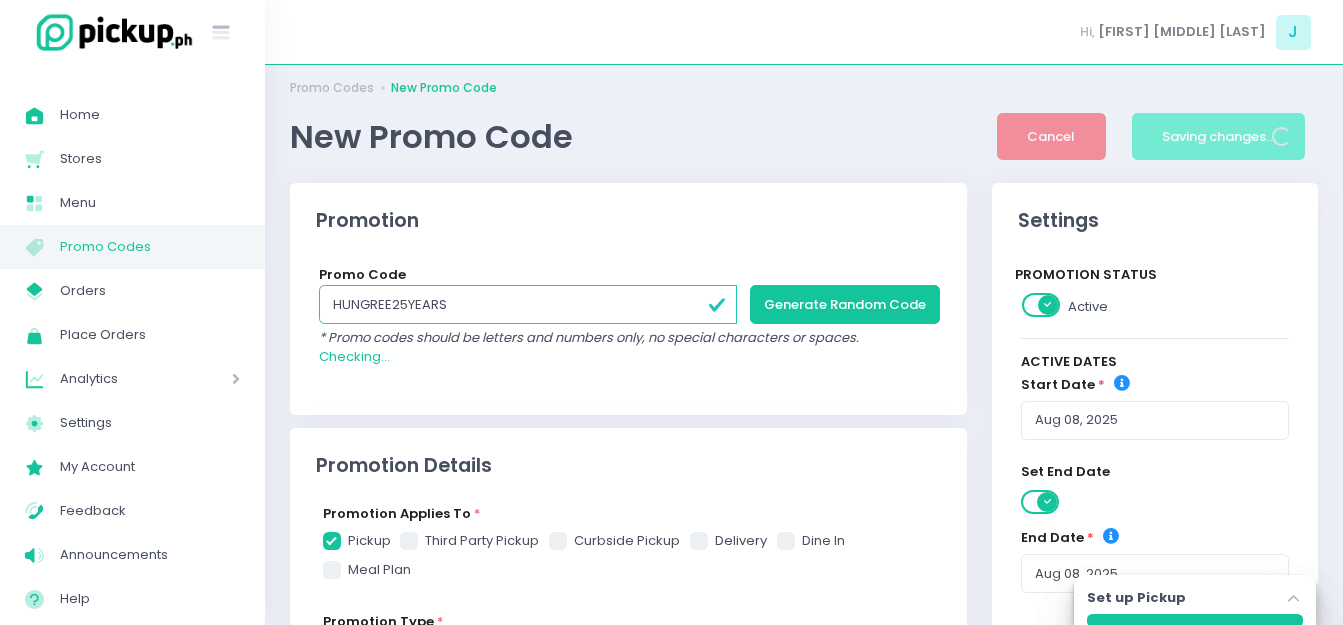 checkbox on "true" 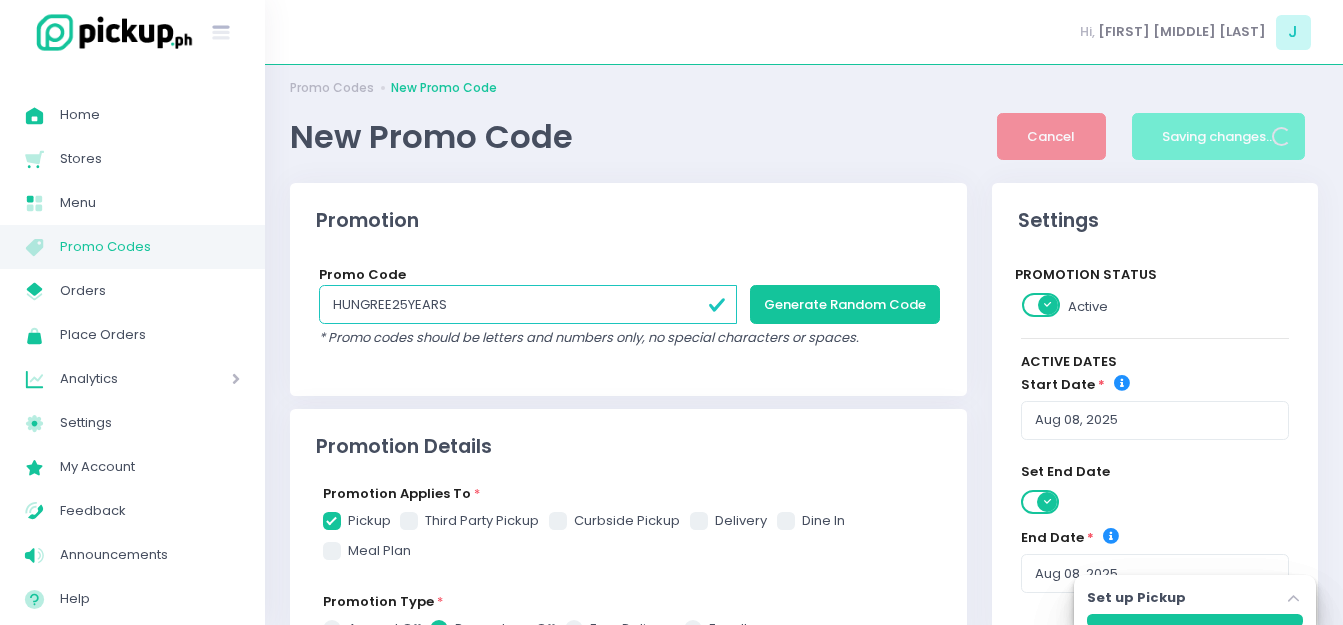 scroll, scrollTop: 0, scrollLeft: 0, axis: both 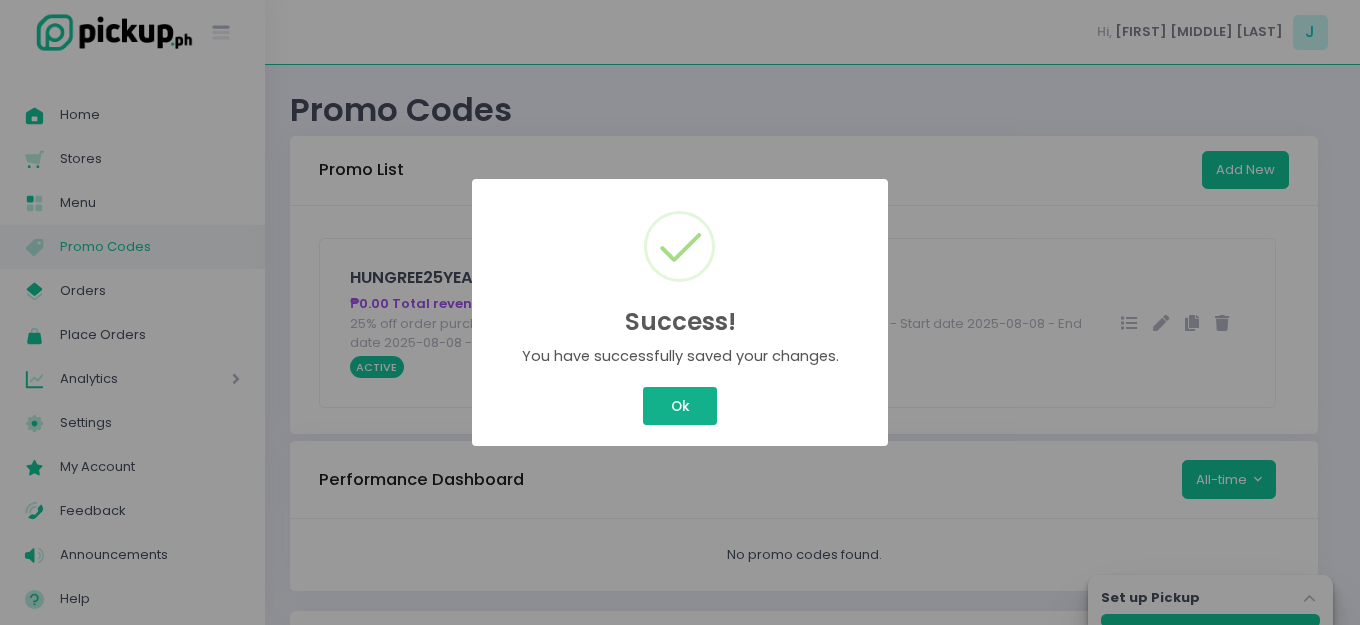 click on "Ok" at bounding box center (680, 406) 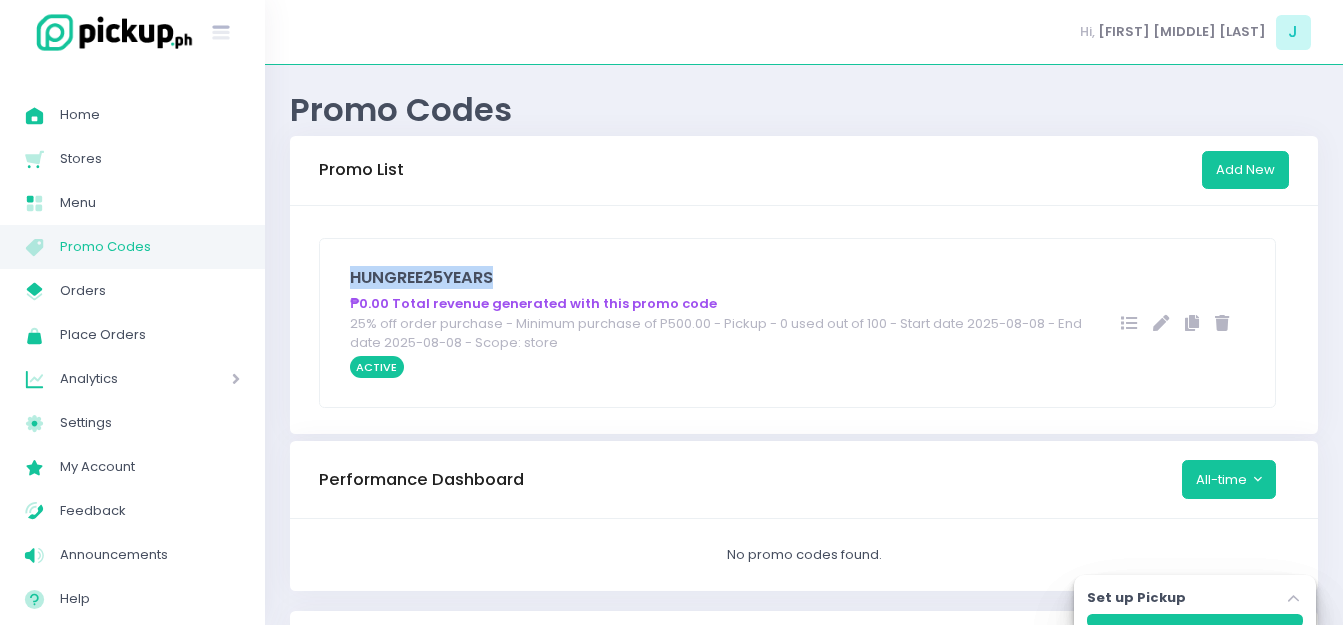 drag, startPoint x: 500, startPoint y: 283, endPoint x: 339, endPoint y: 282, distance: 161.00311 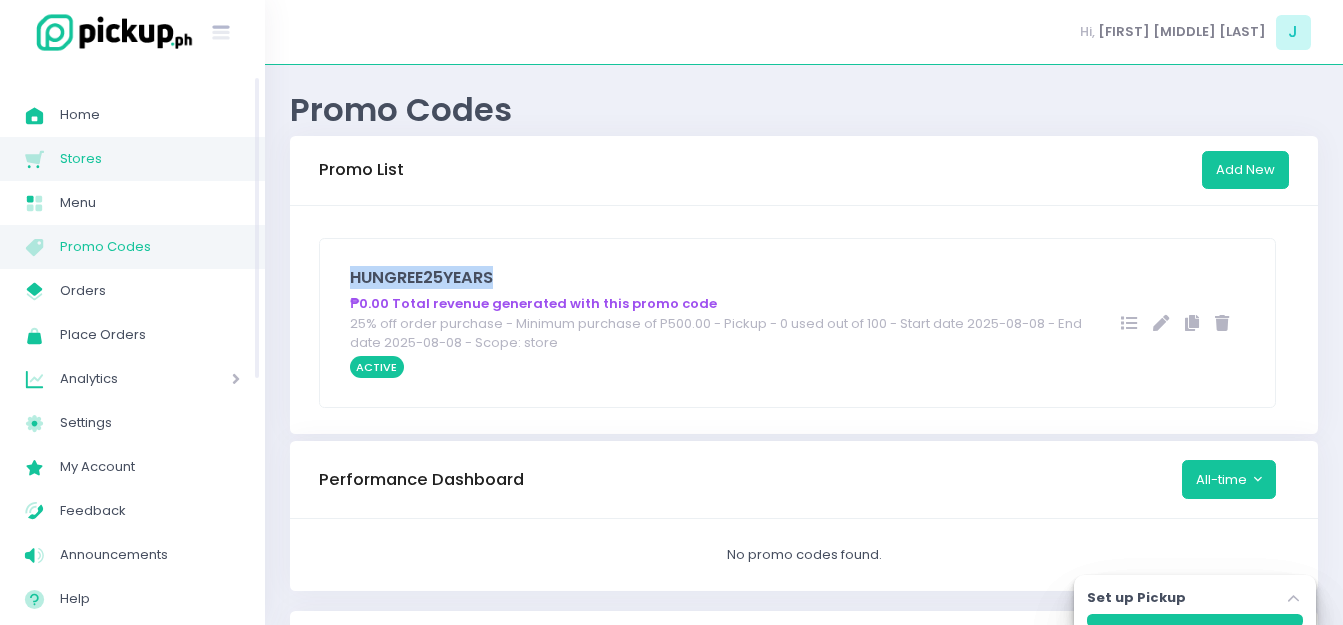 click on "Stores" at bounding box center (150, 159) 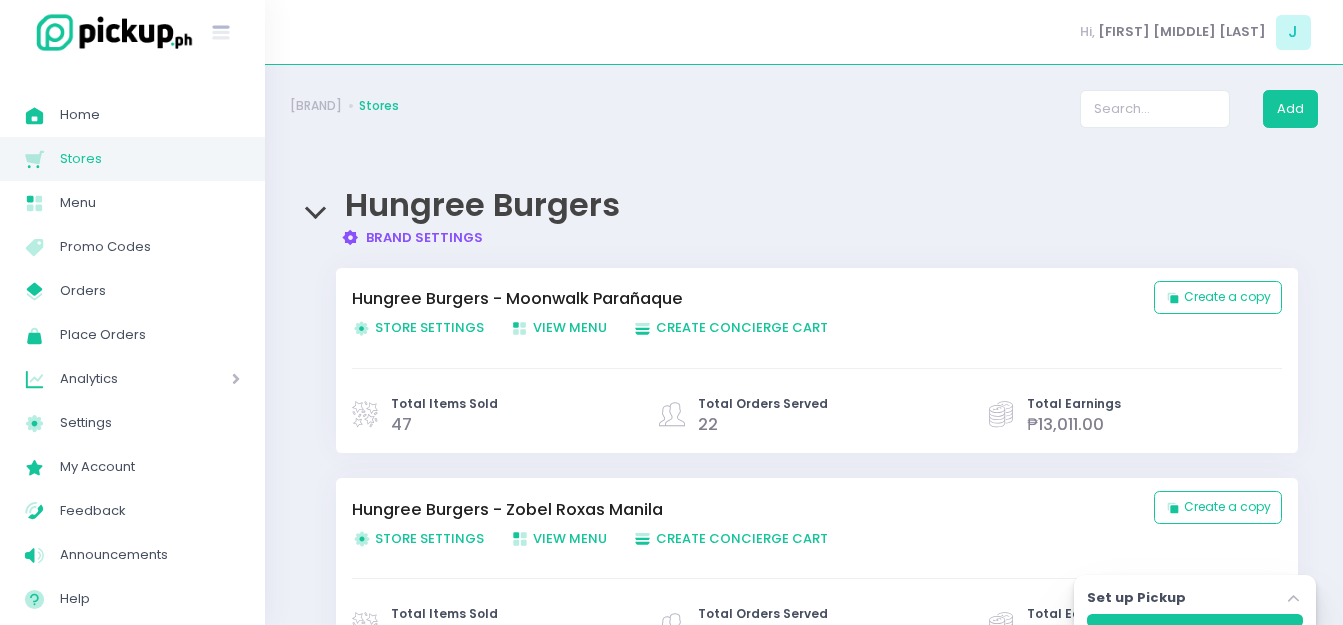 click on "View Menu Created with Sketch. View Menu" at bounding box center [558, 327] 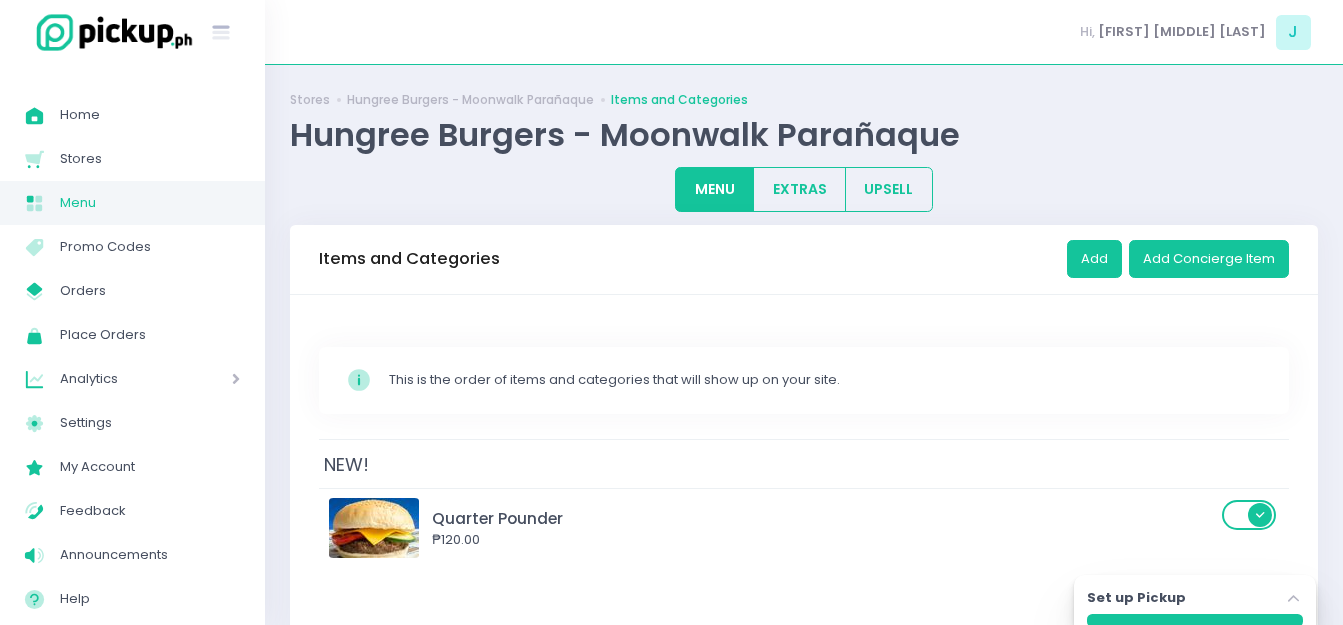 scroll, scrollTop: 0, scrollLeft: 0, axis: both 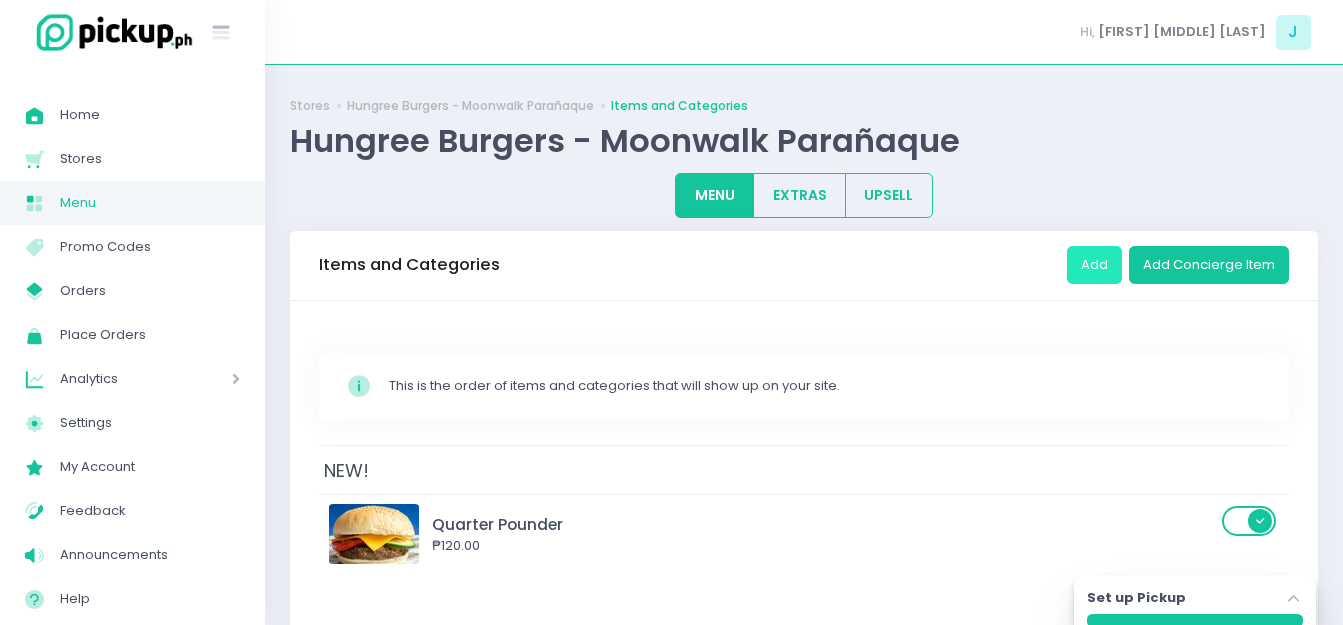 click on "Add" at bounding box center (1094, 265) 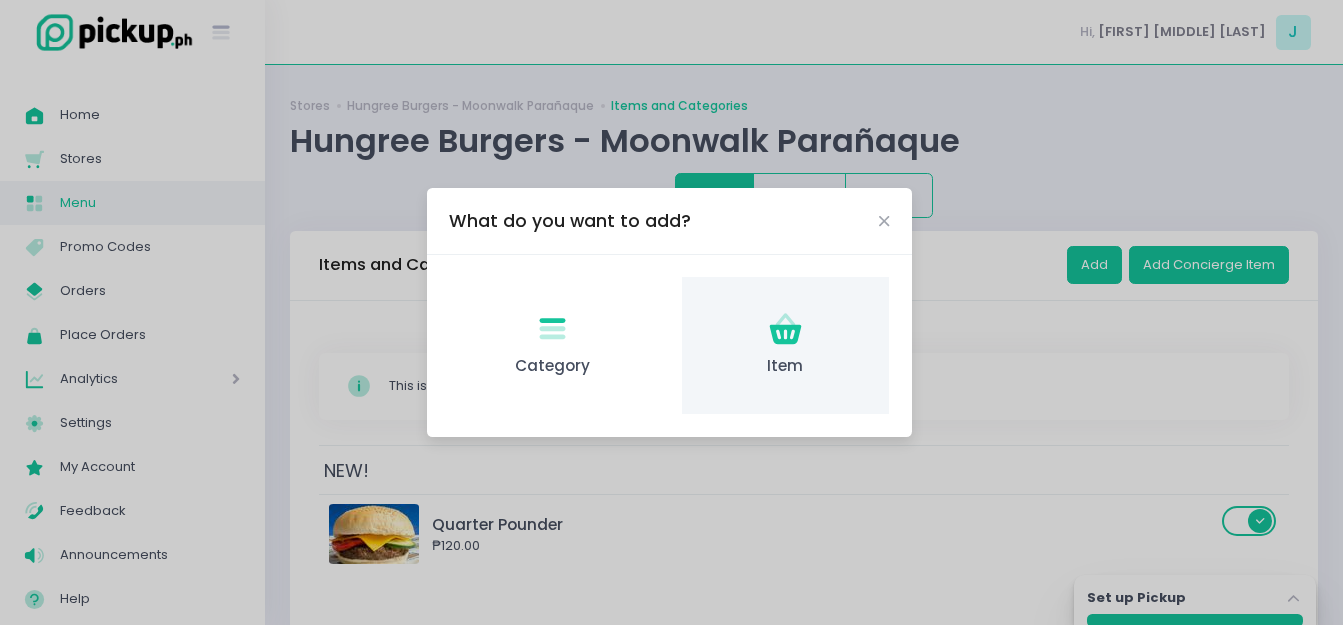click on "Item Created with Sketch. Item" at bounding box center [785, 345] 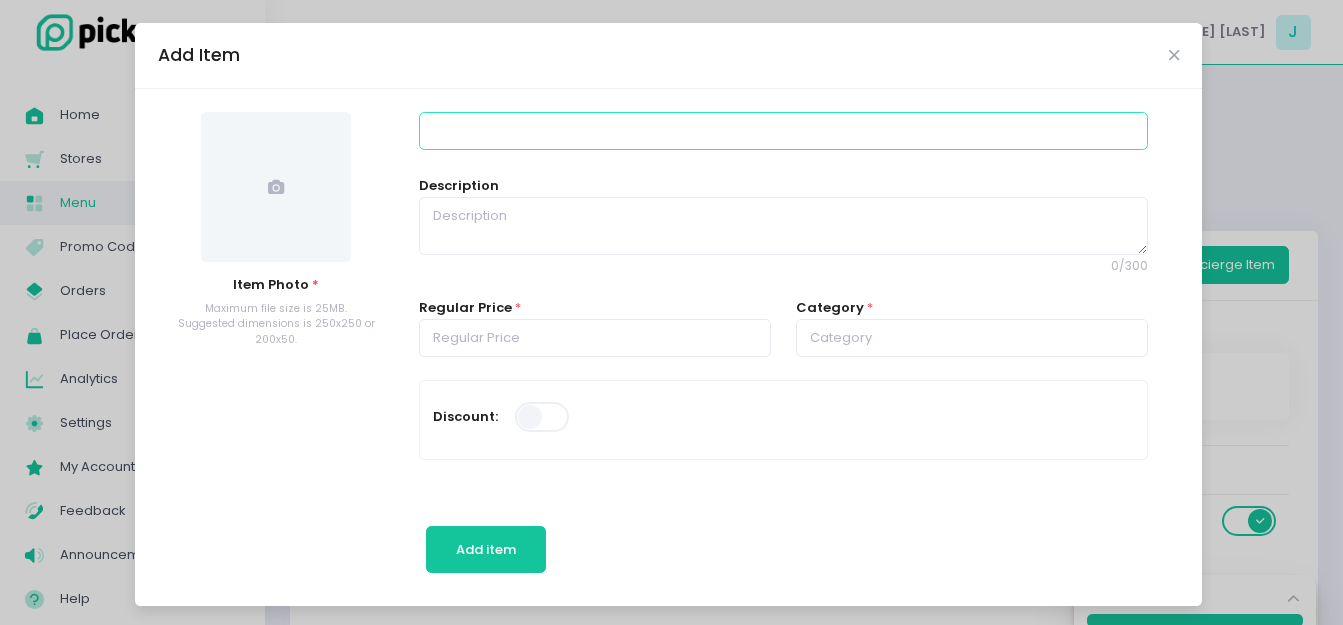 click at bounding box center [783, 131] 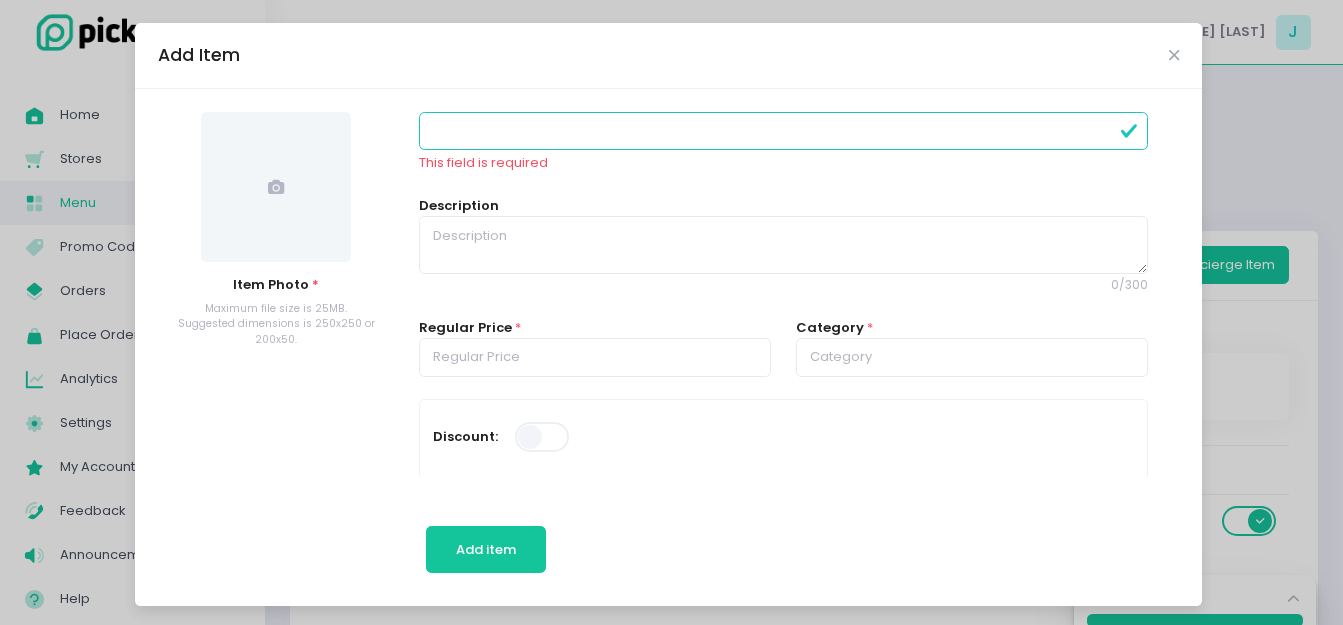 click at bounding box center [276, 187] 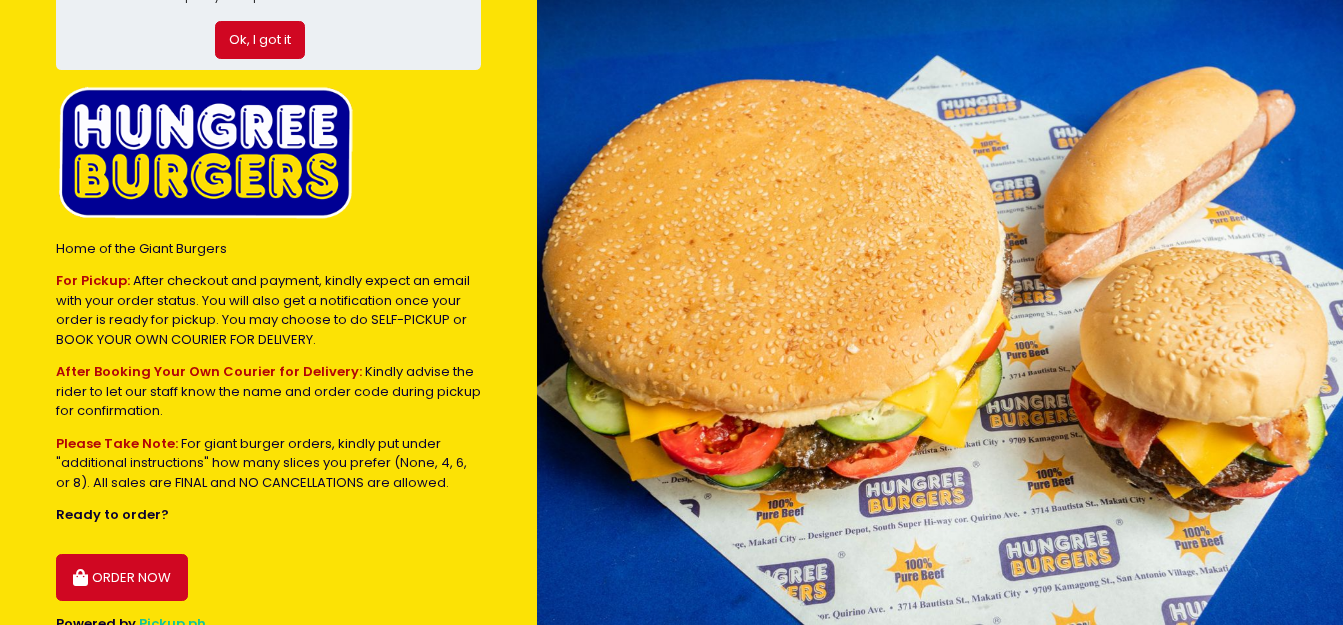 scroll, scrollTop: 180, scrollLeft: 0, axis: vertical 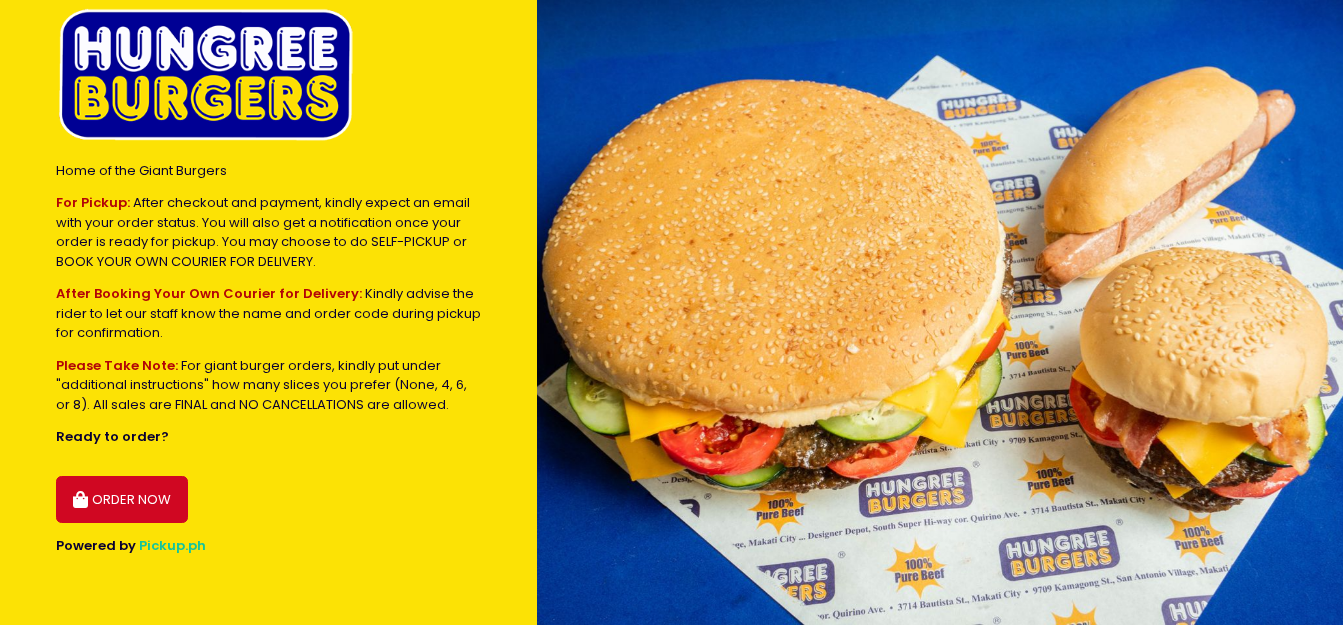 click on "ORDER NOW" at bounding box center [122, 500] 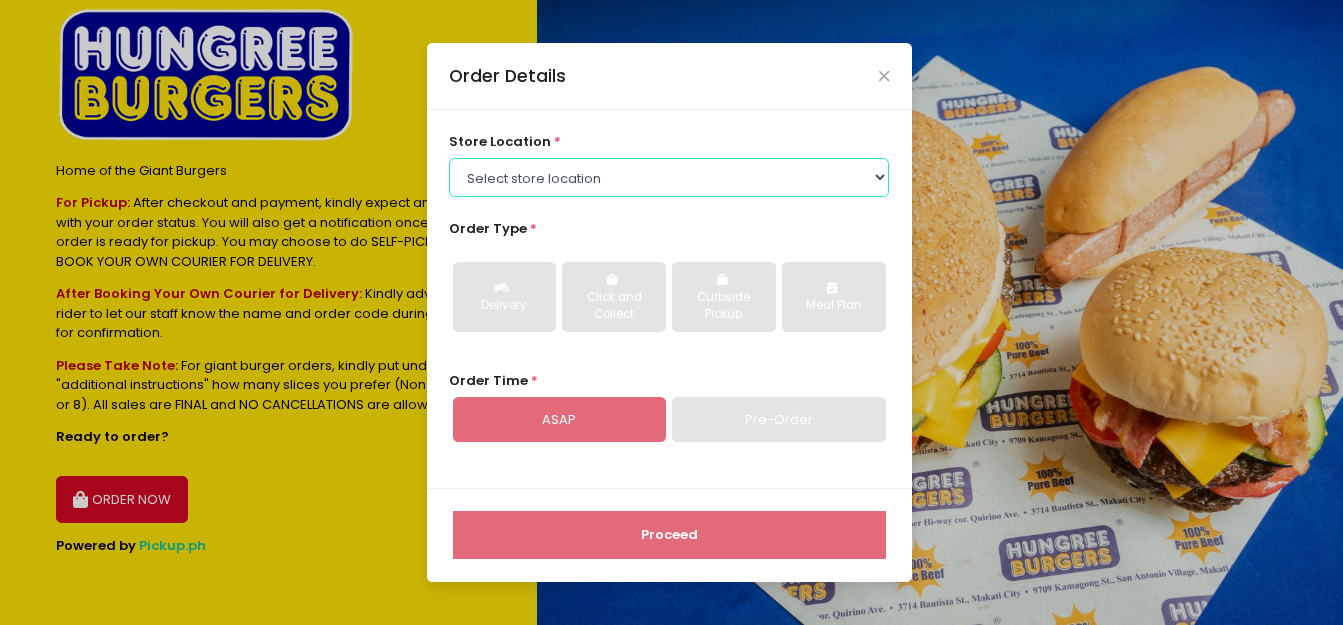 click on "Select store location Hungree Burgers - Moonwalk Parañaque  Hungree Burgers - Zobel Roxas Manila" at bounding box center (669, 177) 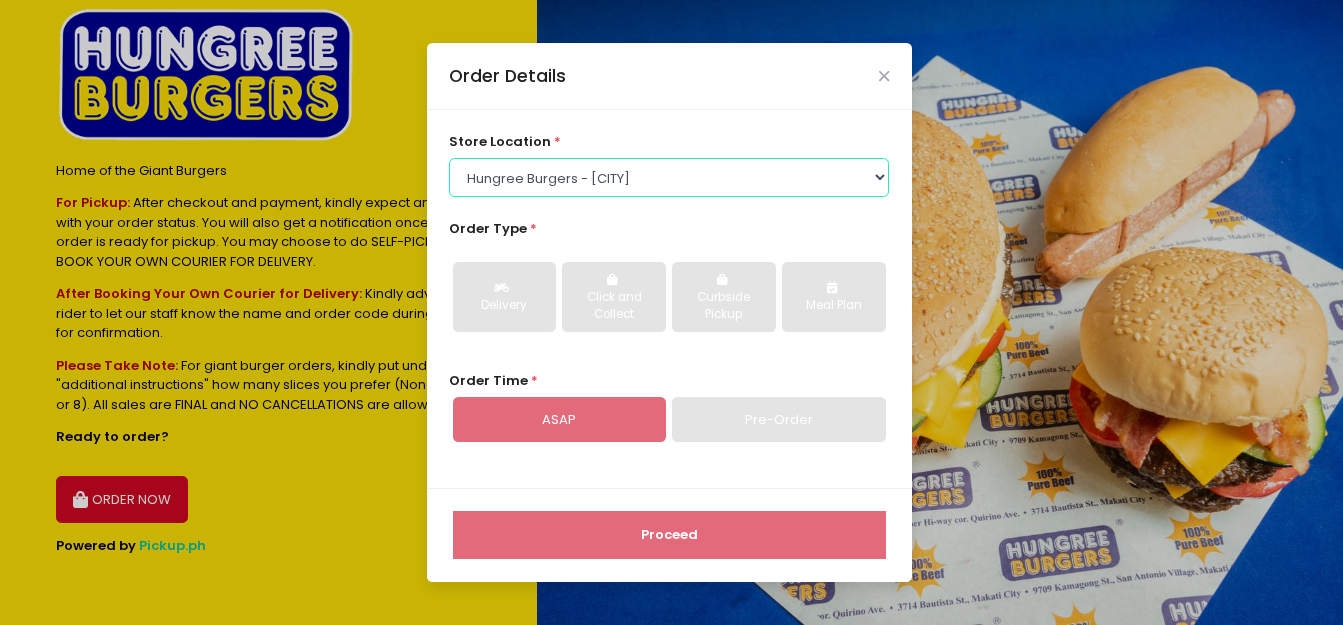click on "Select store location Hungree Burgers - Moonwalk Parañaque  Hungree Burgers - Zobel Roxas Manila" at bounding box center (669, 177) 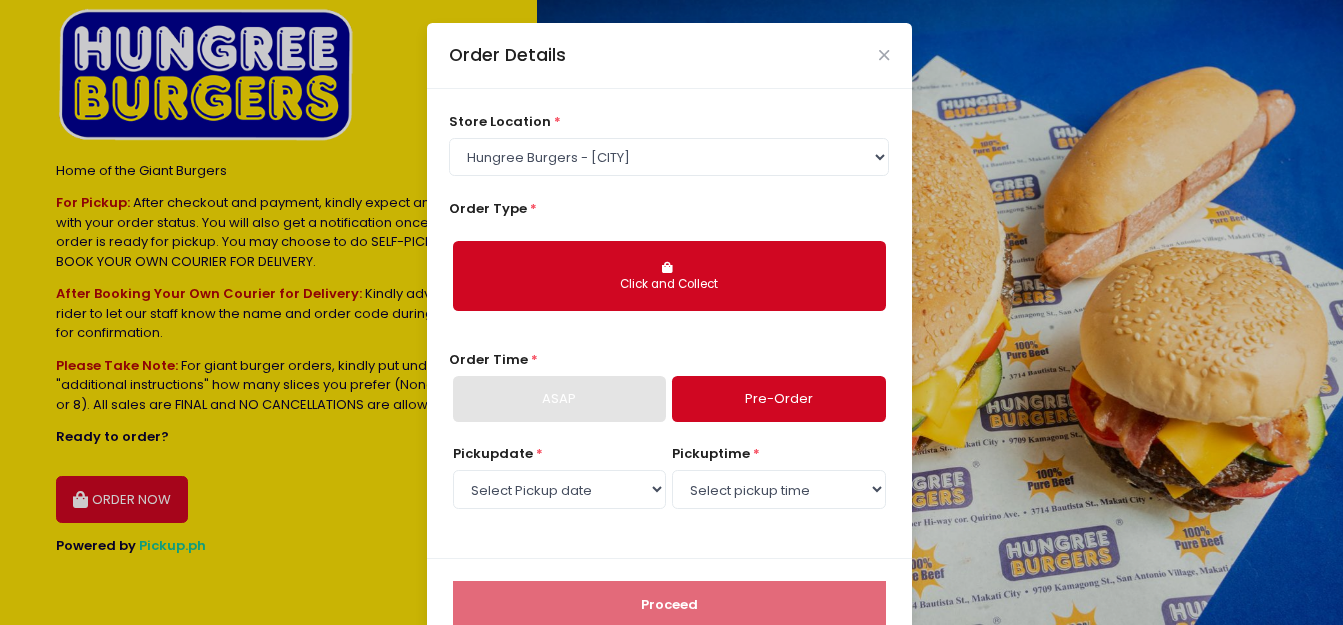 click on "Click and Collect" at bounding box center [669, 276] 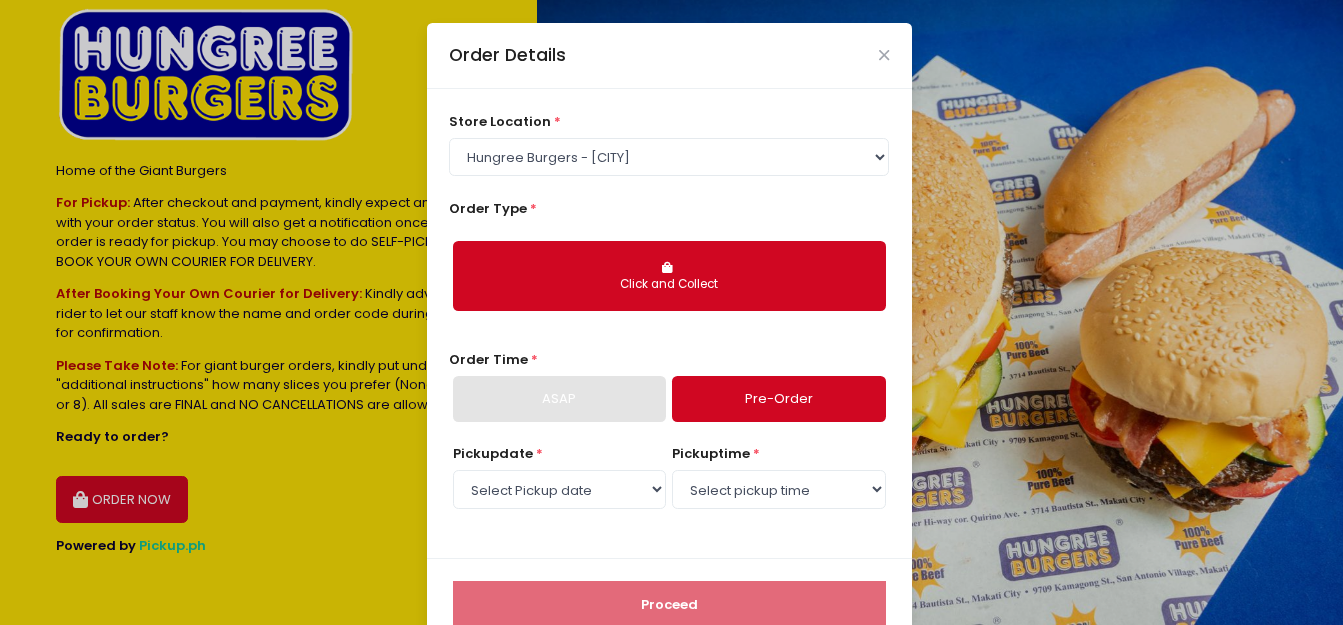 click on "Pre-Order" at bounding box center (778, 399) 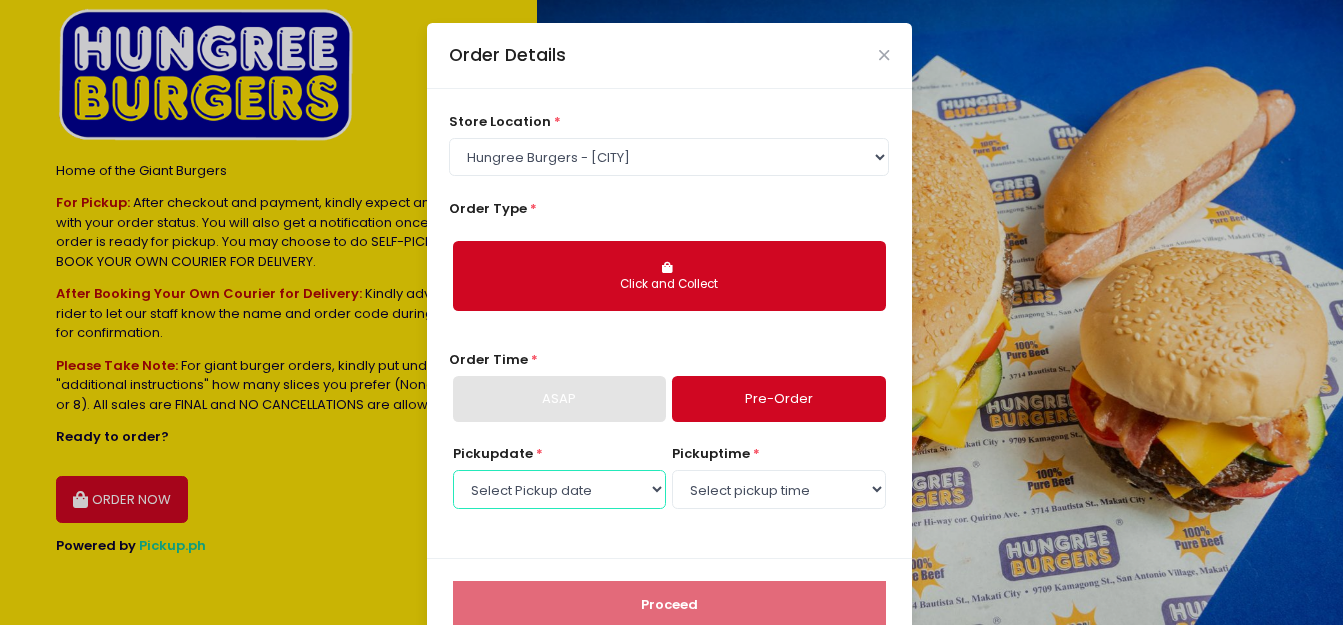 click on "Select Pickup date Thursday, Aug 7th Friday, Aug 8th Saturday, Aug 9th Sunday, Aug 10th Monday, Aug 11th Tuesday, Aug 12th Wednesday, Aug 13th Thursday, Aug 14th" at bounding box center (559, 489) 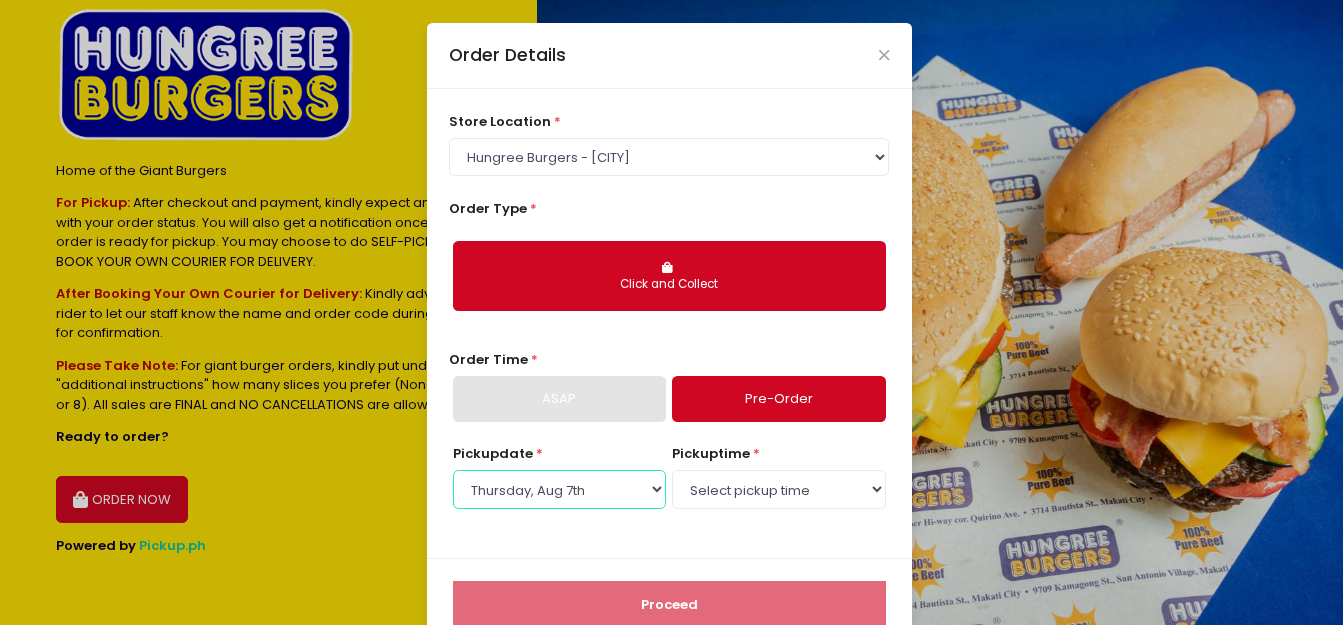 click on "Select Pickup date Thursday, Aug 7th Friday, Aug 8th Saturday, Aug 9th Sunday, Aug 10th Monday, Aug 11th Tuesday, Aug 12th Wednesday, Aug 13th Thursday, Aug 14th" at bounding box center (559, 489) 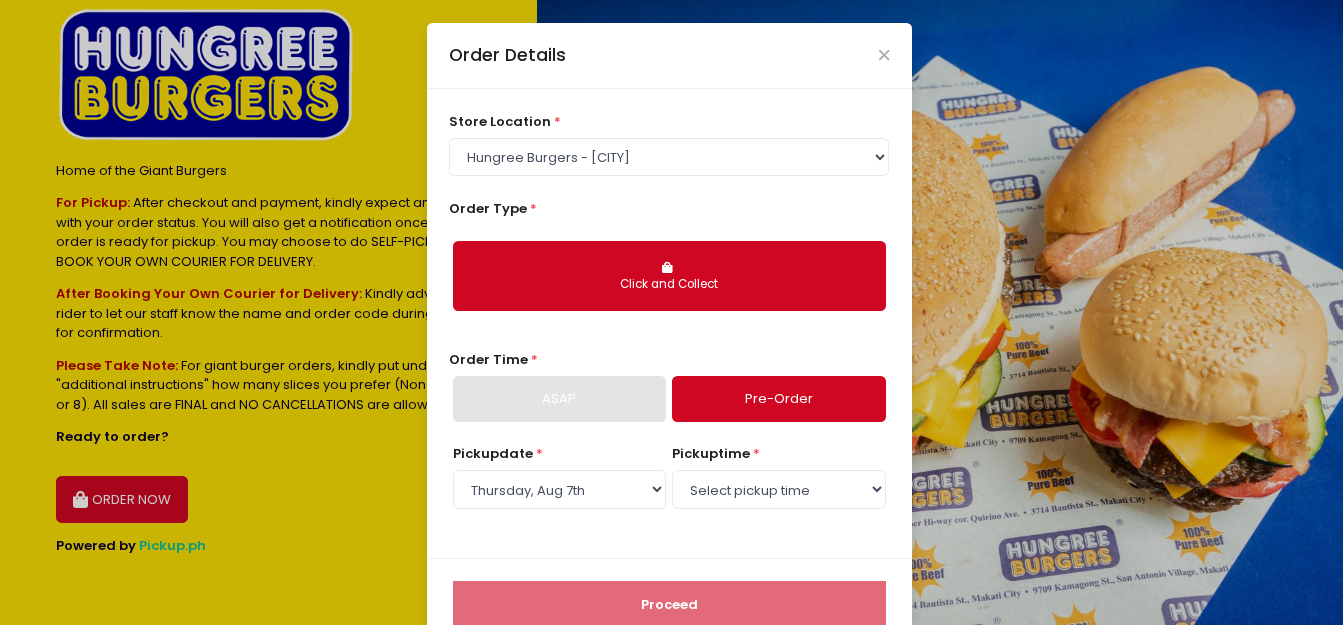 click on "pickup  time" at bounding box center [711, 453] 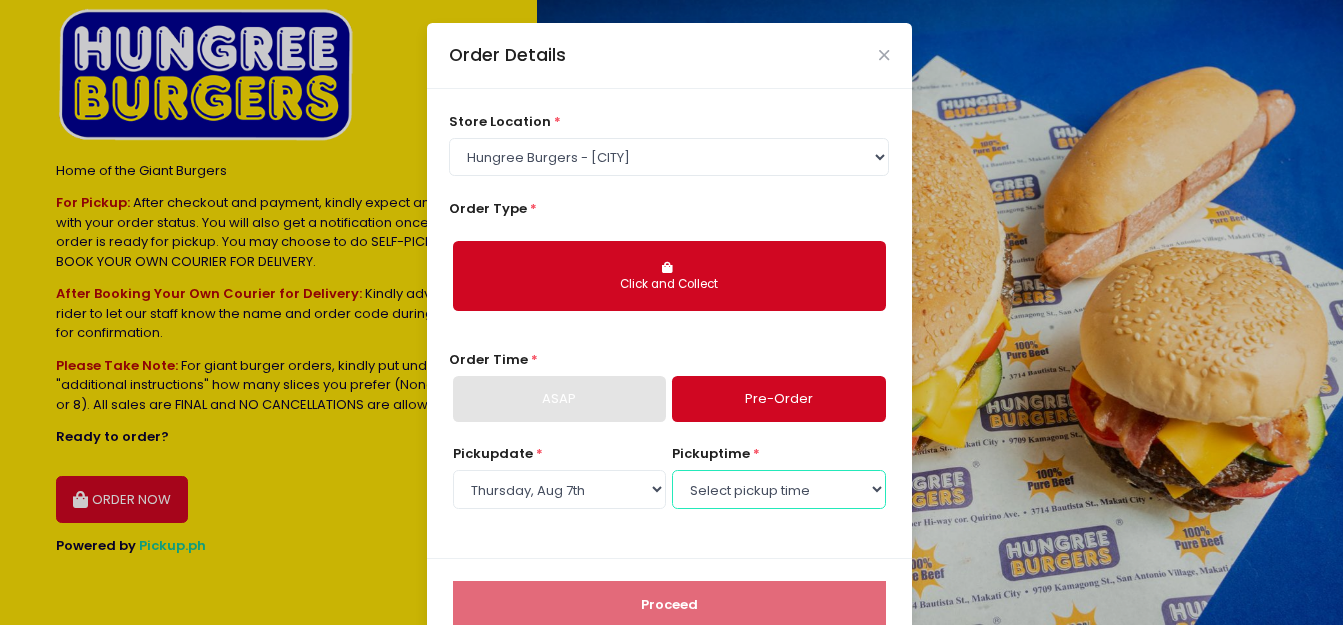 click on "Select pickup time 02:00 PM - 02:30 PM 02:30 PM - 03:00 PM 03:00 PM - 03:30 PM 03:30 PM - 04:00 PM 04:00 PM - 04:30 PM 04:30 PM - 05:00 PM 05:00 PM - 05:30 PM 05:30 PM - 06:00 PM 06:00 PM - 06:30 PM 06:30 PM - 07:00 PM 07:00 PM - 07:30 PM 07:30 PM - 08:00 PM 08:00 PM - 08:30 PM 08:30 PM - 09:00 PM 09:00 PM - 09:30 PM 09:30 PM - 10:00 PM 10:00 PM - 10:30 PM 10:30 PM - 11:00 PM 11:00 PM - 11:30 PM" at bounding box center (778, 489) 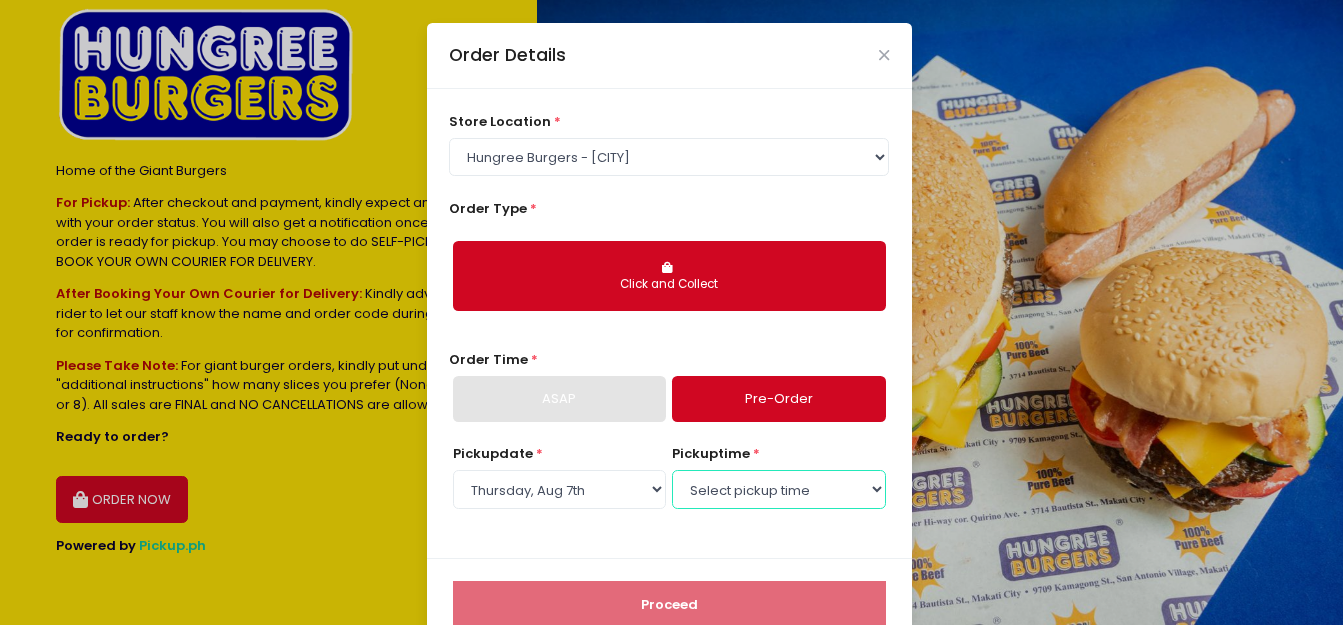 select on "21:00" 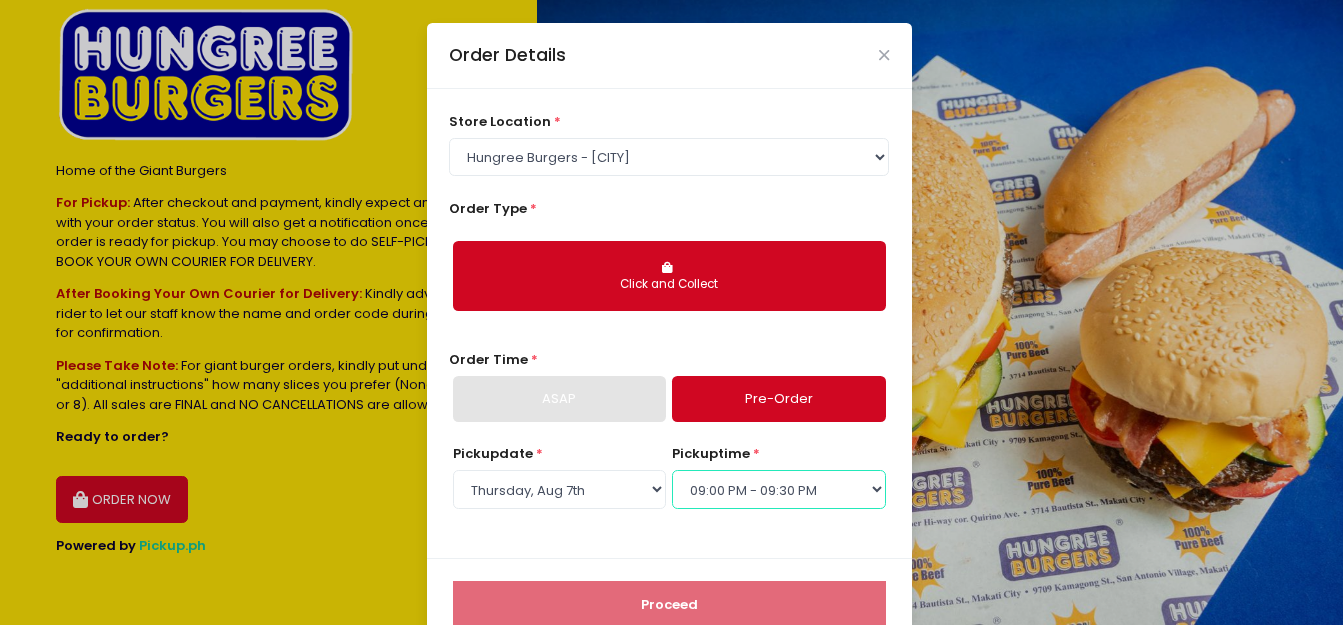 click on "Select pickup time 02:00 PM - 02:30 PM 02:30 PM - 03:00 PM 03:00 PM - 03:30 PM 03:30 PM - 04:00 PM 04:00 PM - 04:30 PM 04:30 PM - 05:00 PM 05:00 PM - 05:30 PM 05:30 PM - 06:00 PM 06:00 PM - 06:30 PM 06:30 PM - 07:00 PM 07:00 PM - 07:30 PM 07:30 PM - 08:00 PM 08:00 PM - 08:30 PM 08:30 PM - 09:00 PM 09:00 PM - 09:30 PM 09:30 PM - 10:00 PM 10:00 PM - 10:30 PM 10:30 PM - 11:00 PM 11:00 PM - 11:30 PM" at bounding box center (778, 489) 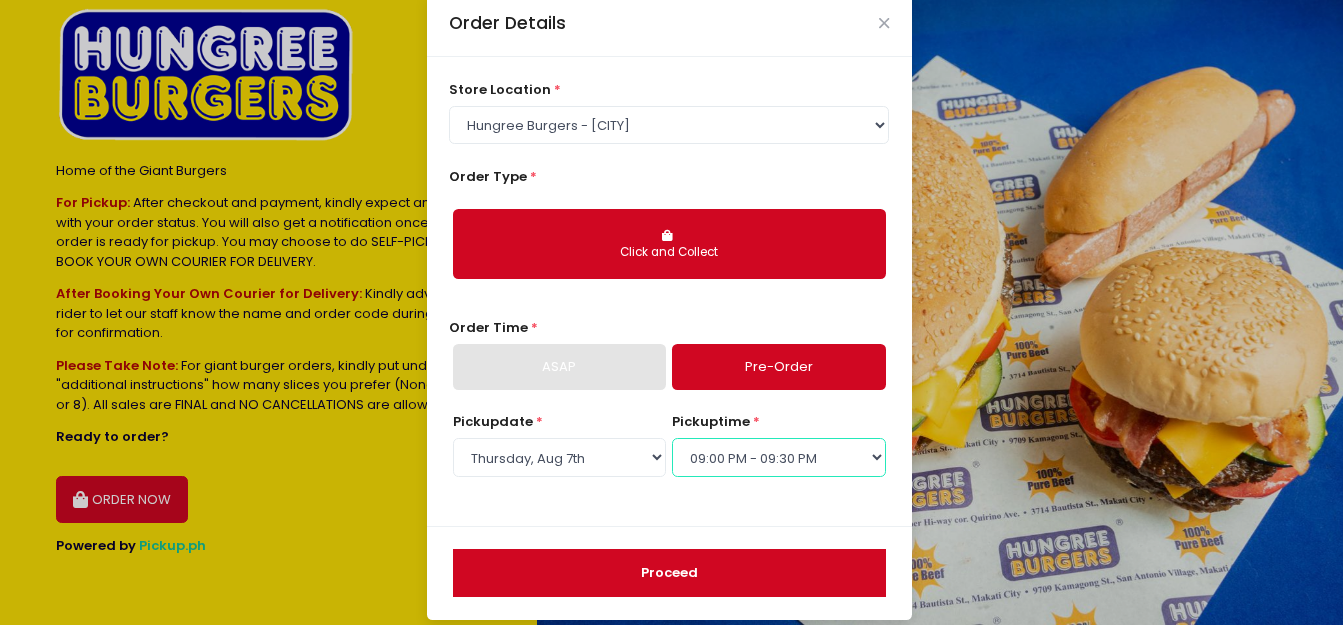 scroll, scrollTop: 49, scrollLeft: 0, axis: vertical 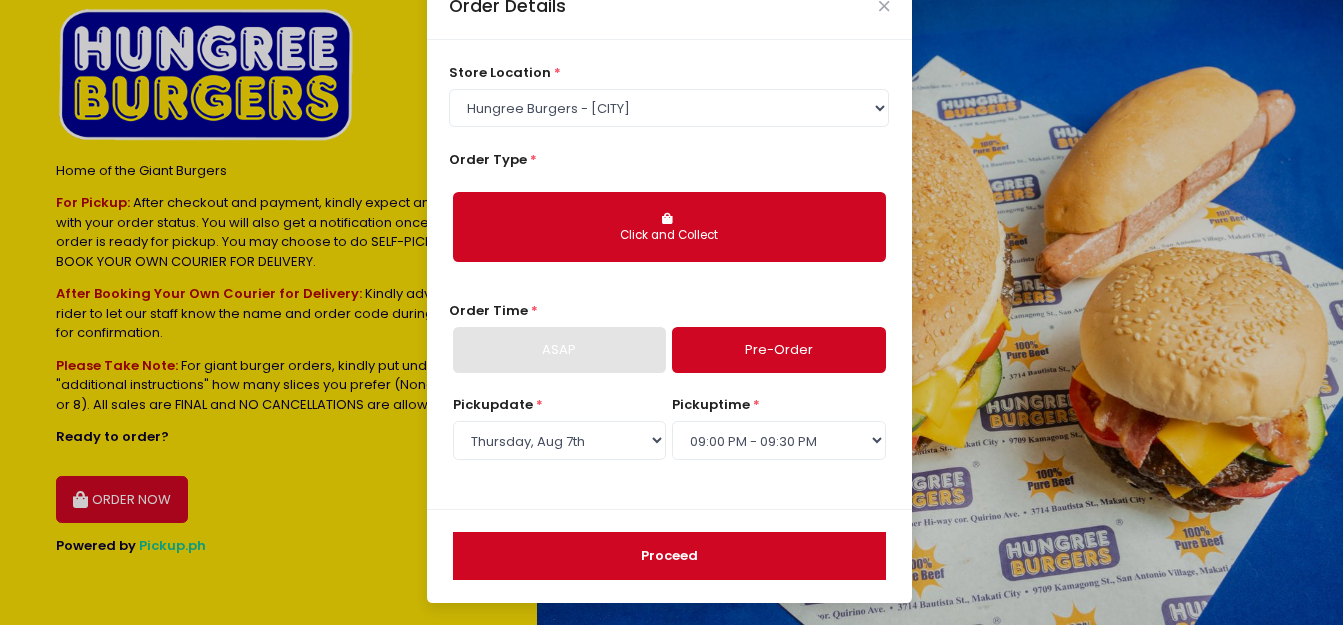click on "Proceed" at bounding box center (669, 556) 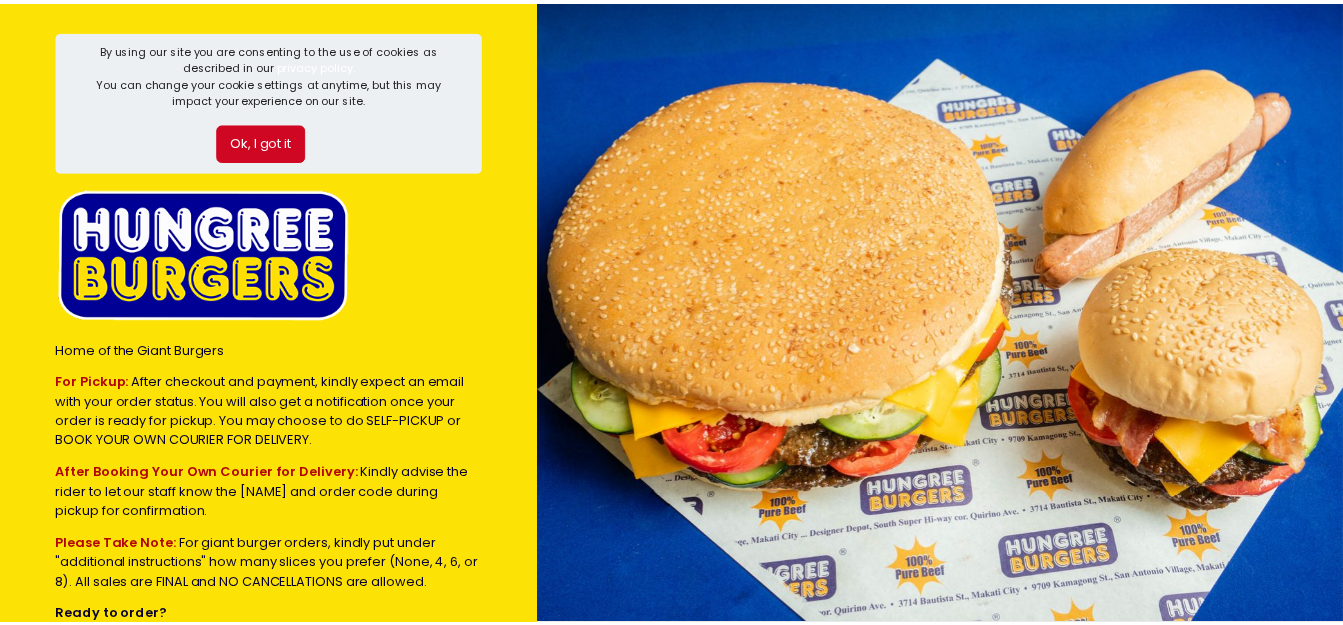 scroll, scrollTop: 0, scrollLeft: 0, axis: both 